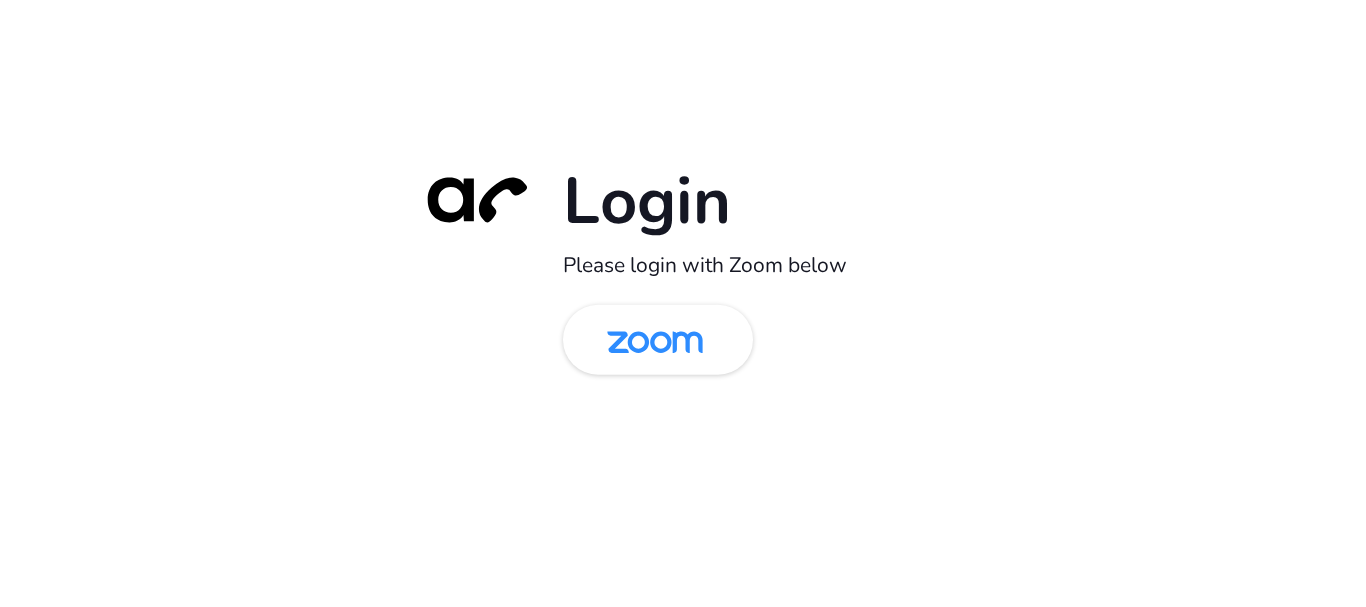 scroll, scrollTop: 0, scrollLeft: 0, axis: both 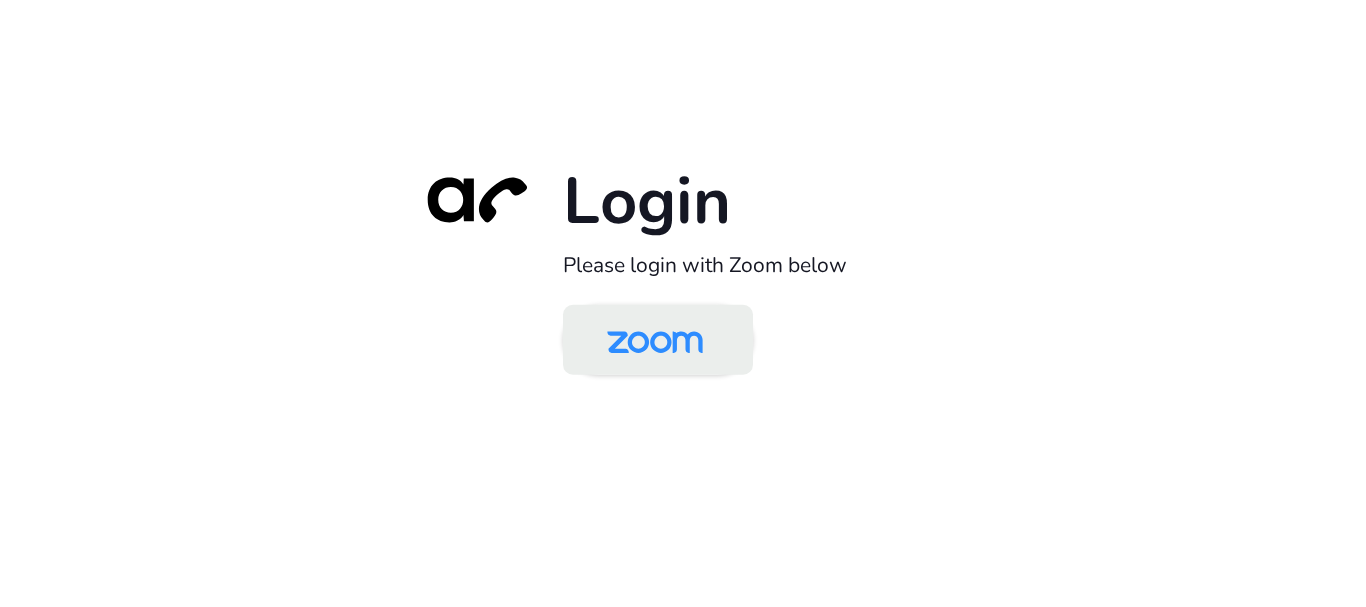 click at bounding box center [655, 341] 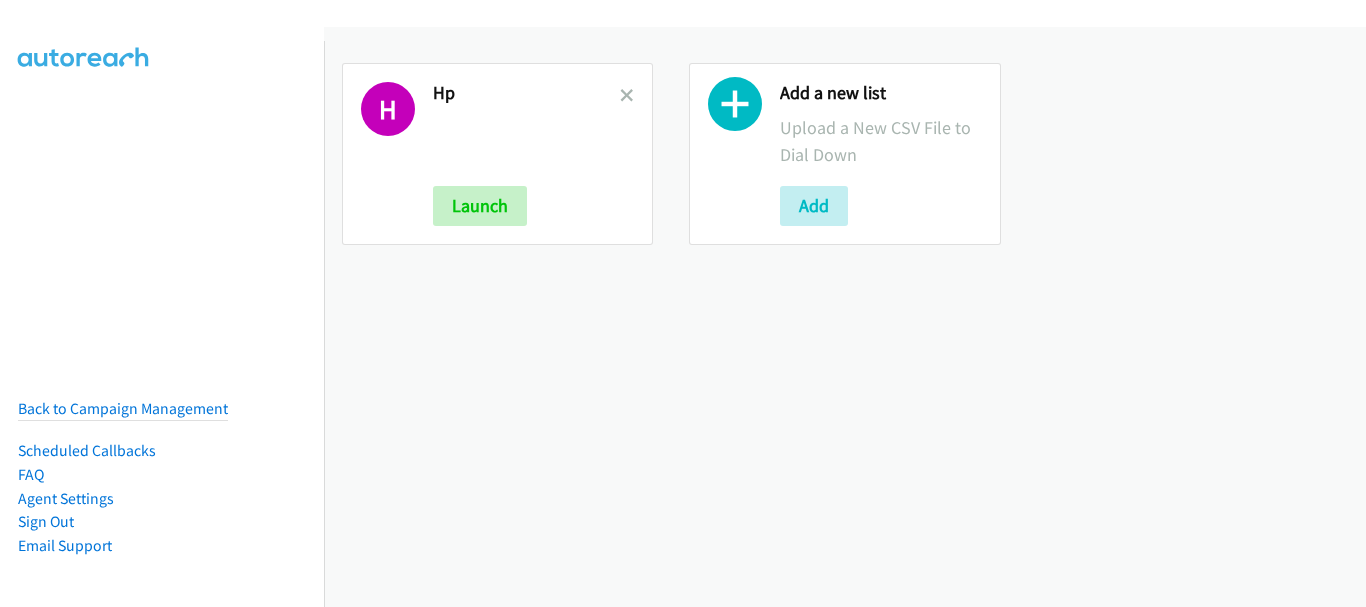 scroll, scrollTop: 0, scrollLeft: 0, axis: both 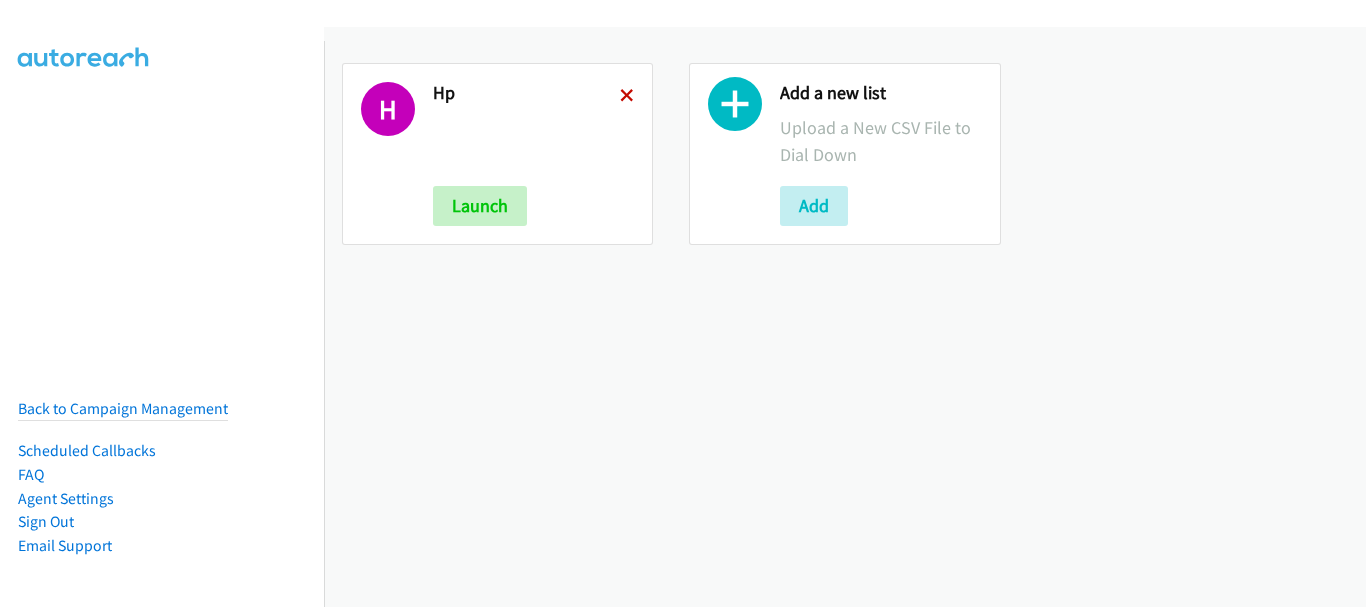 click at bounding box center (627, 97) 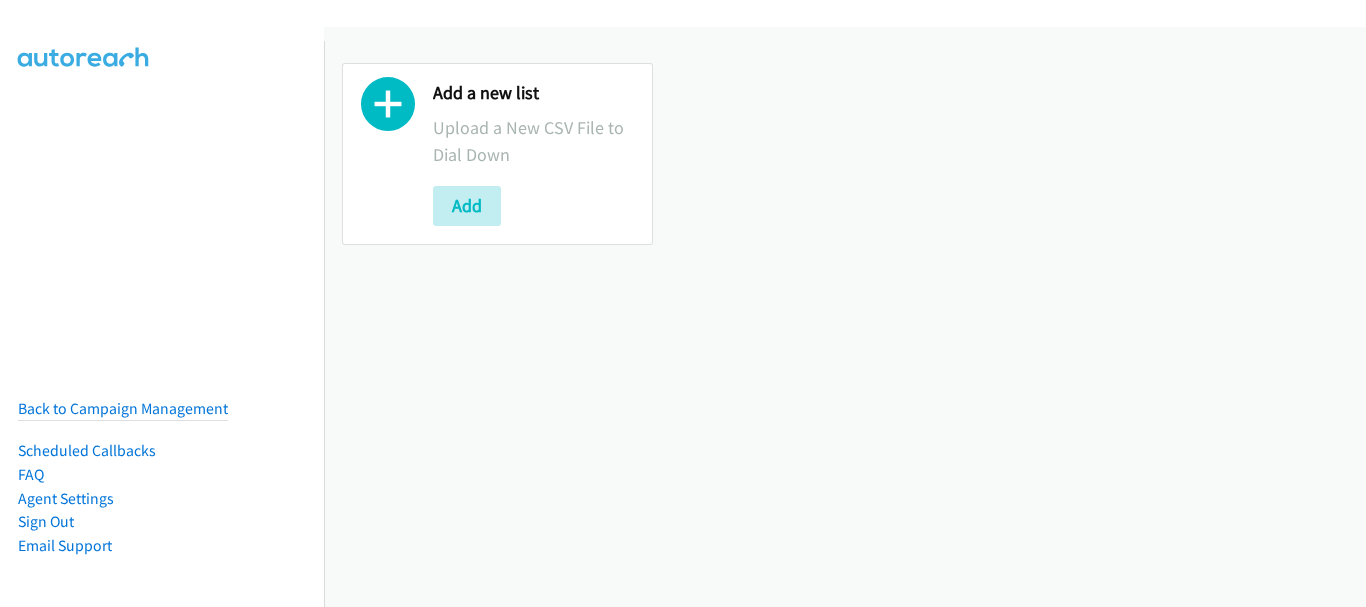 scroll, scrollTop: 0, scrollLeft: 0, axis: both 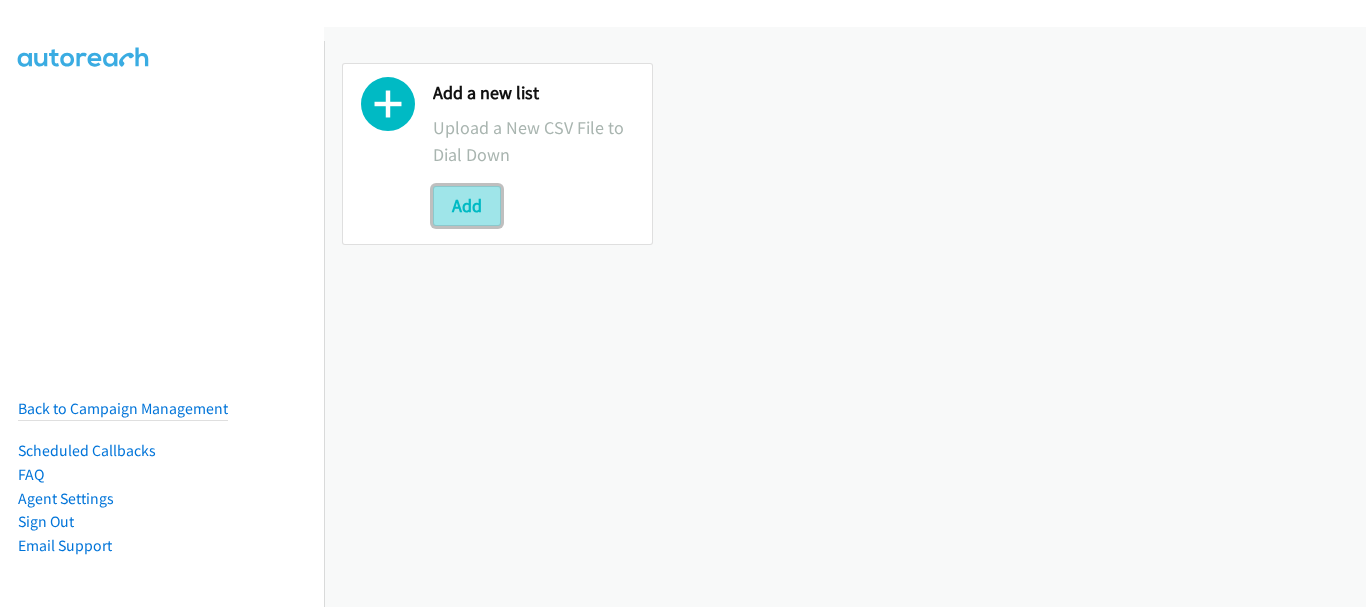 click on "Add" at bounding box center [467, 206] 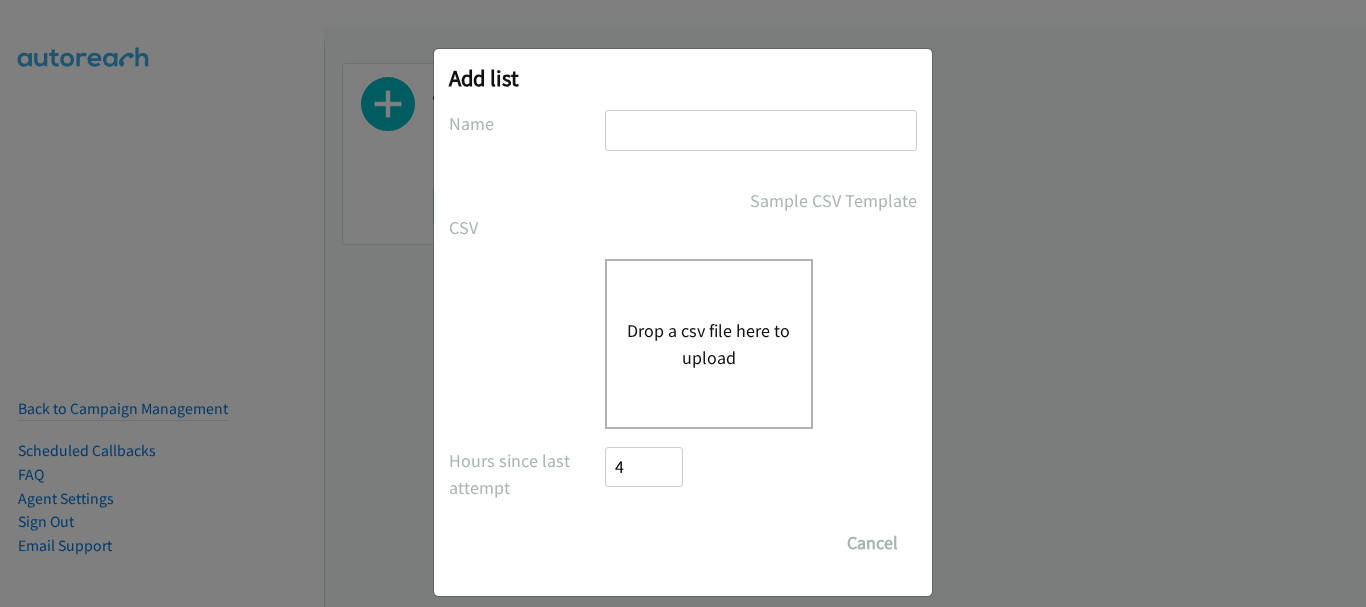 click at bounding box center (761, 130) 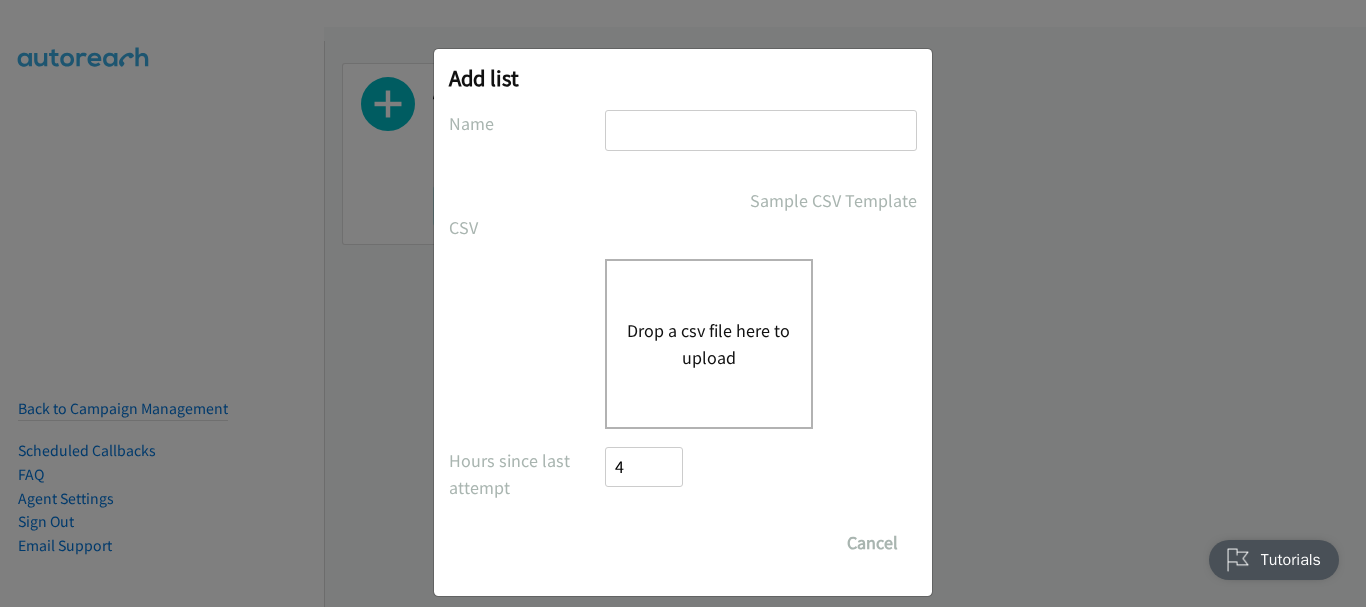 scroll, scrollTop: 0, scrollLeft: 0, axis: both 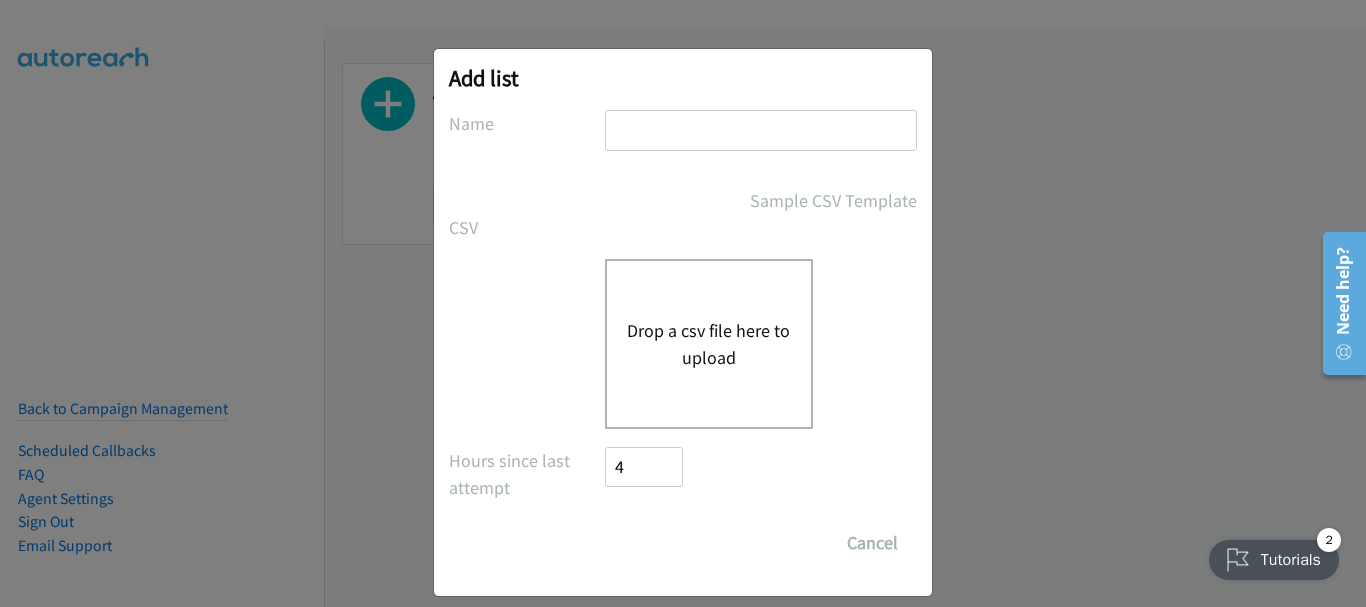 type on "hp" 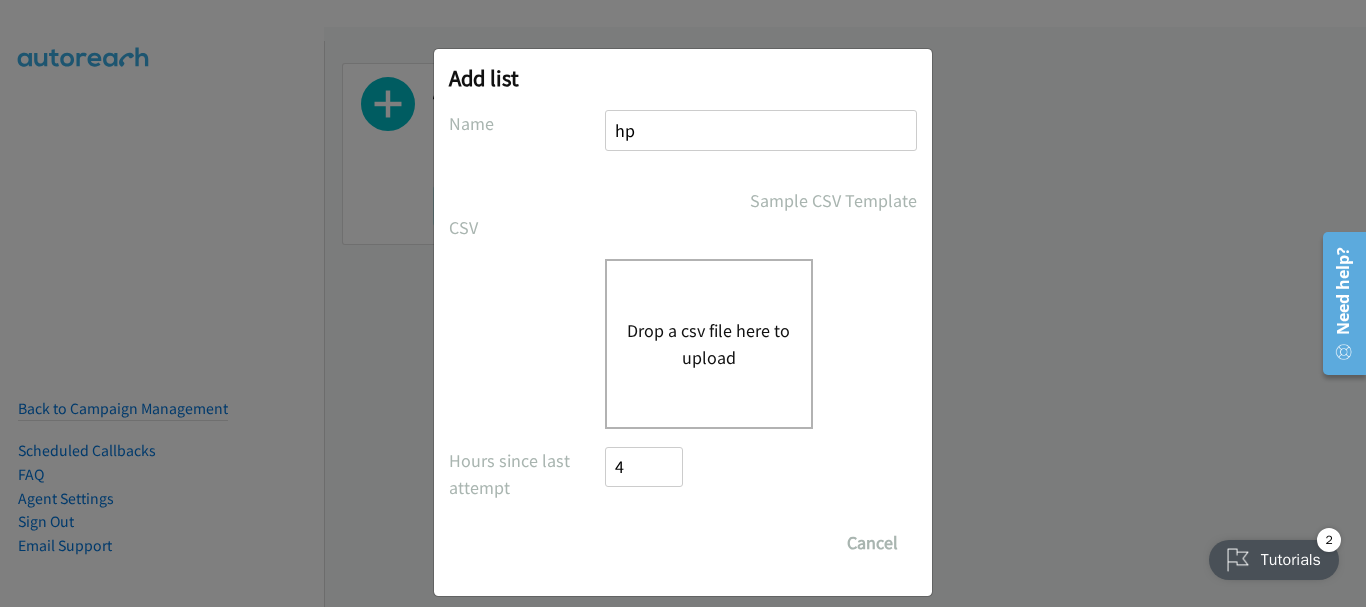 click on "Drop a csv file here to upload" at bounding box center (709, 344) 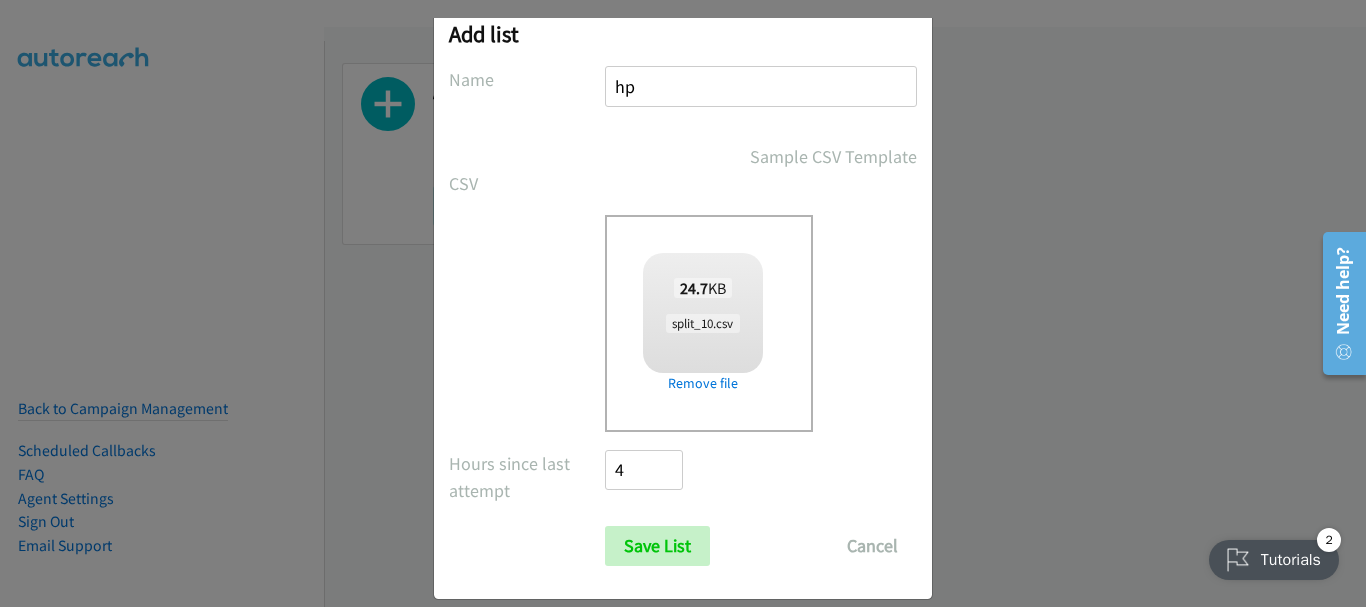 scroll, scrollTop: 67, scrollLeft: 0, axis: vertical 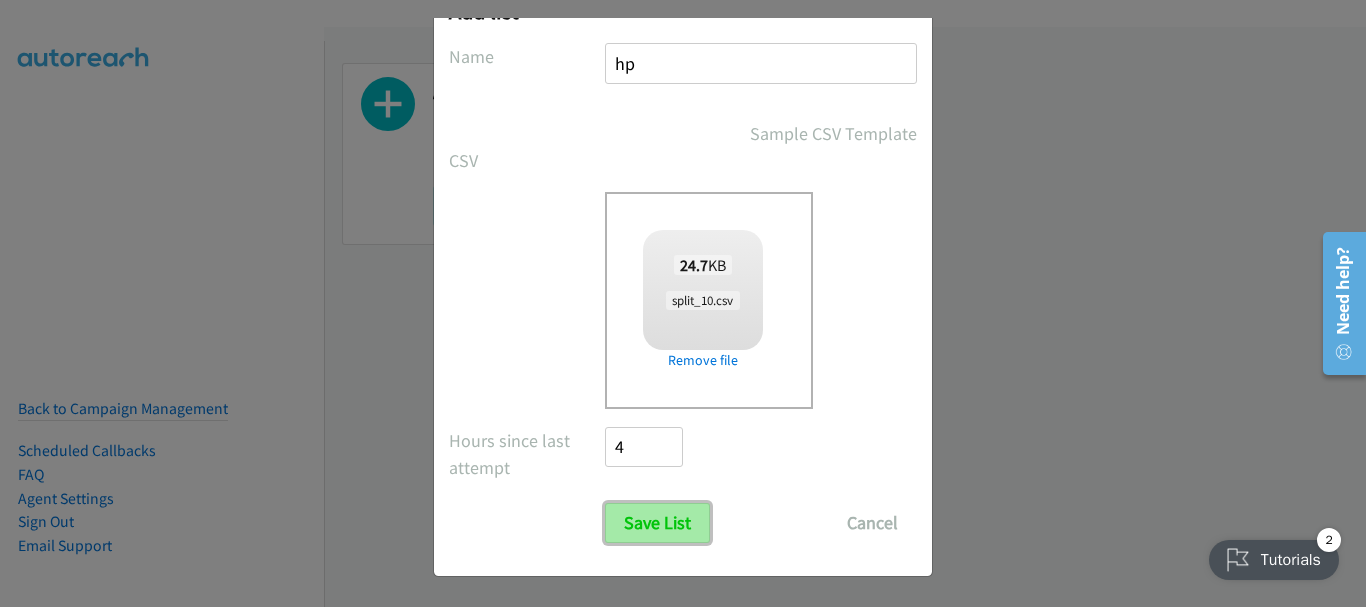 click on "Save List" at bounding box center (657, 523) 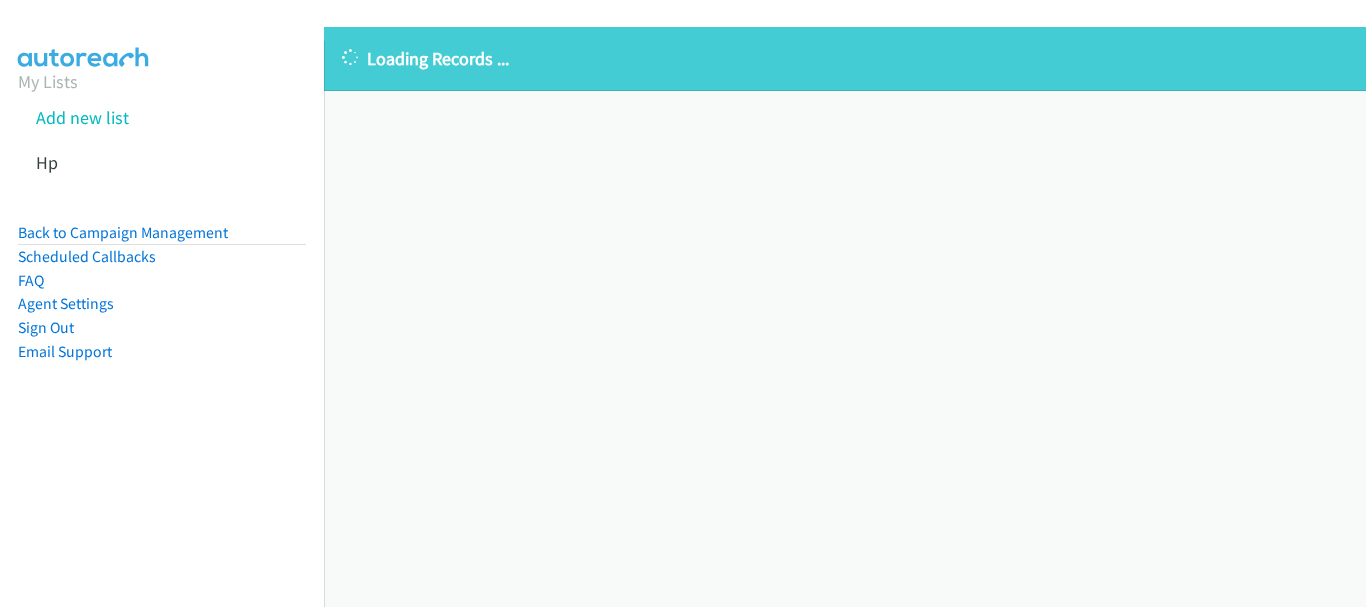 scroll, scrollTop: 0, scrollLeft: 0, axis: both 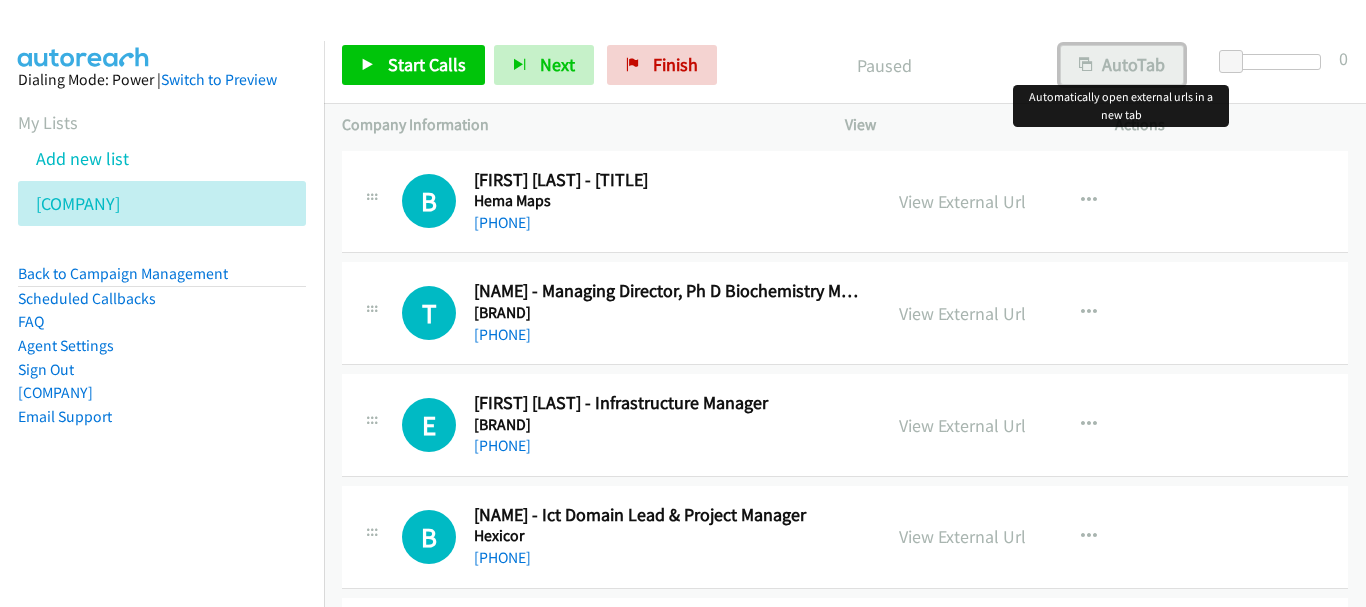 click on "AutoTab" at bounding box center [1122, 65] 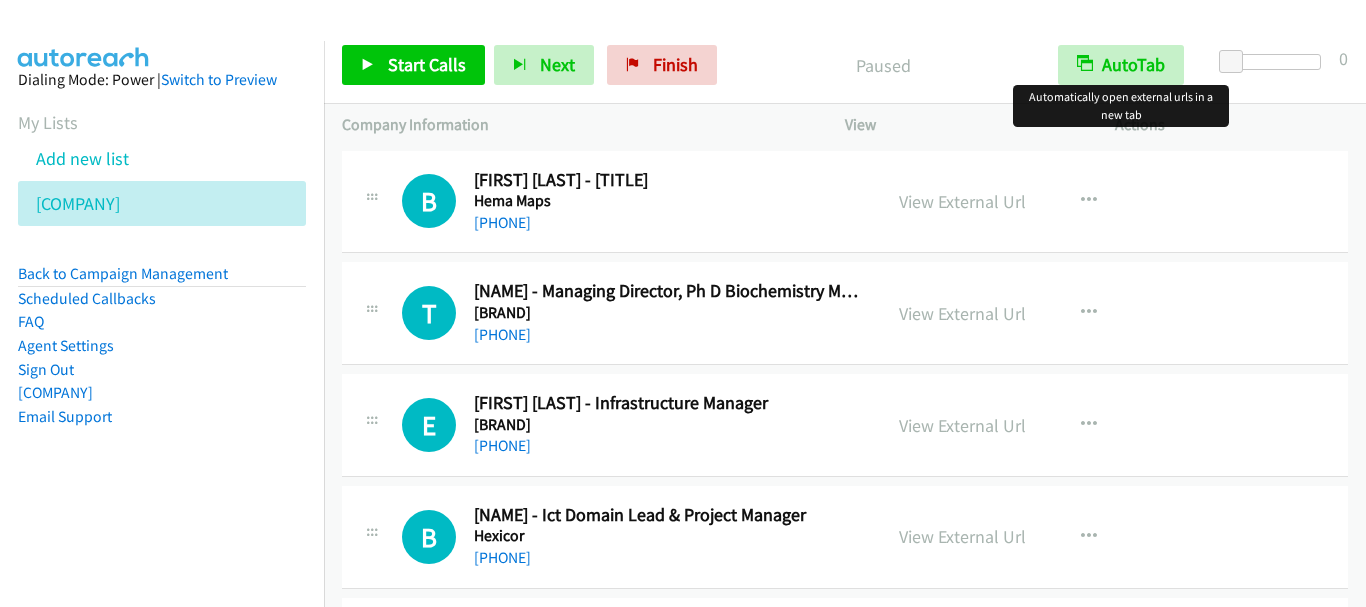 scroll, scrollTop: 0, scrollLeft: 0, axis: both 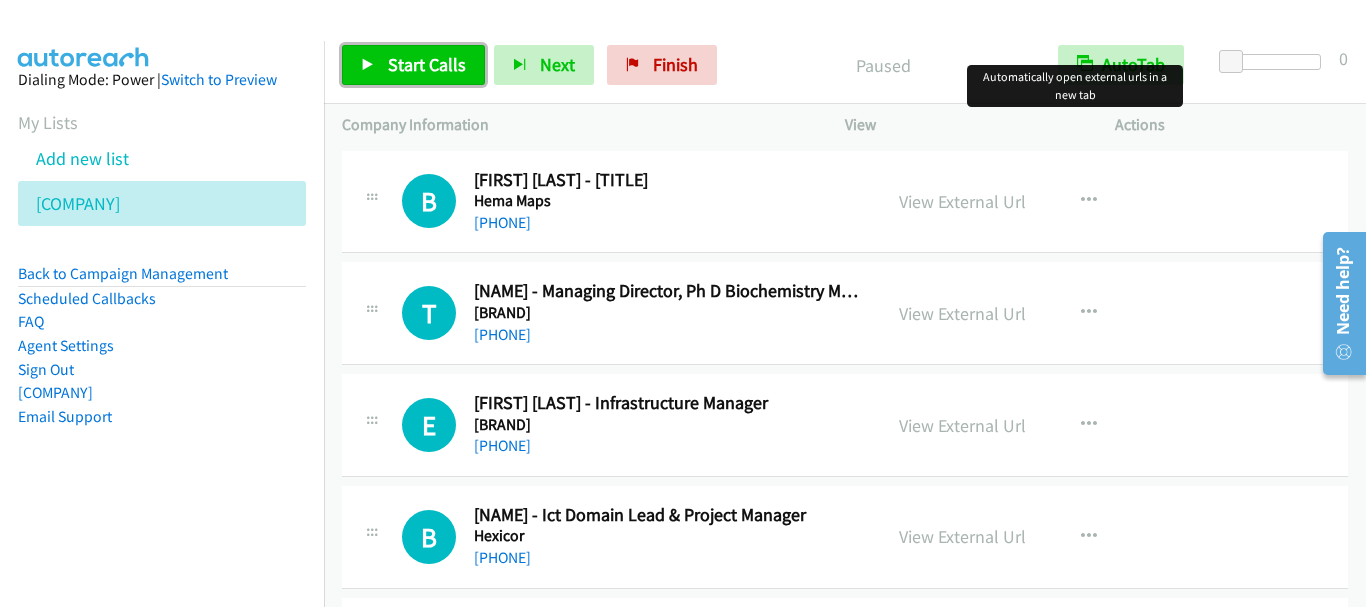 click on "Start Calls" at bounding box center [427, 64] 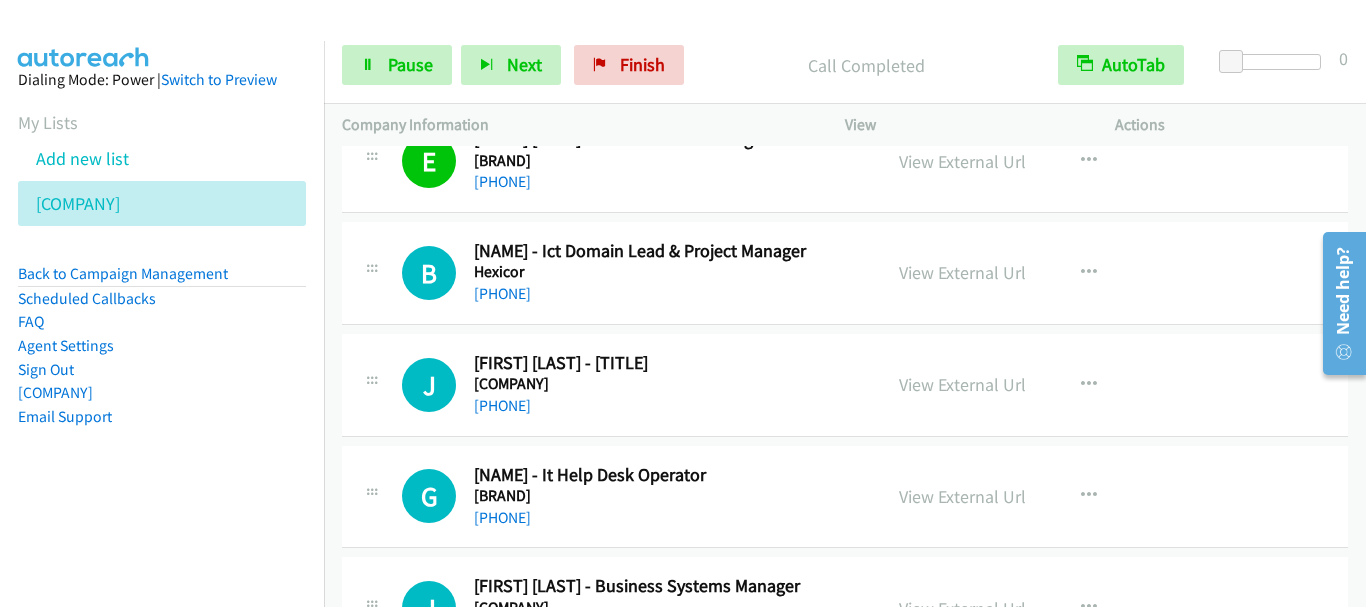 scroll, scrollTop: 300, scrollLeft: 0, axis: vertical 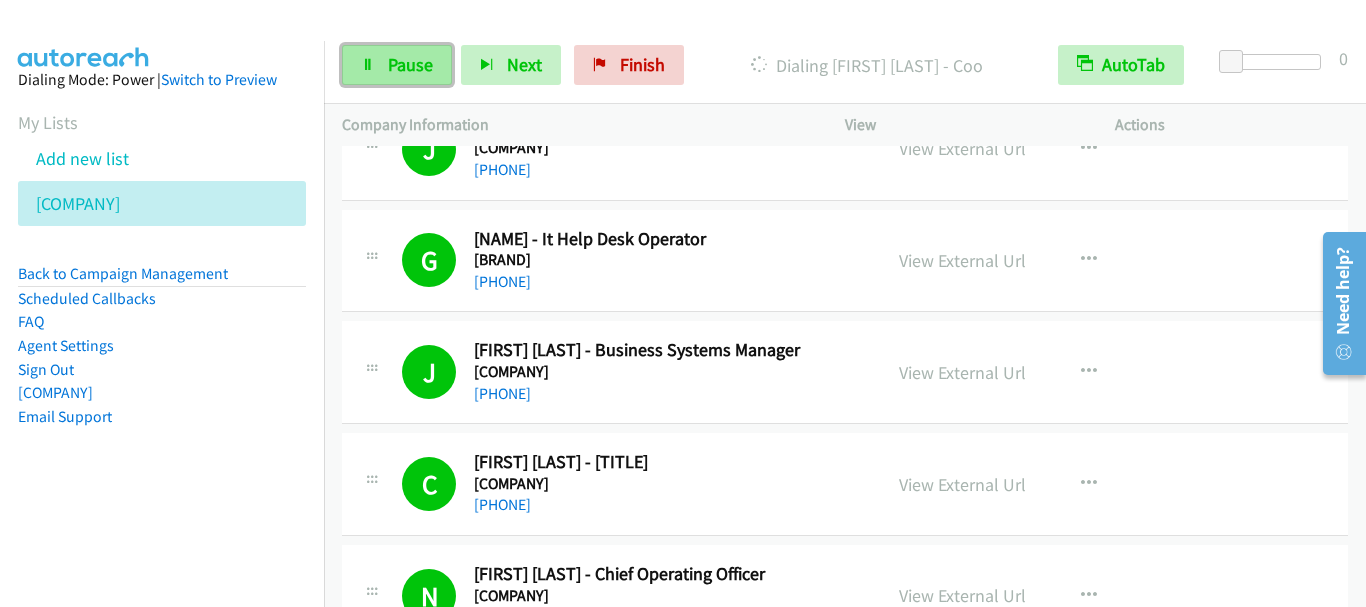 click on "Pause" at bounding box center (410, 64) 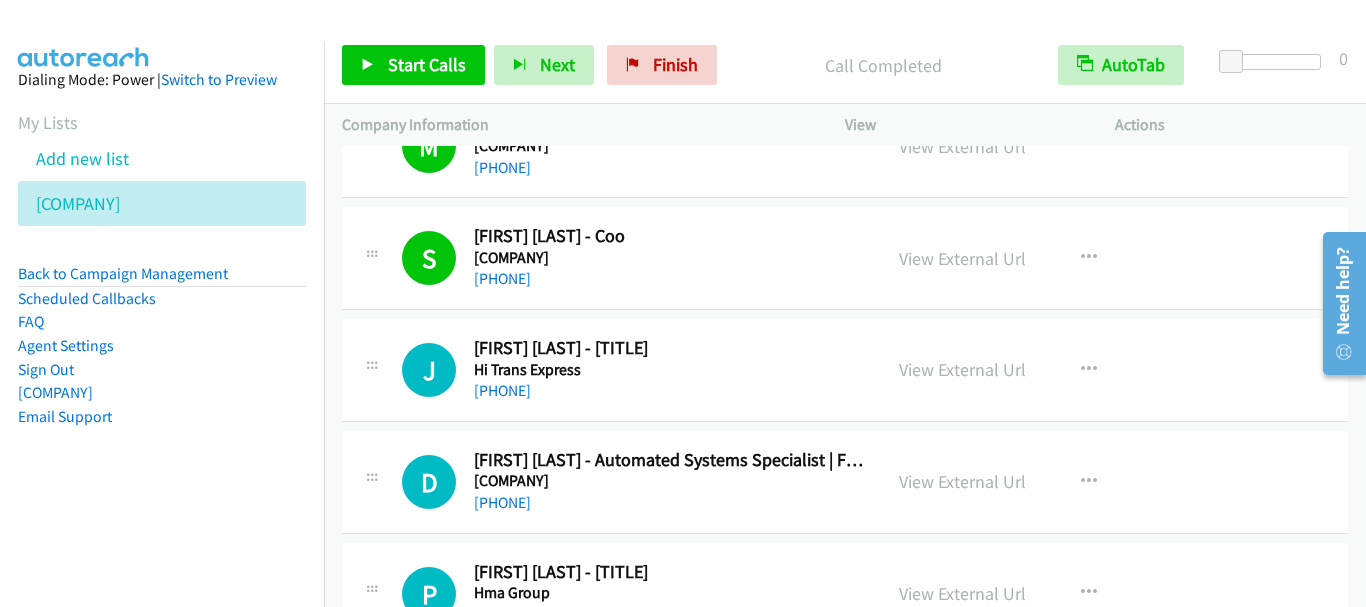 scroll, scrollTop: 1400, scrollLeft: 0, axis: vertical 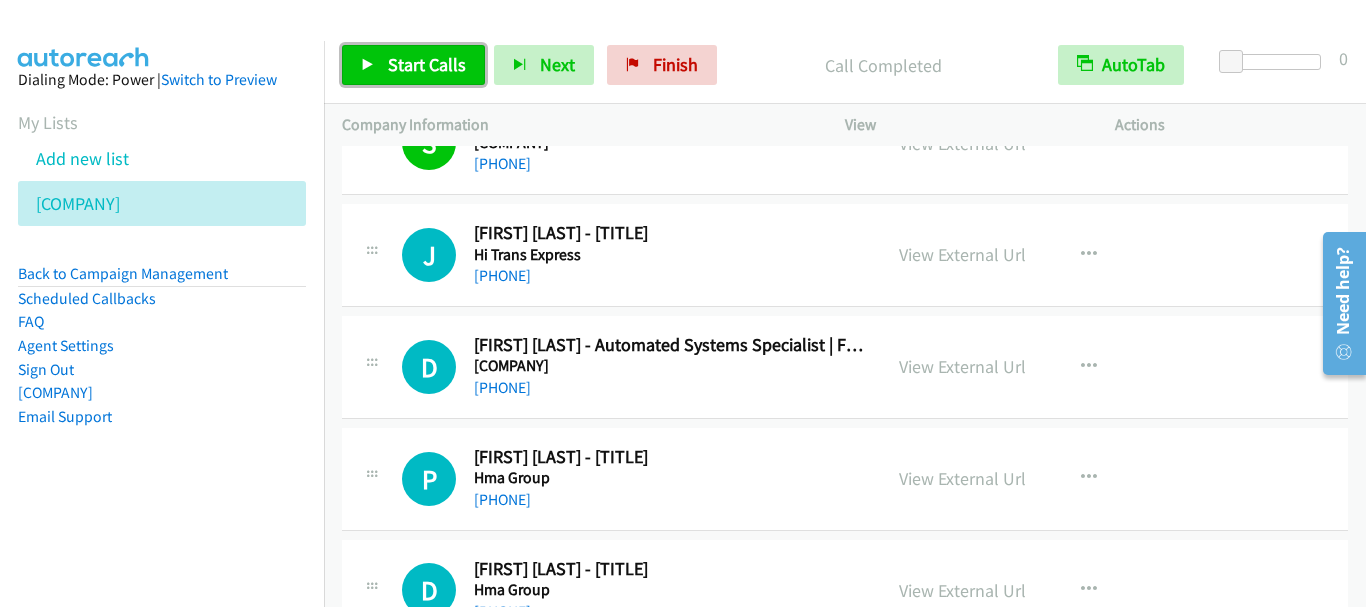 click on "••••• •••••" at bounding box center [427, 64] 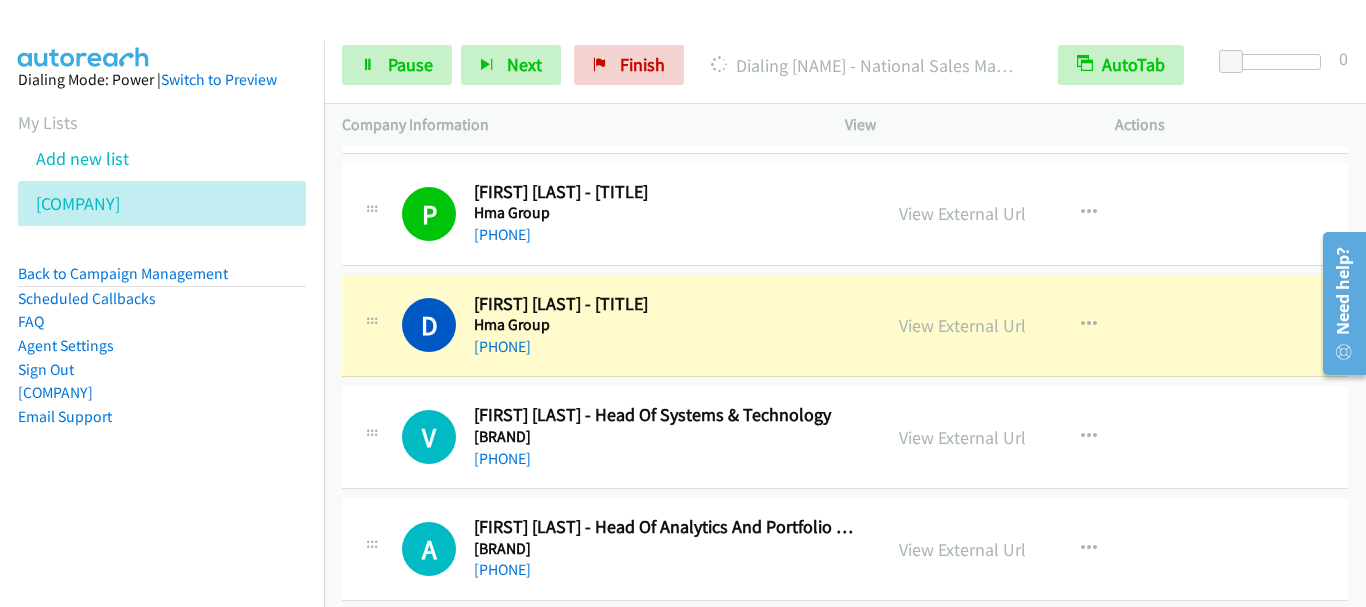 scroll, scrollTop: 1700, scrollLeft: 0, axis: vertical 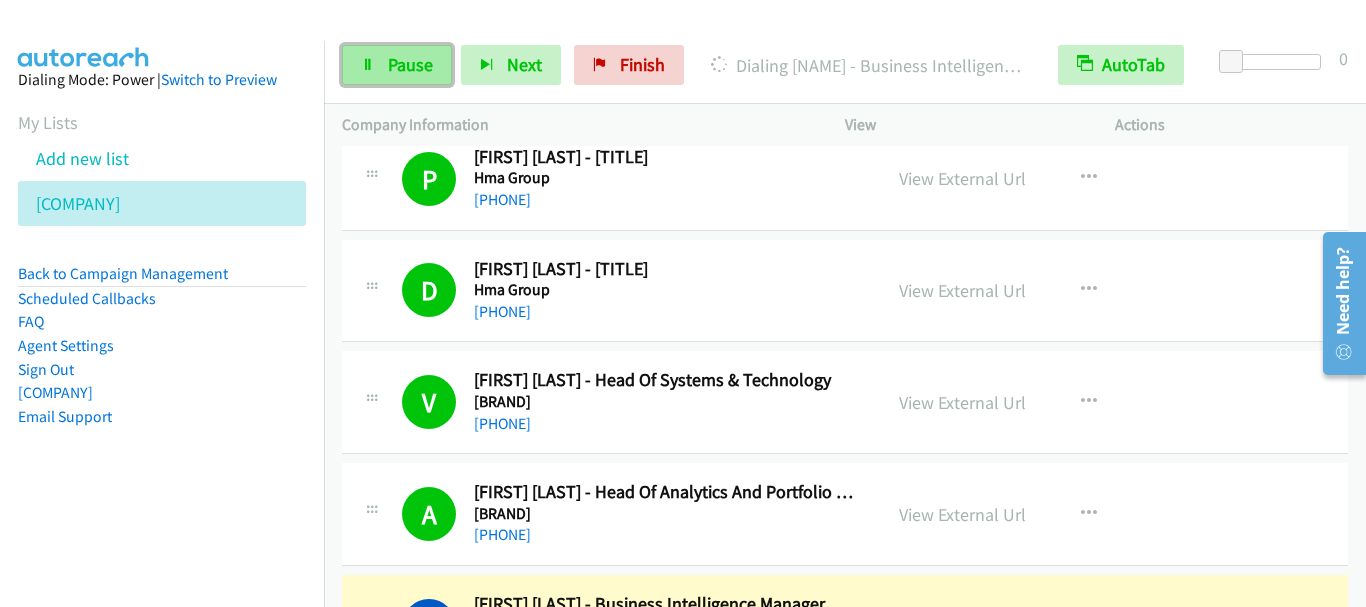 click on "Pause" at bounding box center [397, 65] 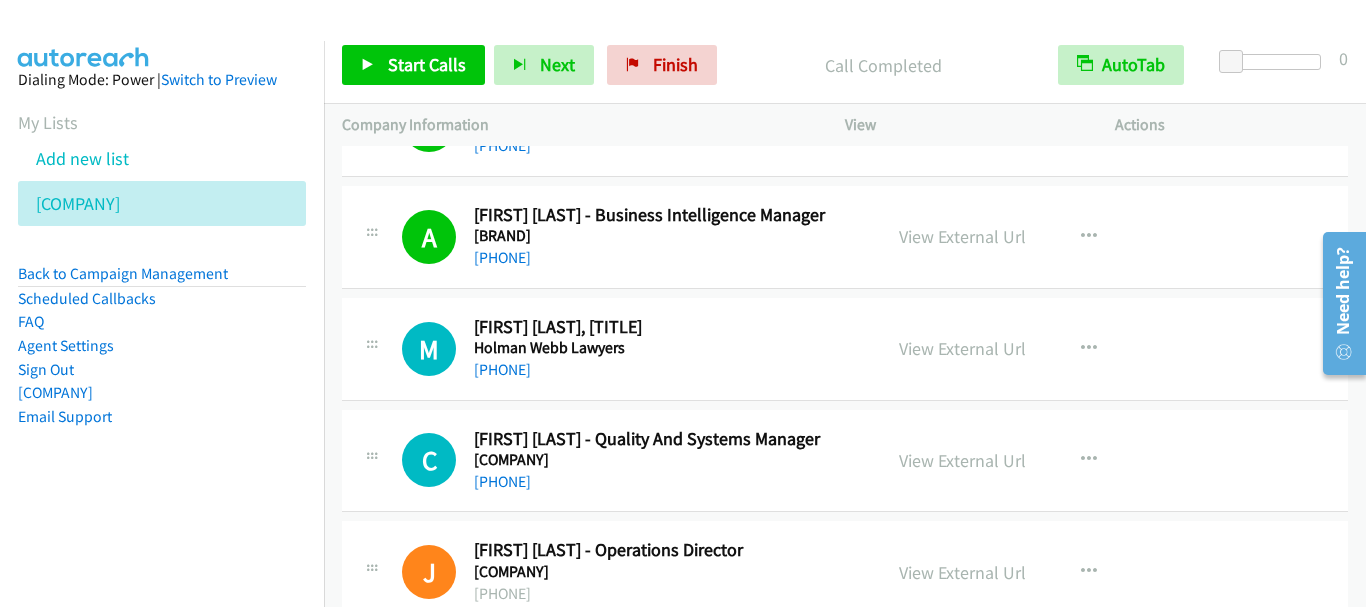 scroll, scrollTop: 2200, scrollLeft: 0, axis: vertical 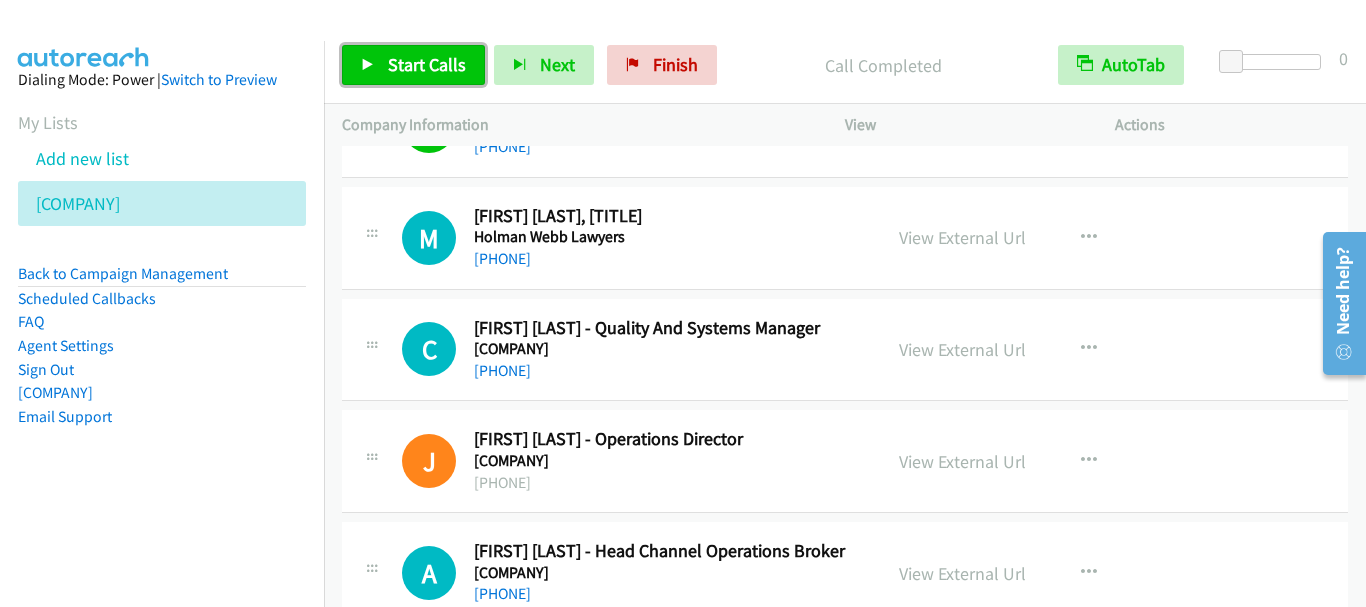 click on "••••• •••••" at bounding box center (427, 64) 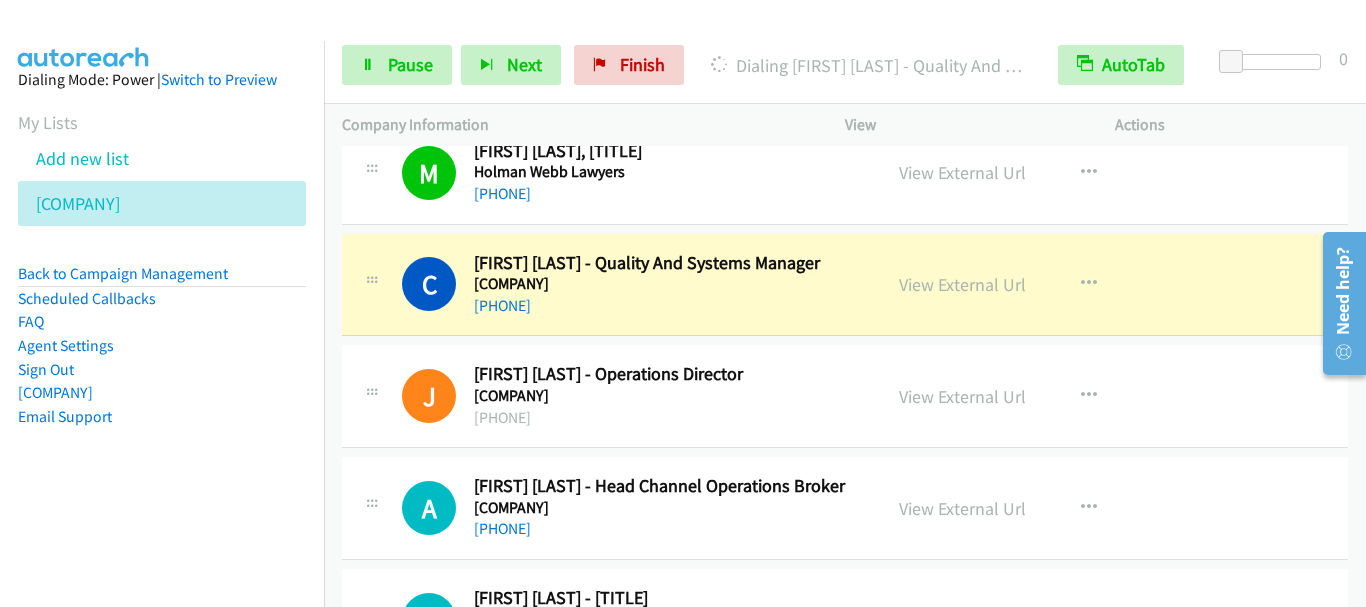 scroll, scrollTop: 2300, scrollLeft: 0, axis: vertical 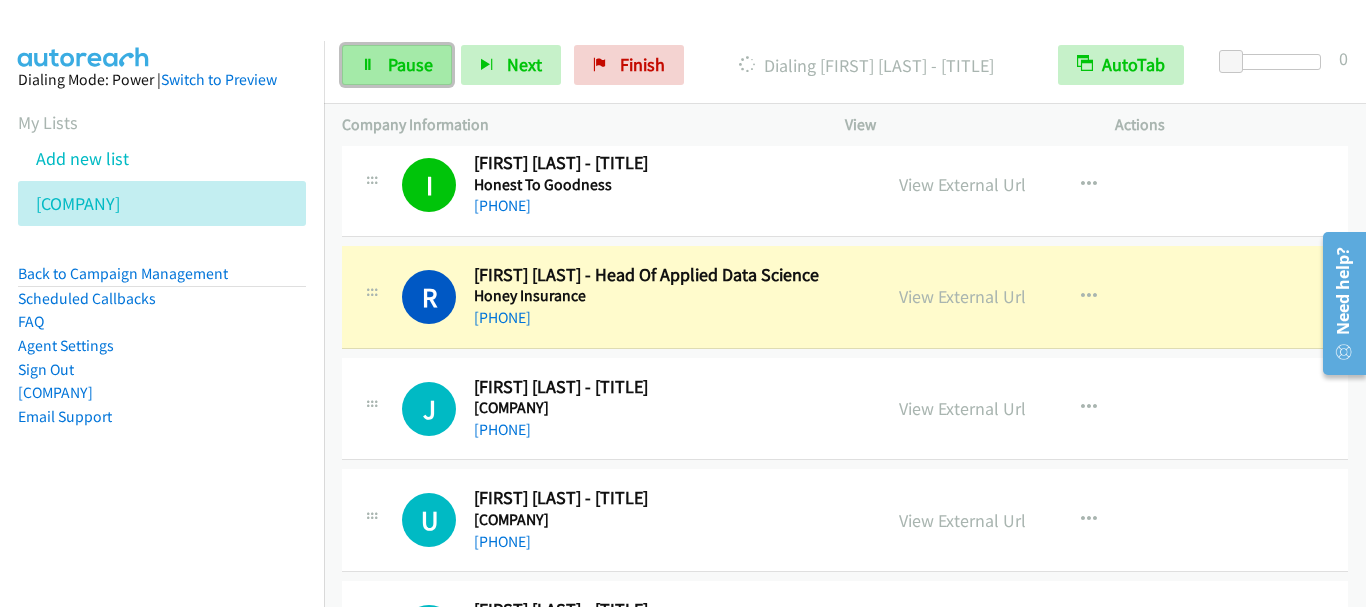 click on "Pause" at bounding box center [397, 65] 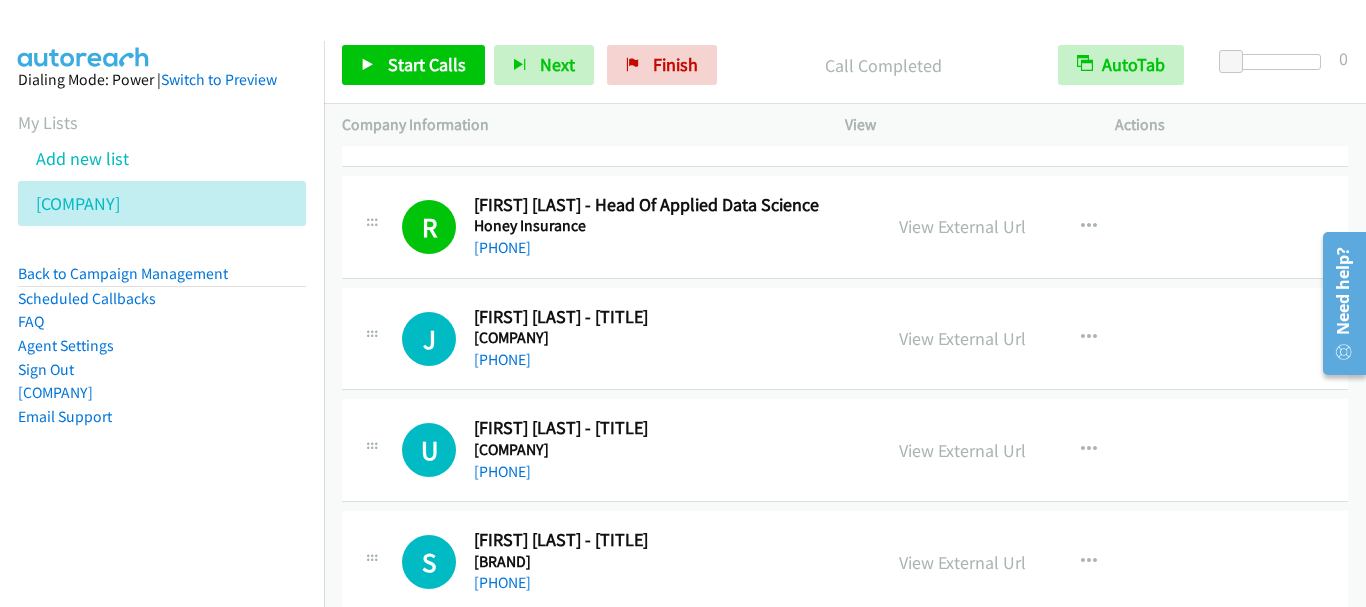 scroll, scrollTop: 2800, scrollLeft: 0, axis: vertical 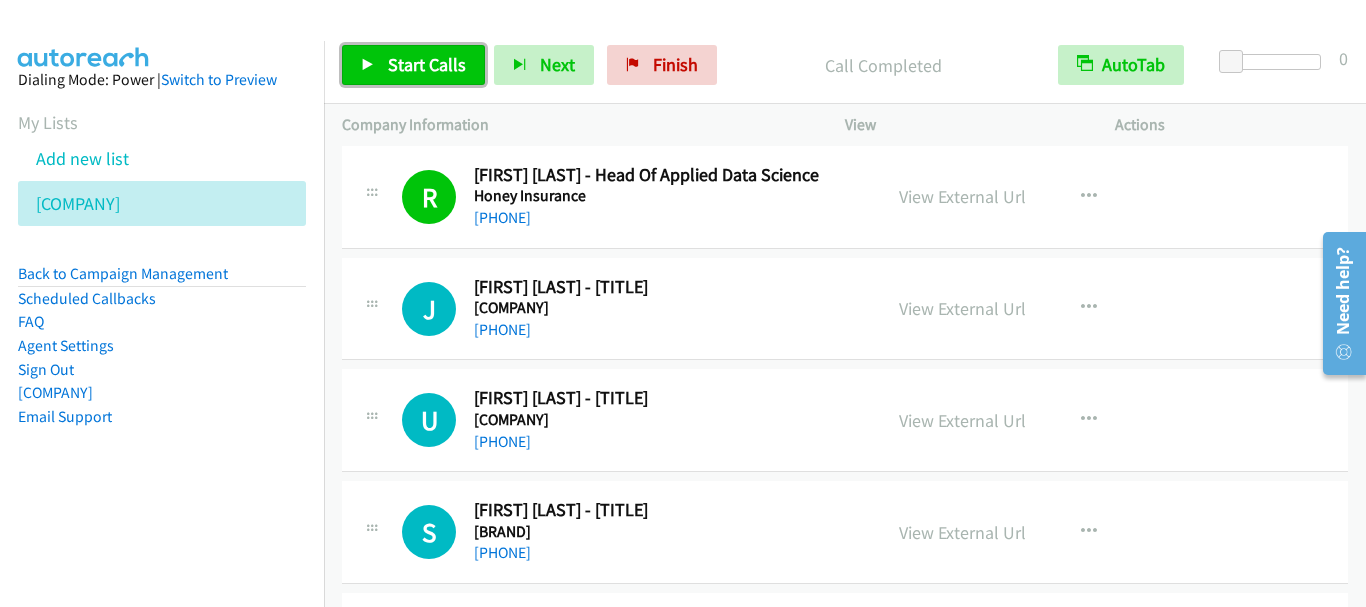 click on "••••• •••••" at bounding box center (427, 64) 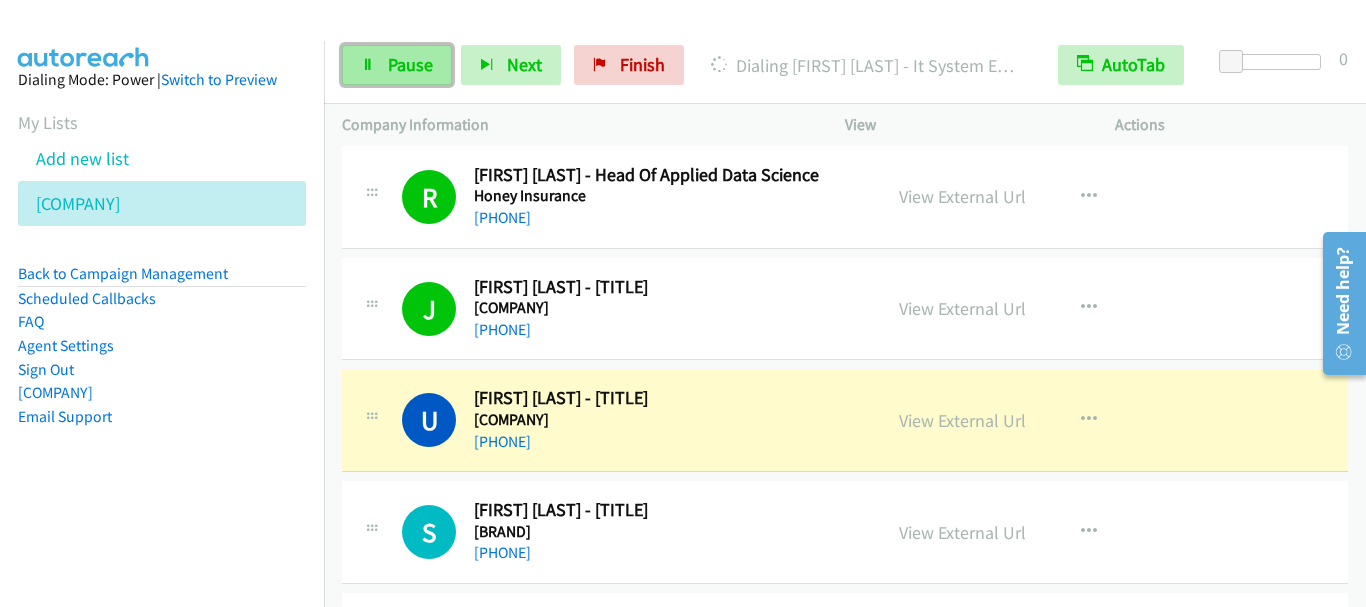 click on "Pause" at bounding box center (397, 65) 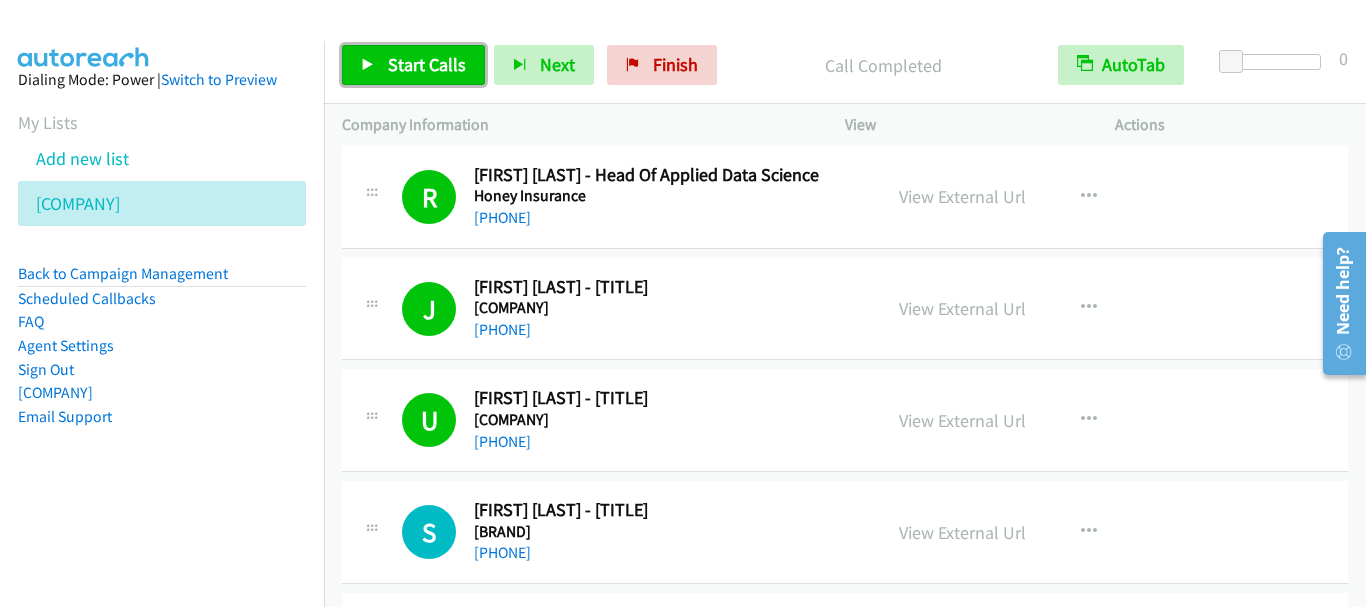click on "••••• •••••" at bounding box center [427, 64] 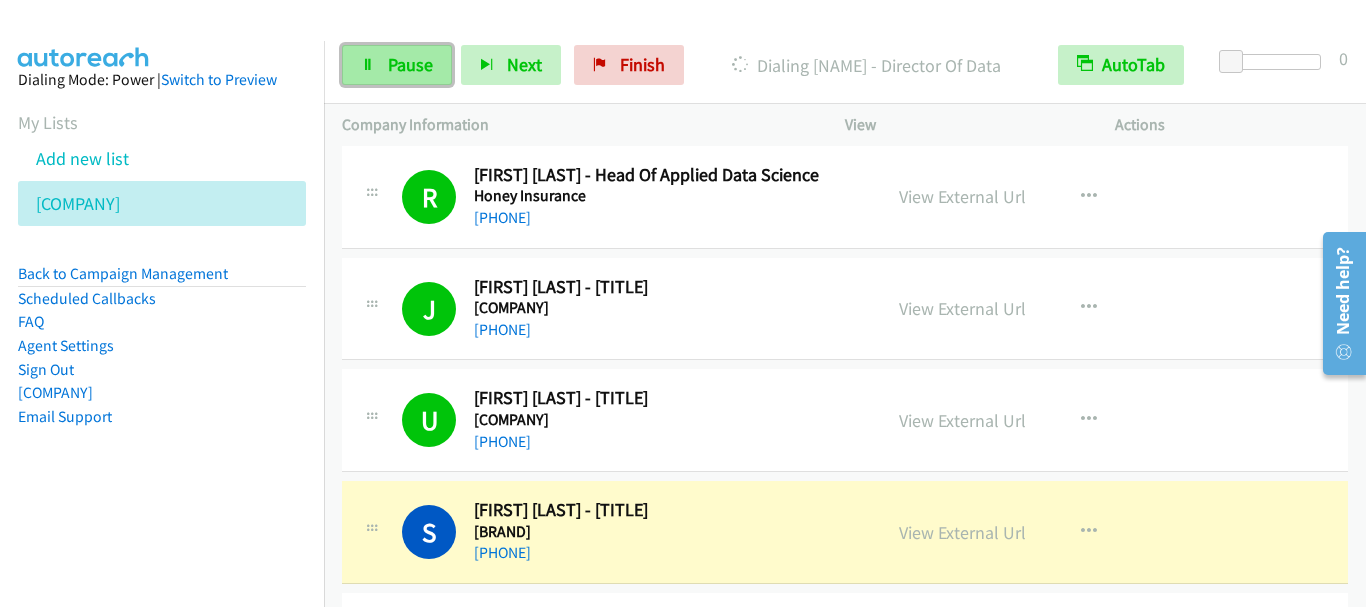 click on "Pause" at bounding box center (397, 65) 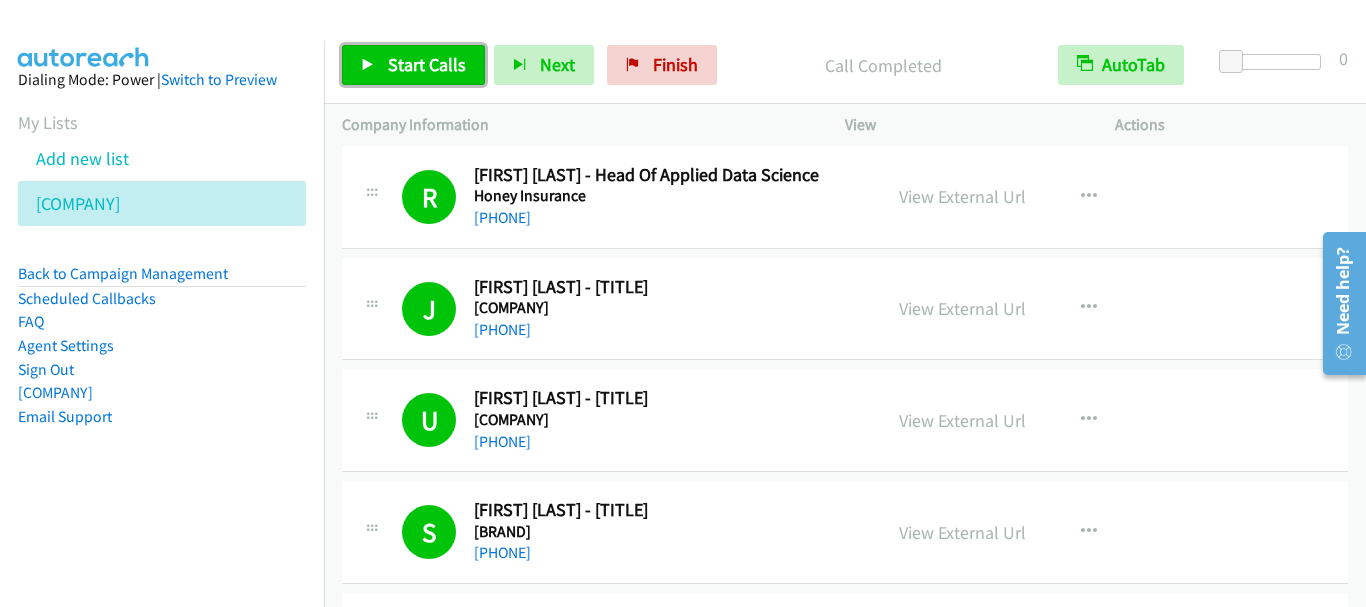 click on "••••• •••••" at bounding box center (427, 64) 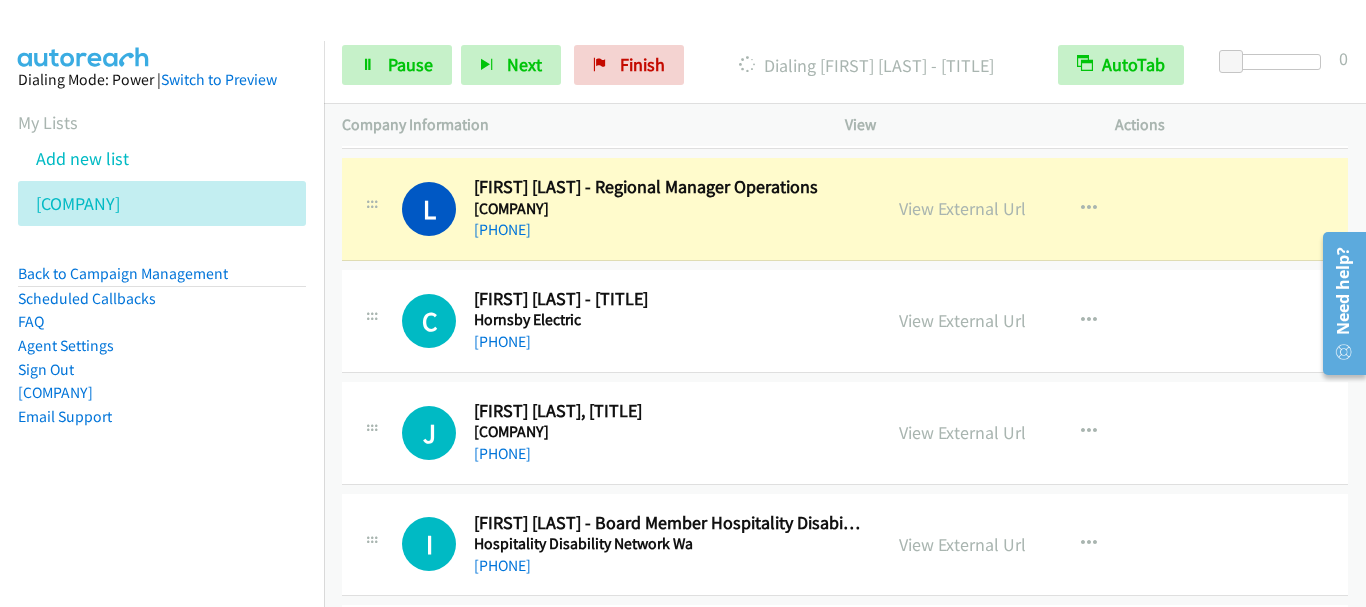 scroll, scrollTop: 3200, scrollLeft: 0, axis: vertical 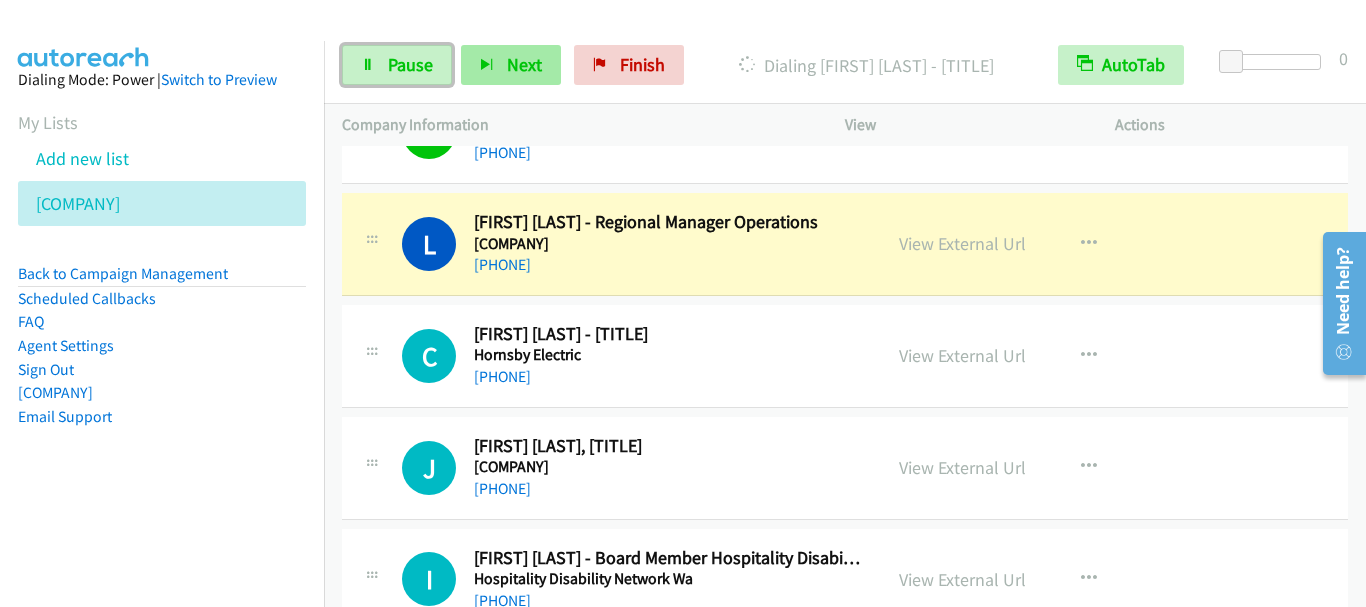 drag, startPoint x: 406, startPoint y: 54, endPoint x: 467, endPoint y: 53, distance: 61.008198 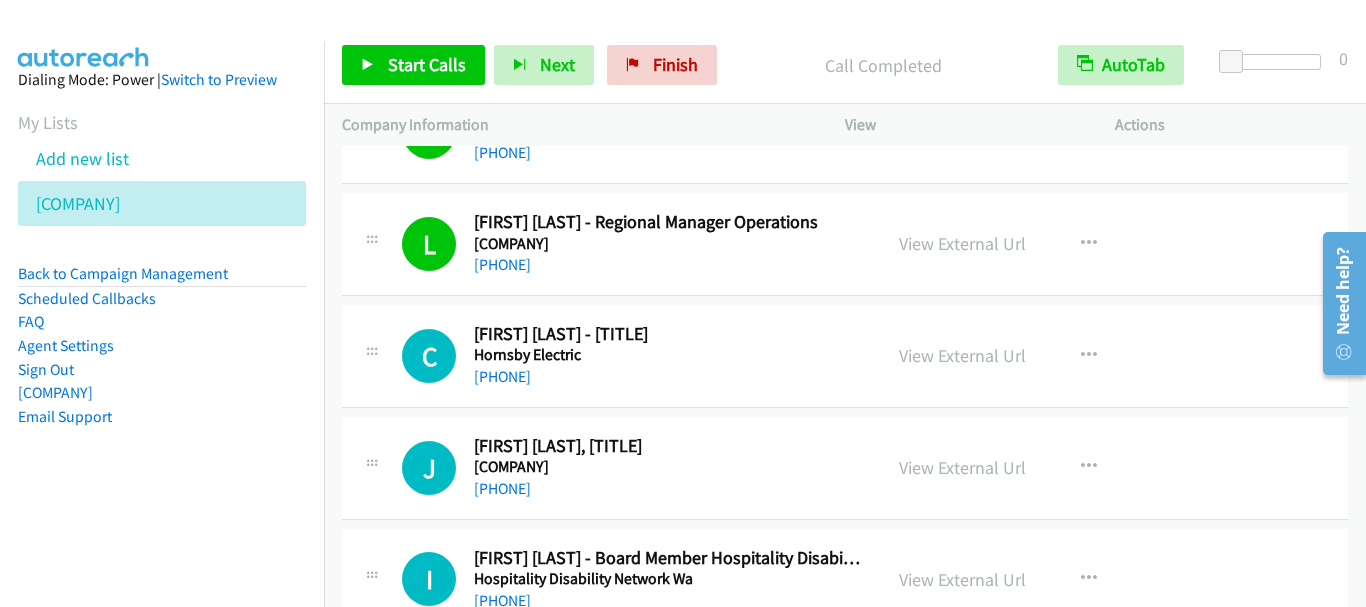 scroll, scrollTop: 3300, scrollLeft: 0, axis: vertical 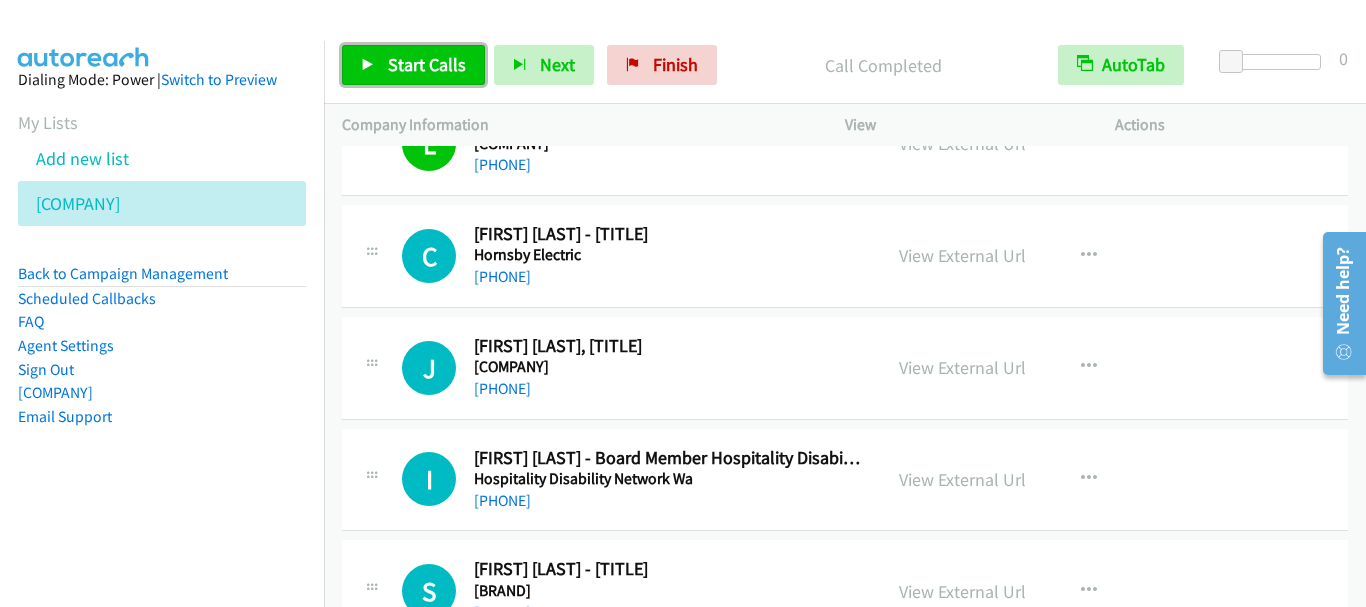 click on "••••• •••••" at bounding box center [413, 65] 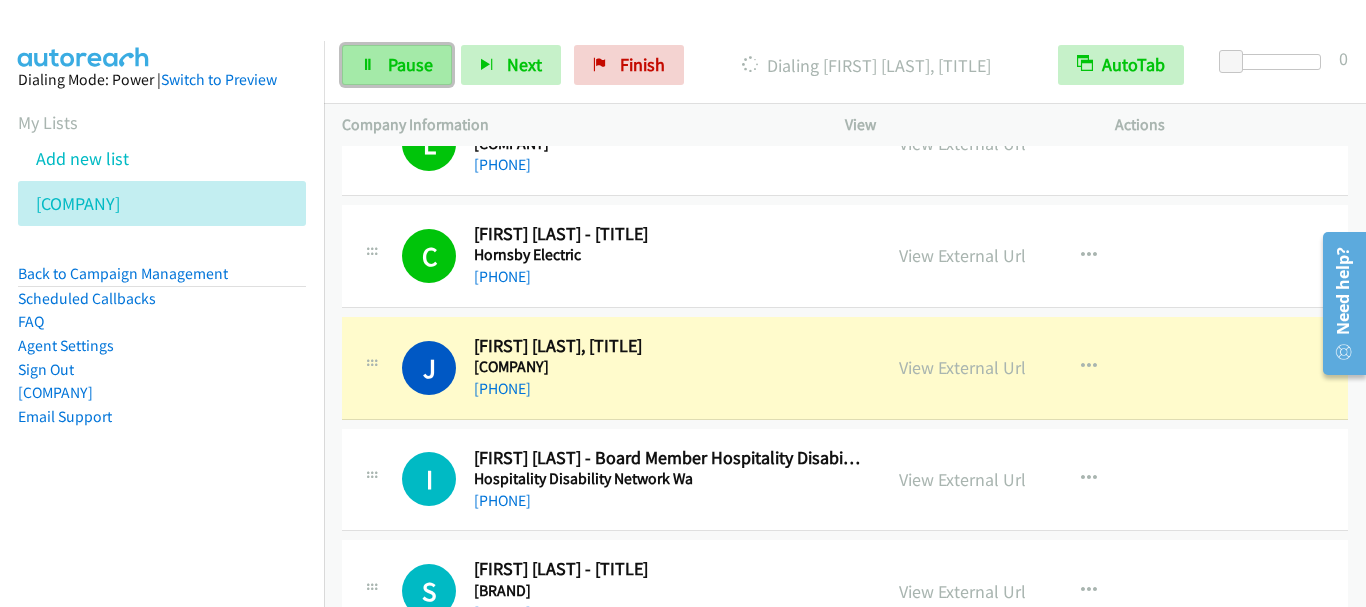 click on "Pause" at bounding box center (397, 65) 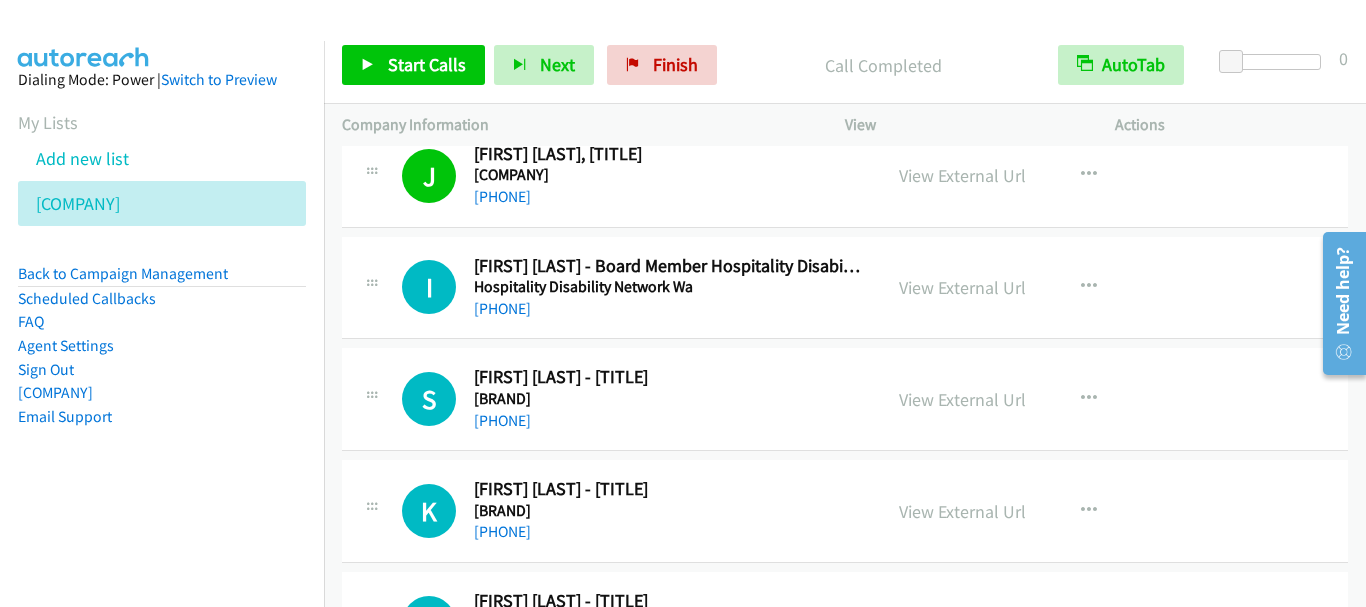 scroll, scrollTop: 3500, scrollLeft: 0, axis: vertical 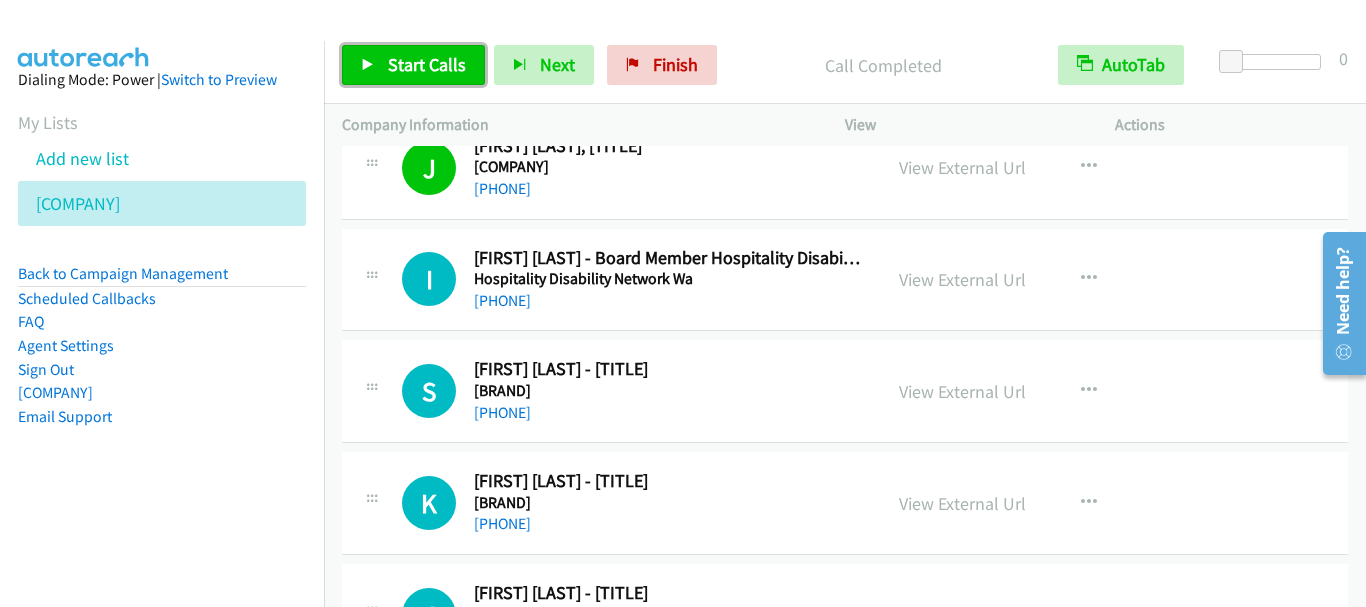 click on "••••• •••••" at bounding box center (427, 64) 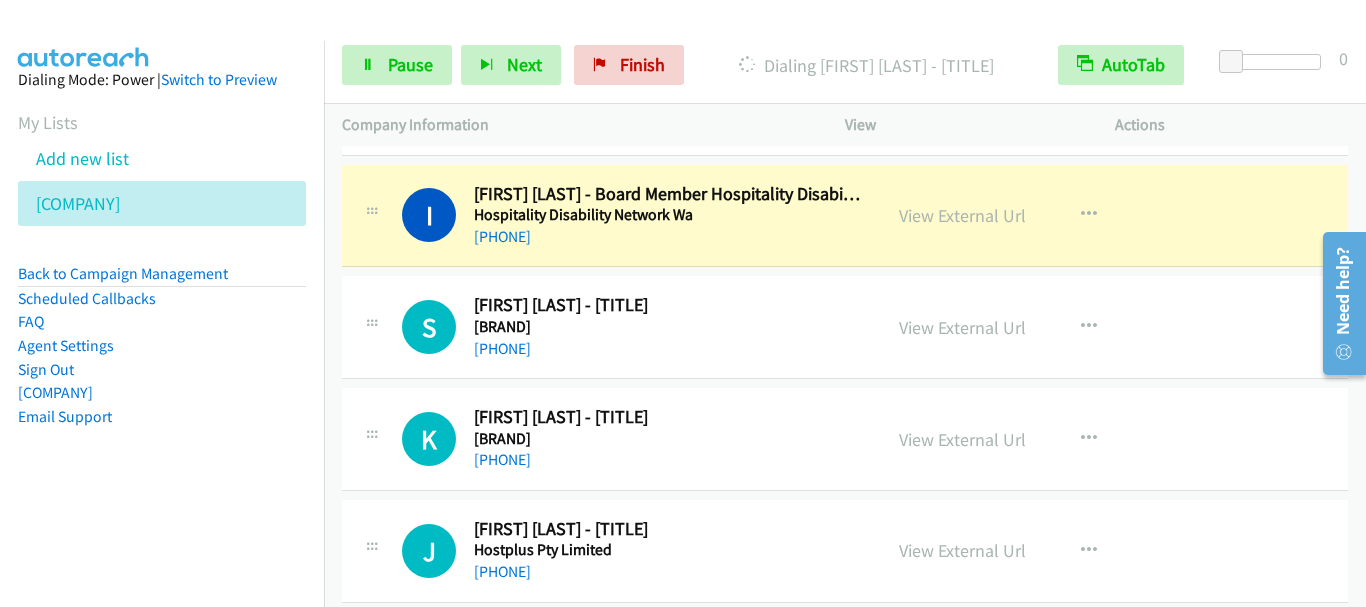scroll, scrollTop: 3600, scrollLeft: 0, axis: vertical 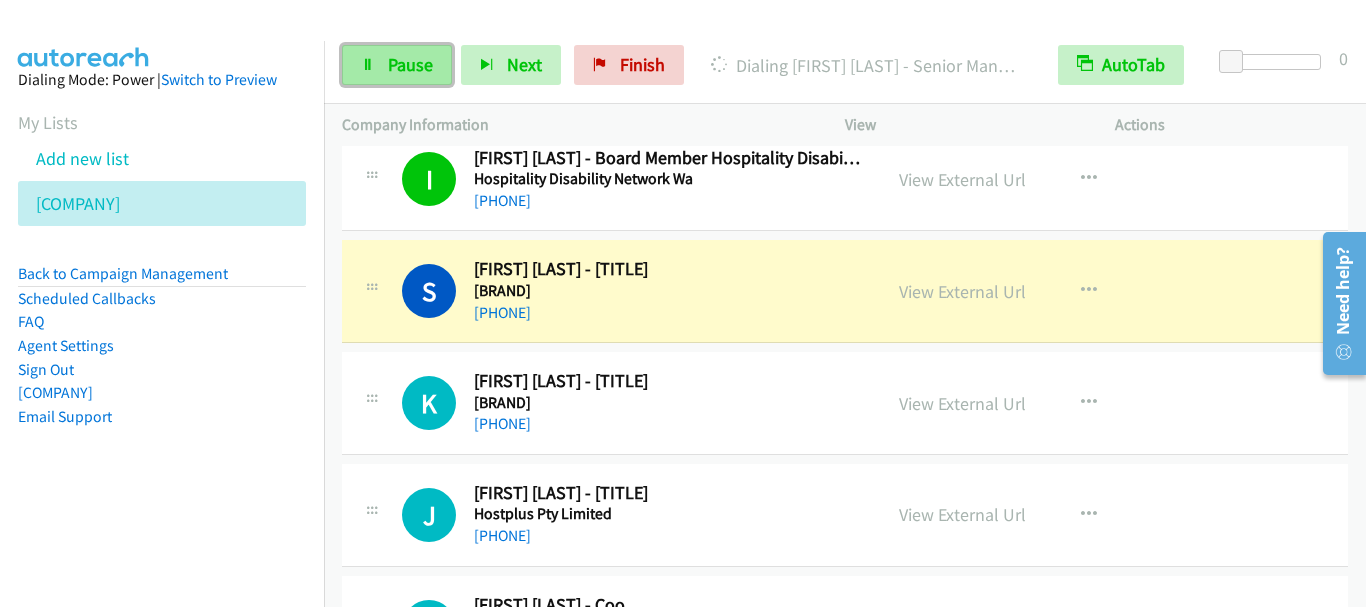 click on "Pause" at bounding box center (410, 64) 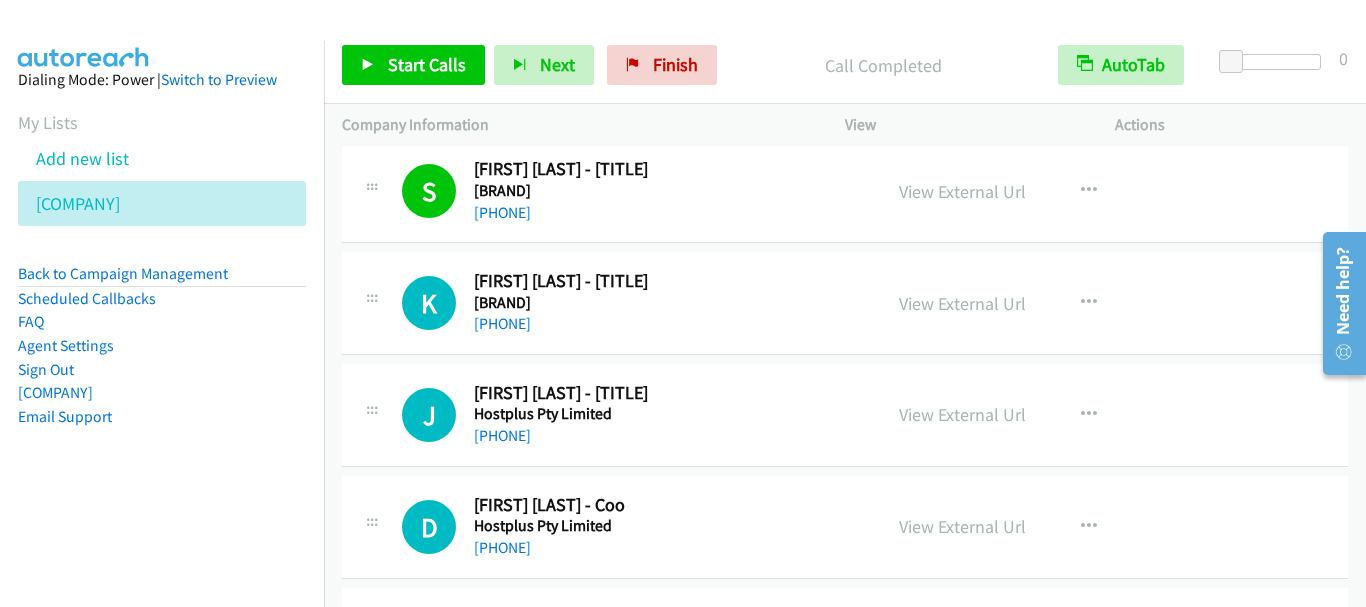 scroll, scrollTop: 3800, scrollLeft: 0, axis: vertical 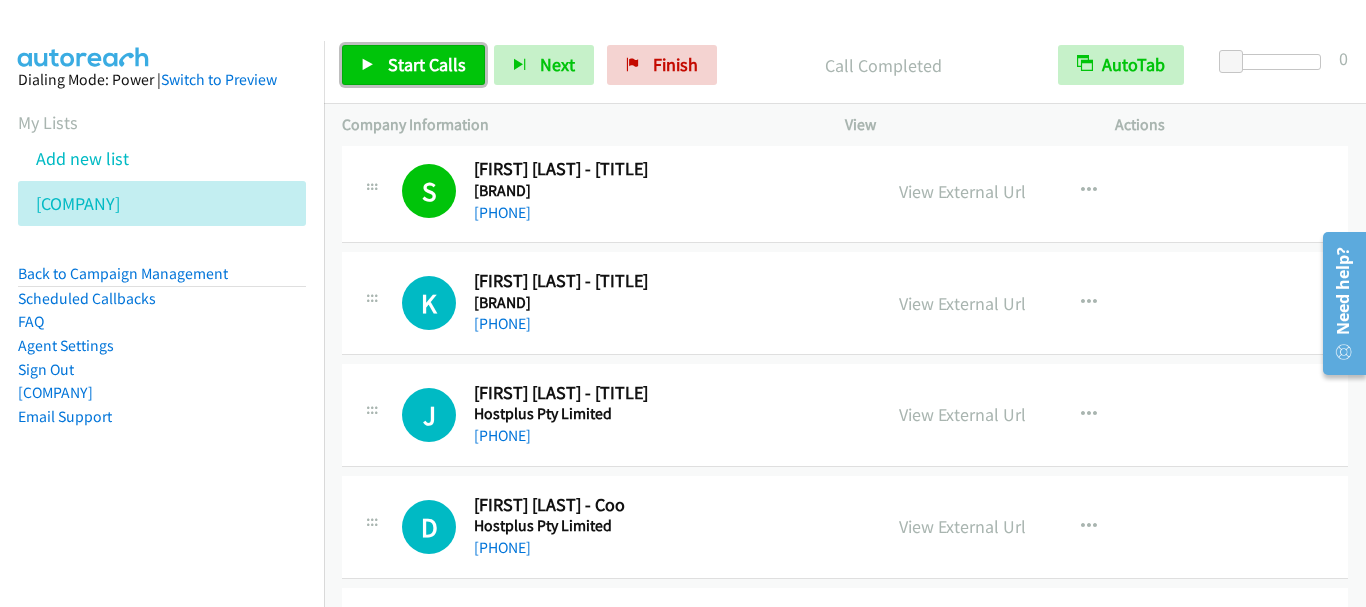 click on "••••• •••••" at bounding box center [427, 64] 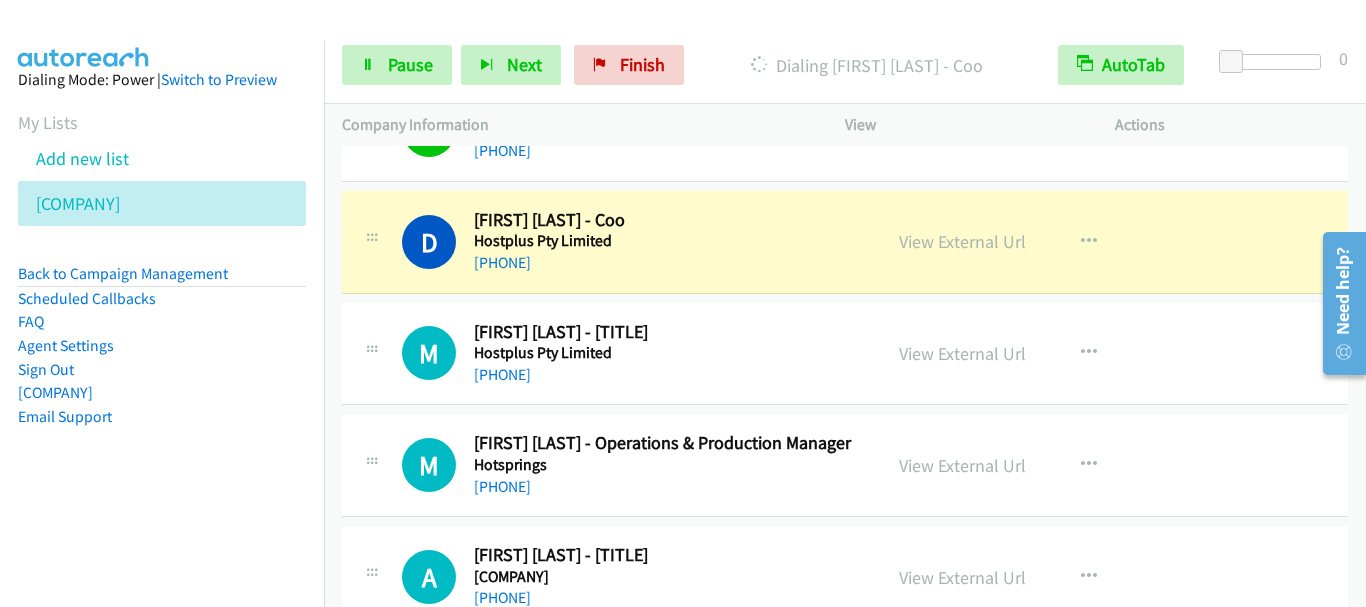 scroll, scrollTop: 4000, scrollLeft: 0, axis: vertical 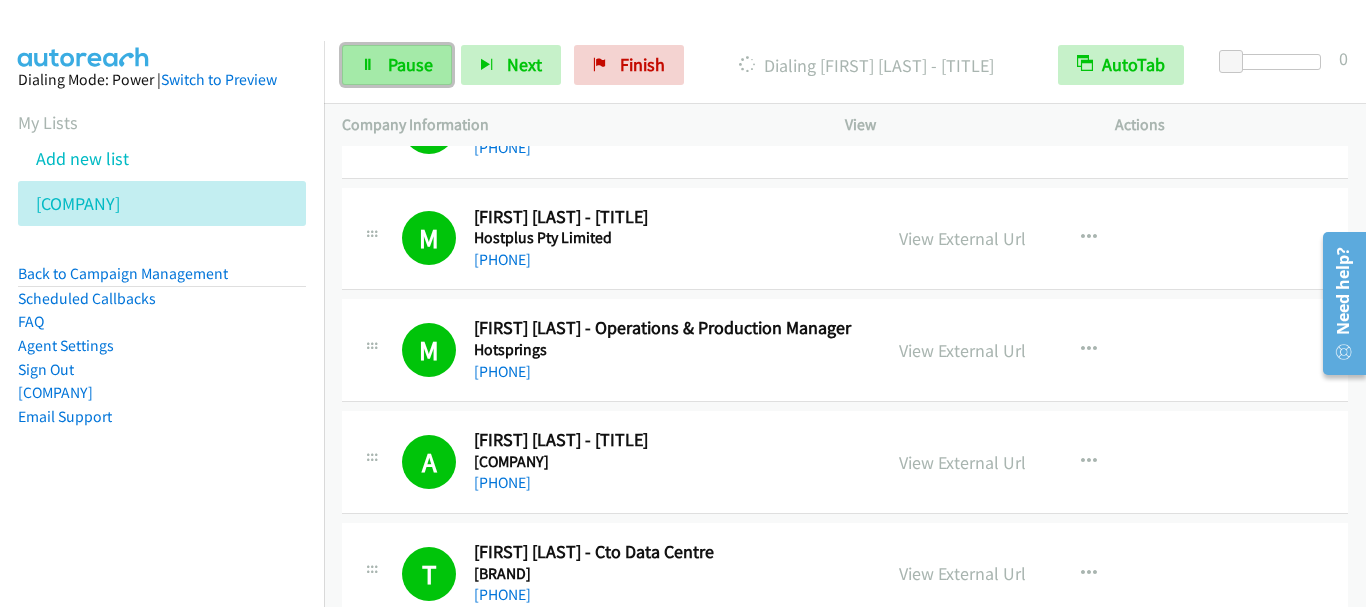click on "Pause" at bounding box center (410, 64) 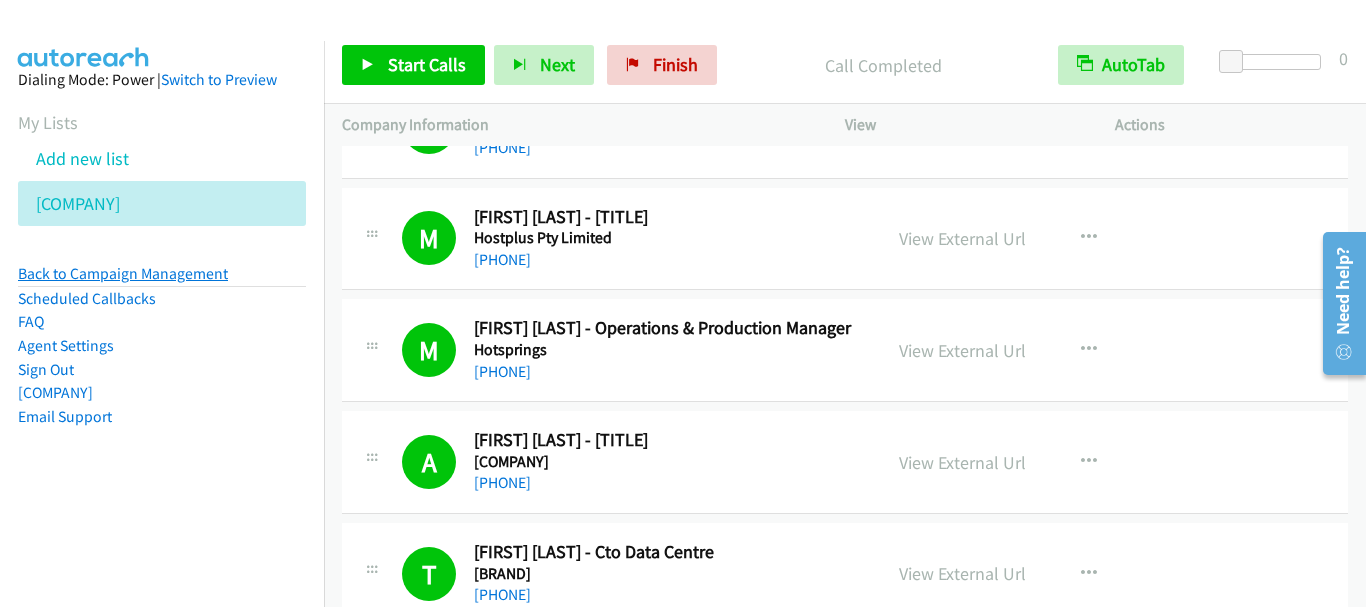 click on "Back to Campaign Management" at bounding box center (123, 273) 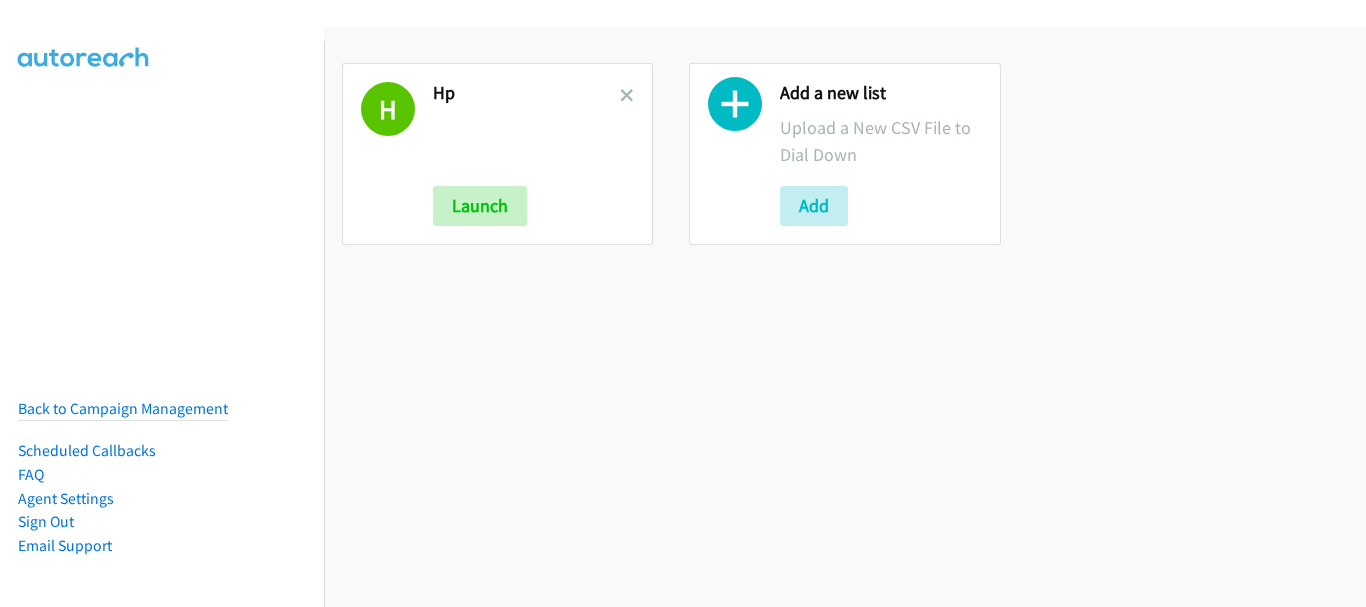 scroll, scrollTop: 0, scrollLeft: 0, axis: both 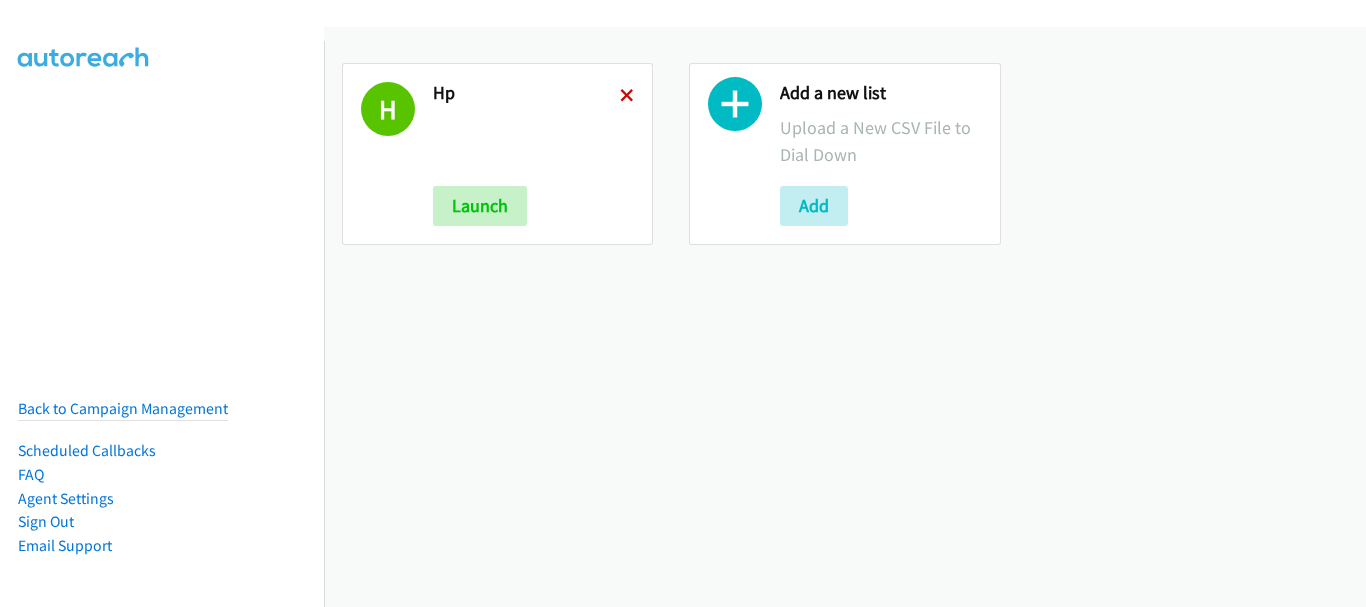 click at bounding box center [627, 97] 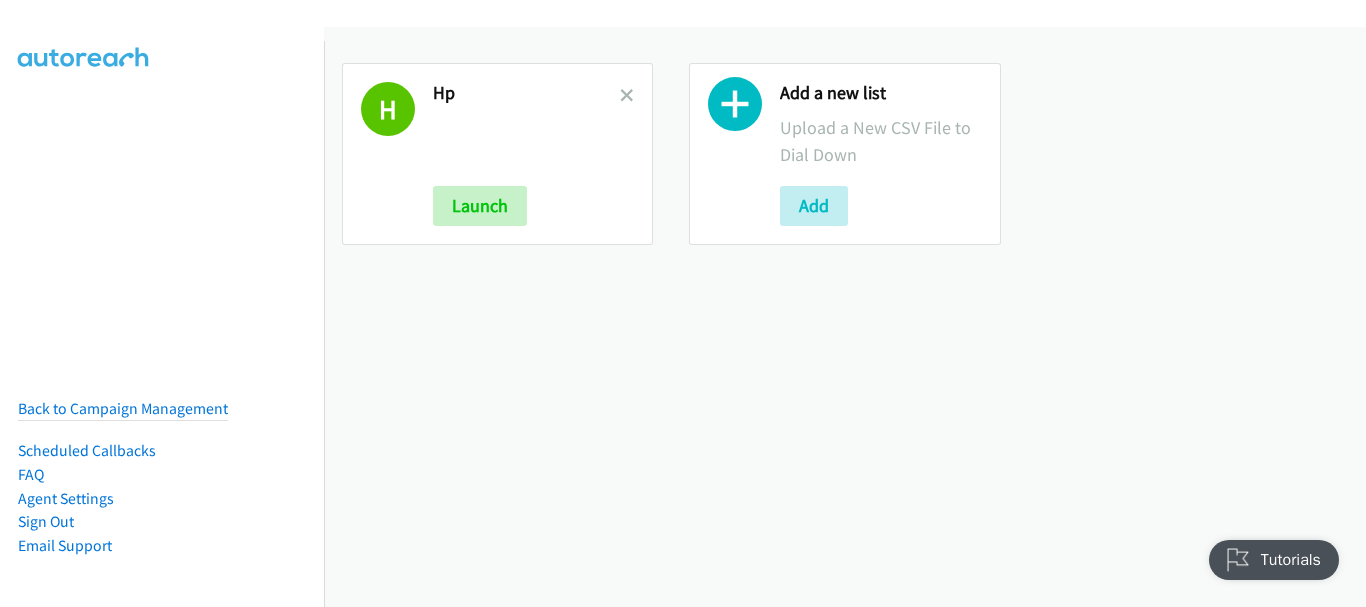 scroll, scrollTop: 0, scrollLeft: 0, axis: both 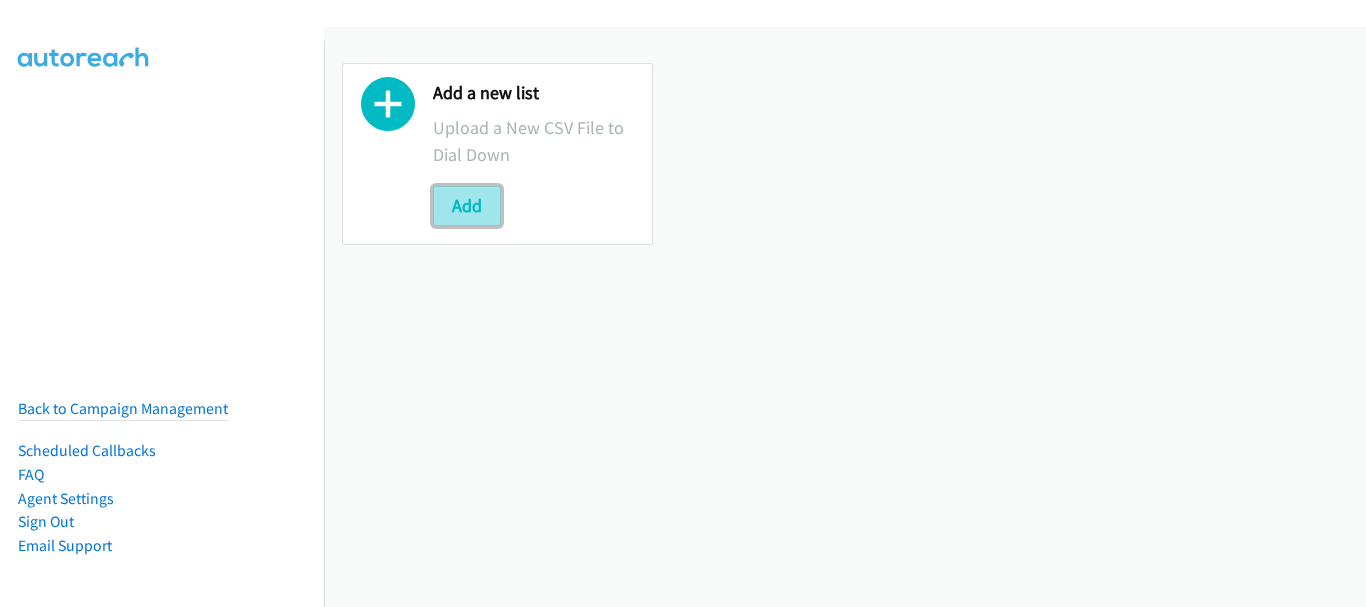 click on "Add" at bounding box center (467, 206) 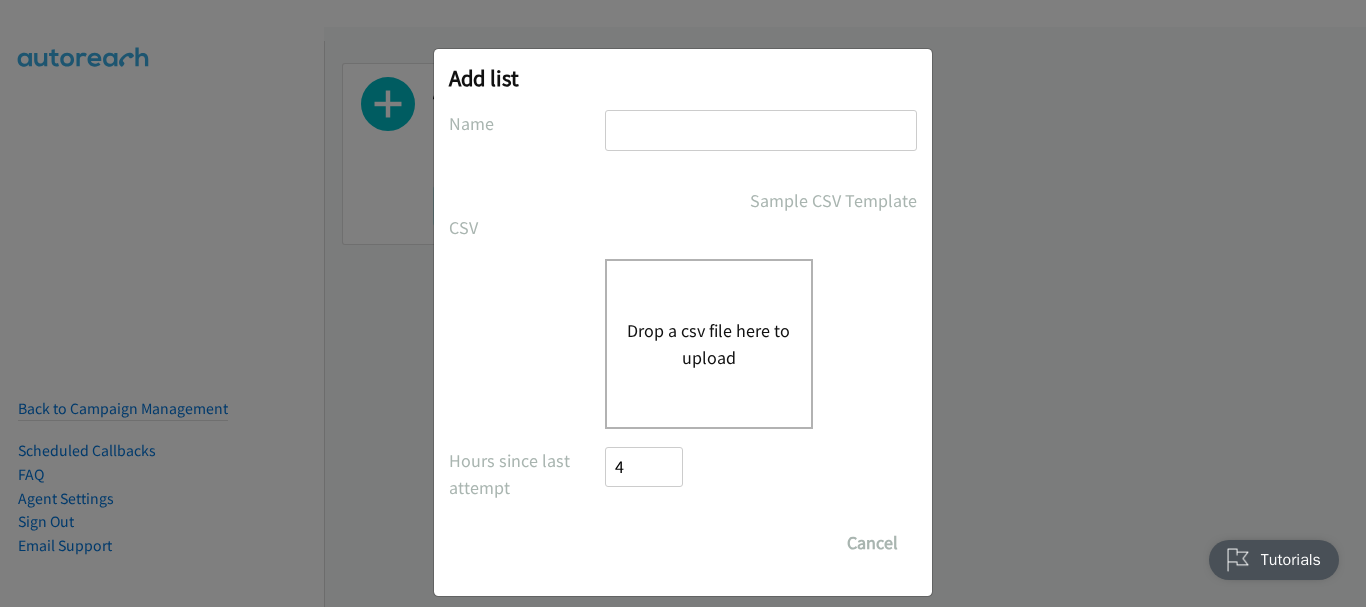 scroll, scrollTop: 0, scrollLeft: 0, axis: both 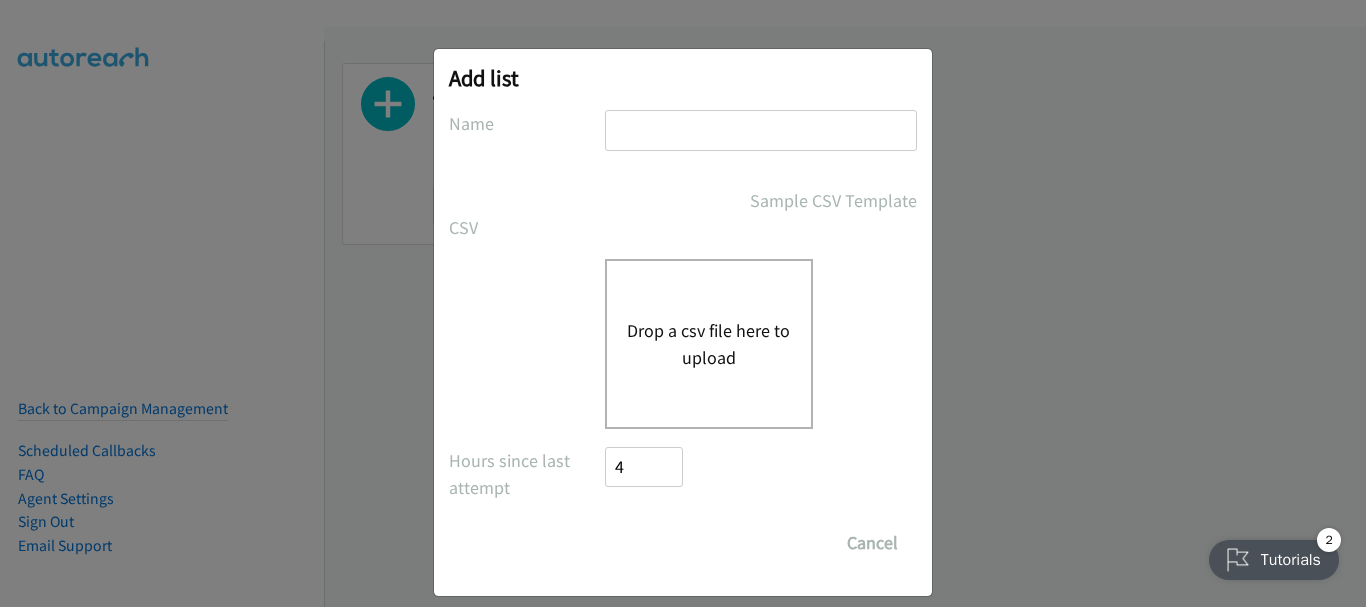 drag, startPoint x: 709, startPoint y: 135, endPoint x: 709, endPoint y: 147, distance: 12 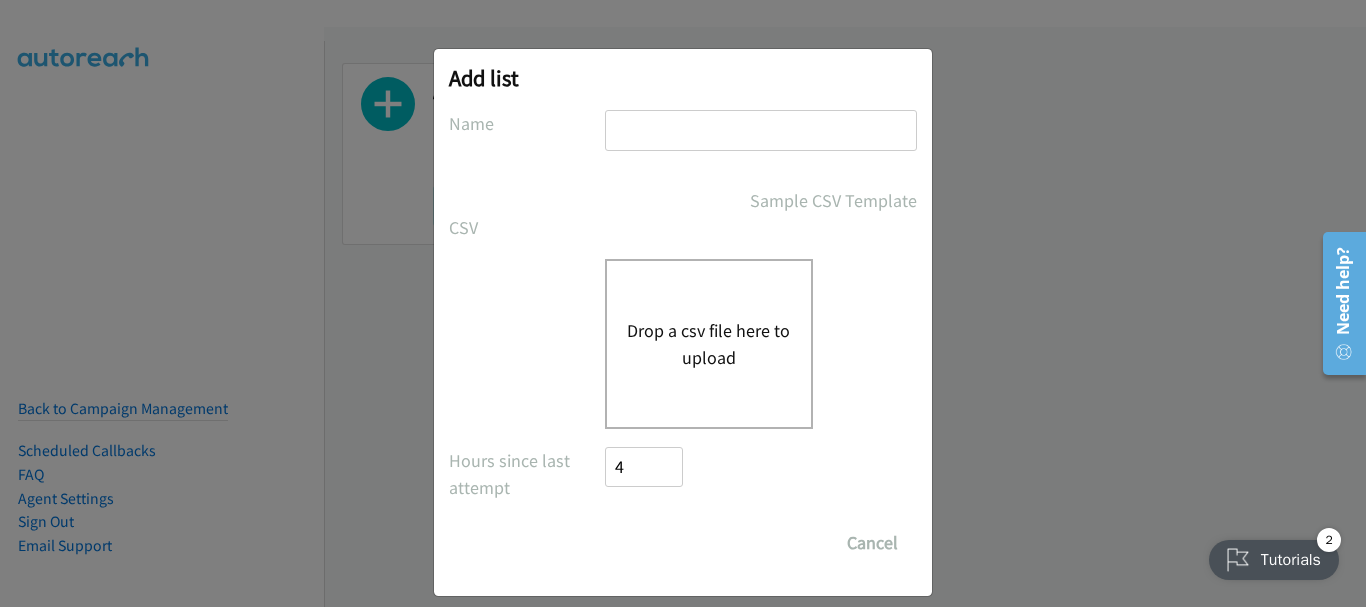 type on "hp" 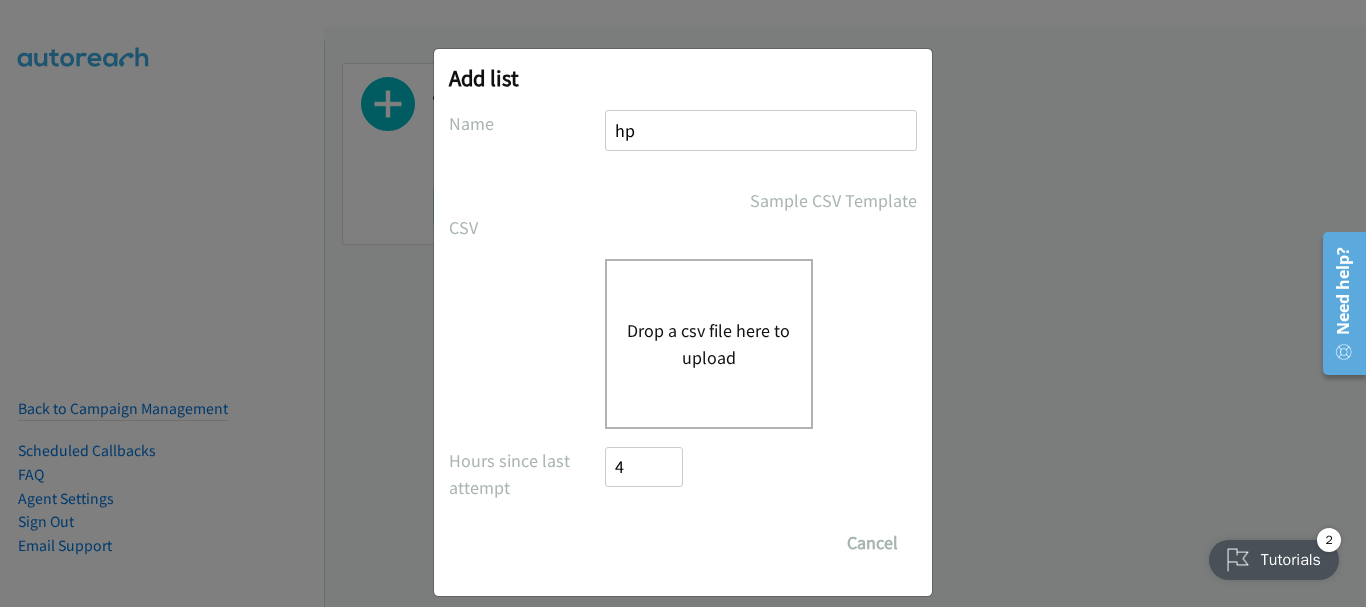 click on "Drop a csv file here to upload" at bounding box center (709, 344) 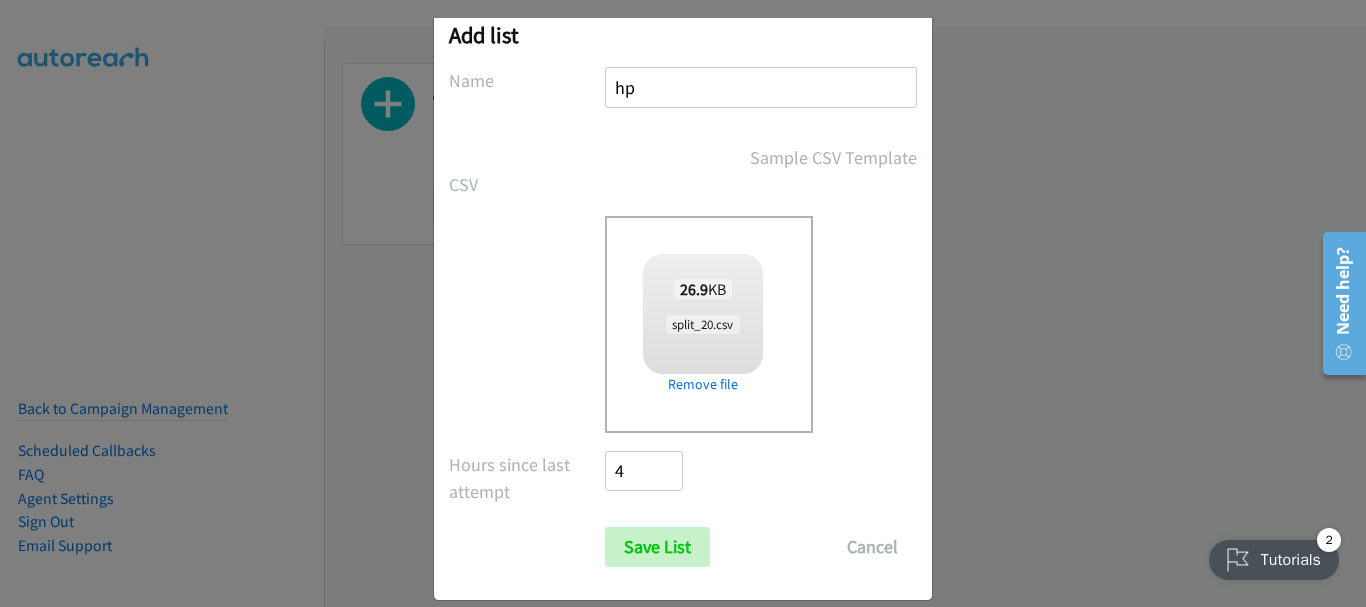 scroll, scrollTop: 67, scrollLeft: 0, axis: vertical 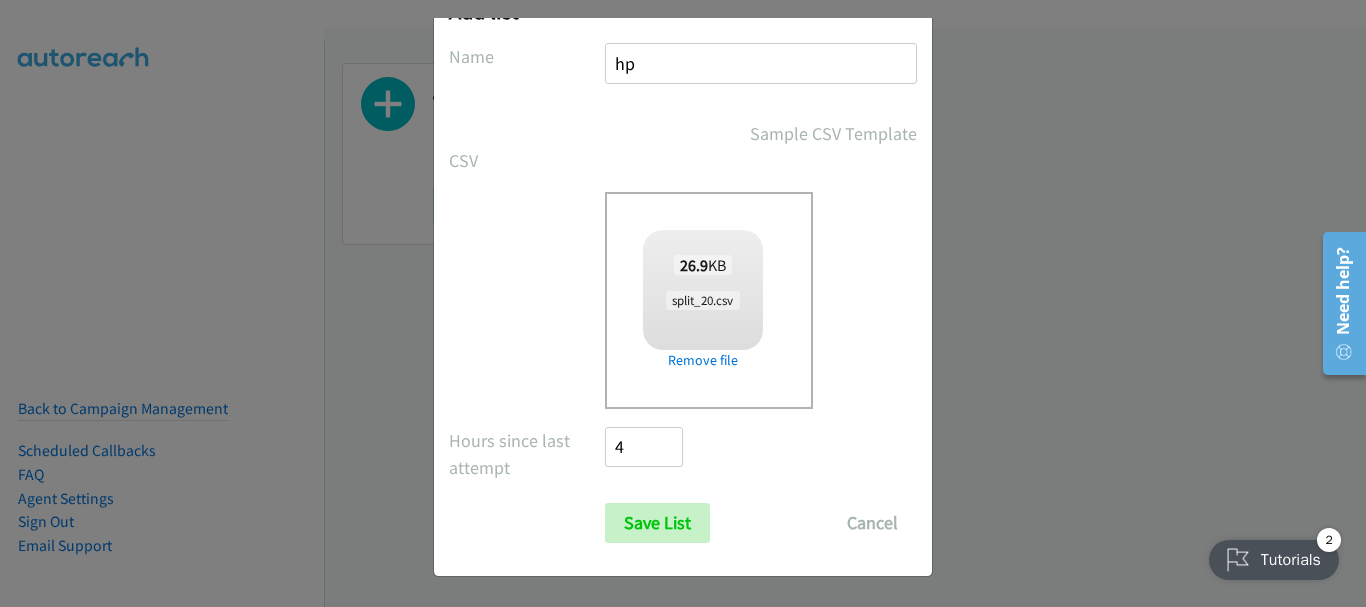 click on "Add list
No phone fields were returned for that Report or List View
Please upload a csv or excel file and try again
This Report doesn't contain an Id field. Please add an Id field to the Report and try again
This Report or List View is no longer available and/or you no longer have permissions to access this list. Please try again with a different list.
The selected report isn't one of the account owner's enabled salesforce objects
There was an error processing the uploading spreadsheet, please try again
Name
hp
Sample CSV Template
CSV
Existing List
Add to List
New List
Drop a csv file here to upload            26.9  KB      split_20.csv                         Check                                               Error                                                    Remove file
All Phones
New csv
Append to csv
Uploaded file" at bounding box center (683, 279) 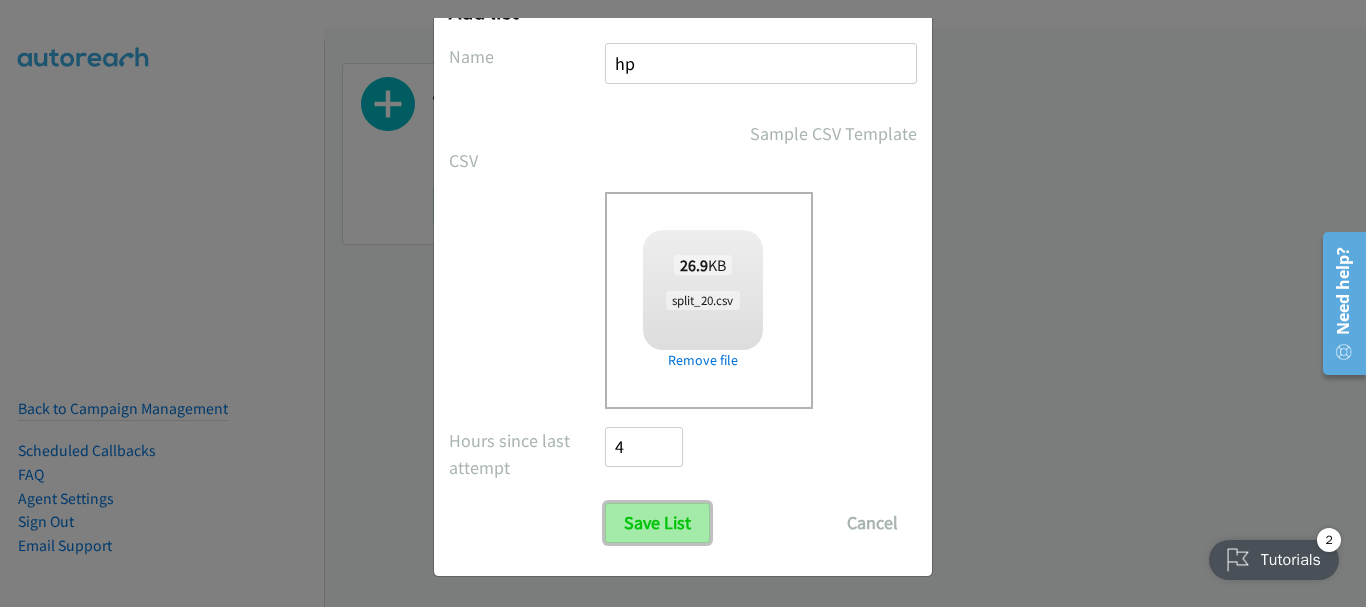 click on "Save List" at bounding box center [657, 523] 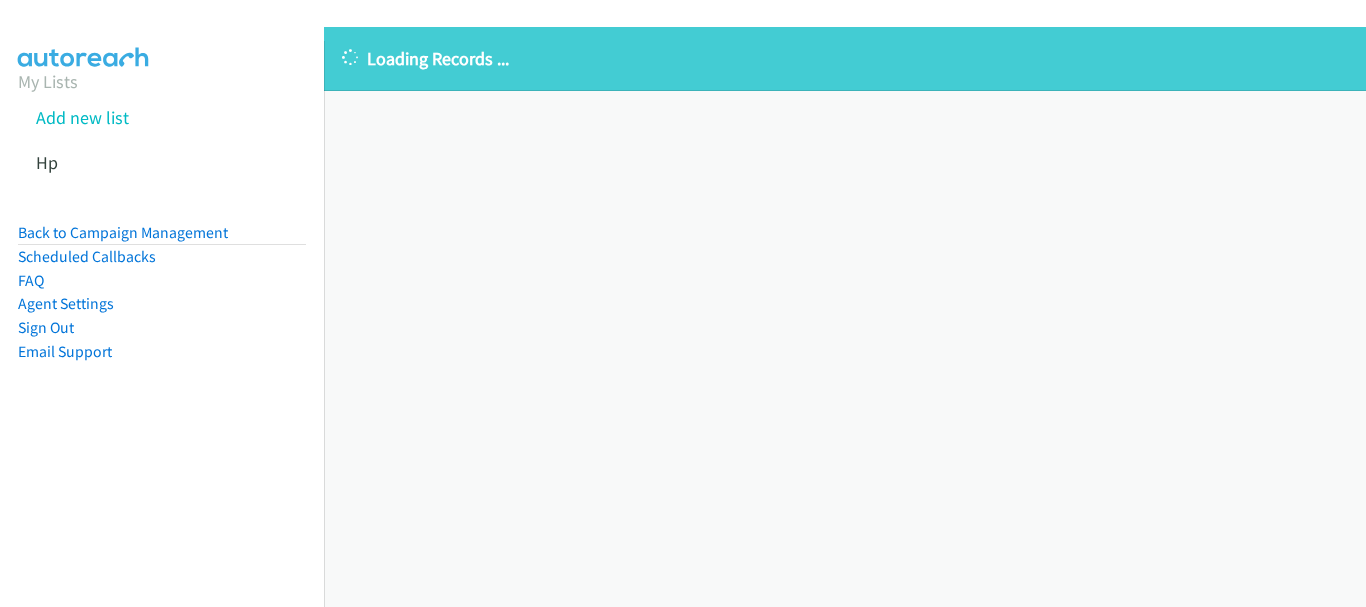 scroll, scrollTop: 0, scrollLeft: 0, axis: both 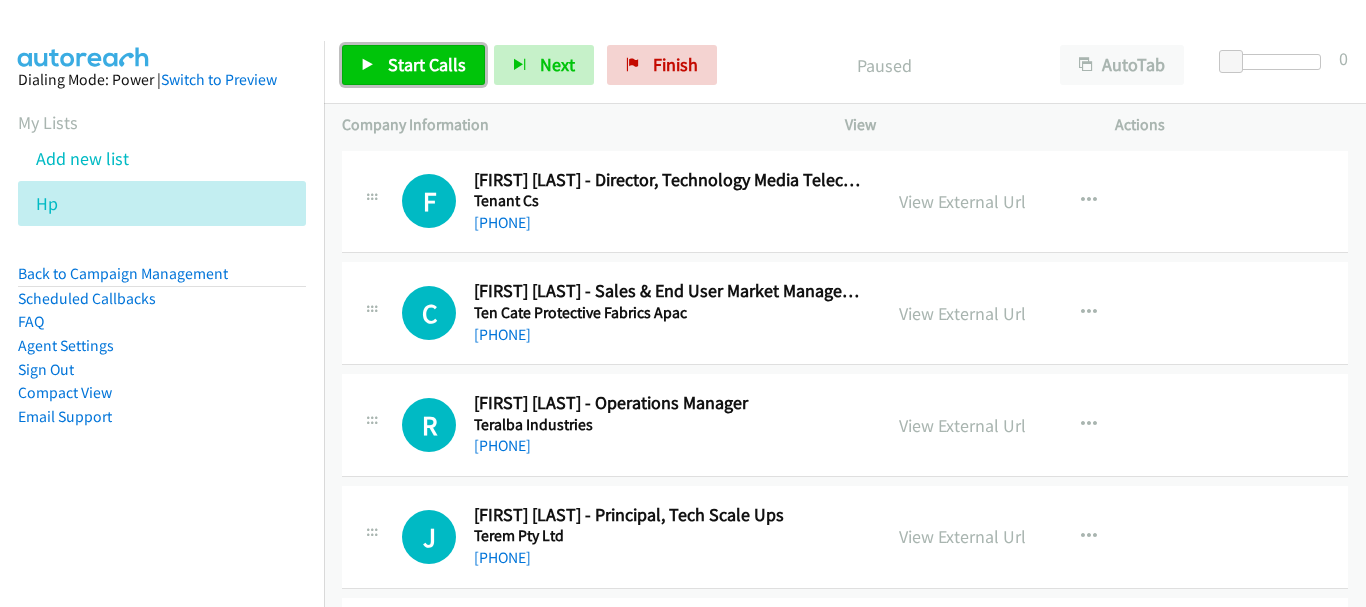 click on "Start Calls" at bounding box center (427, 64) 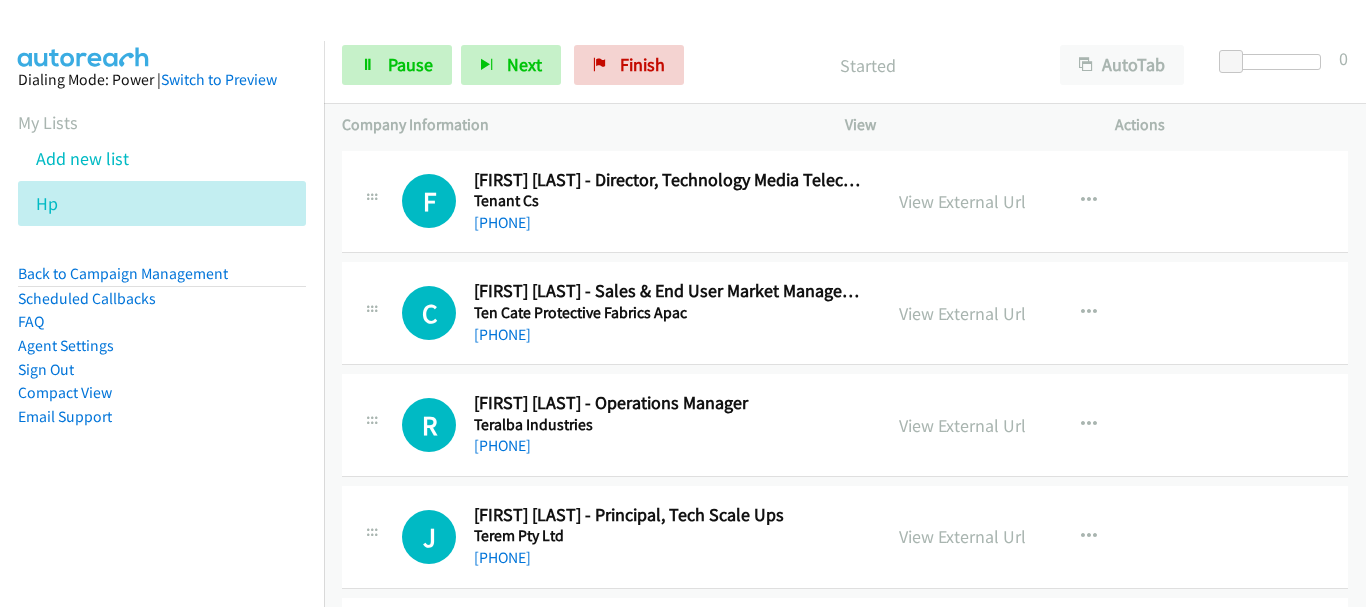 scroll, scrollTop: 0, scrollLeft: 0, axis: both 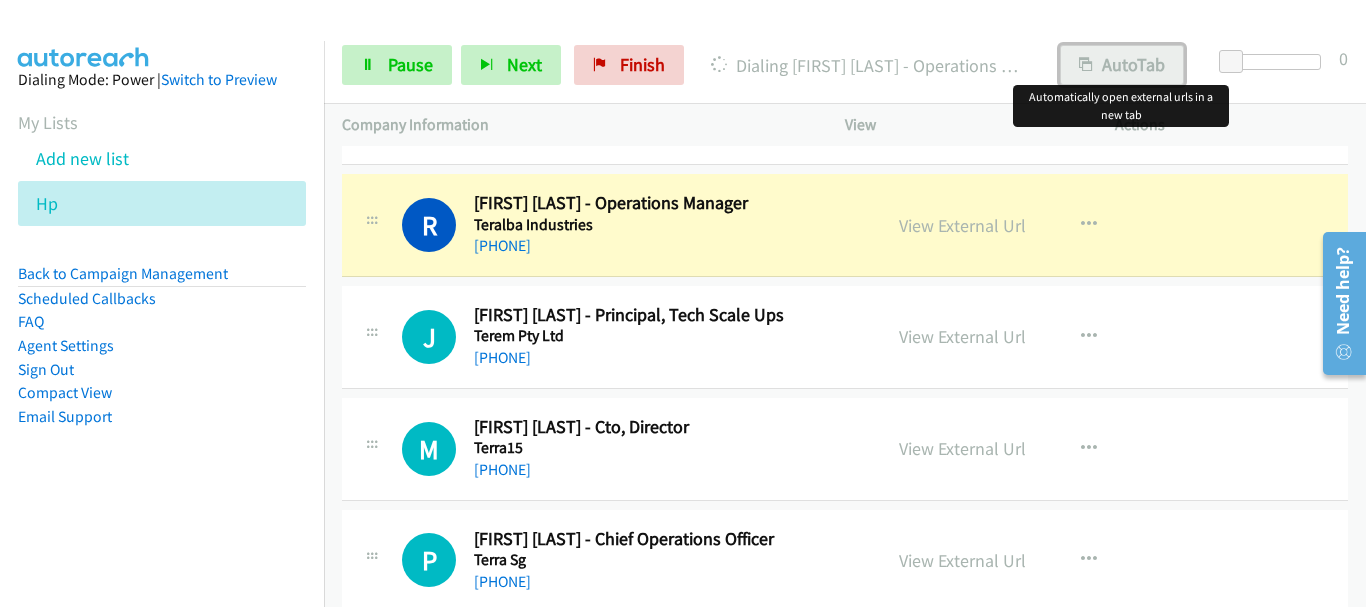 click on "AutoTab" at bounding box center (1122, 65) 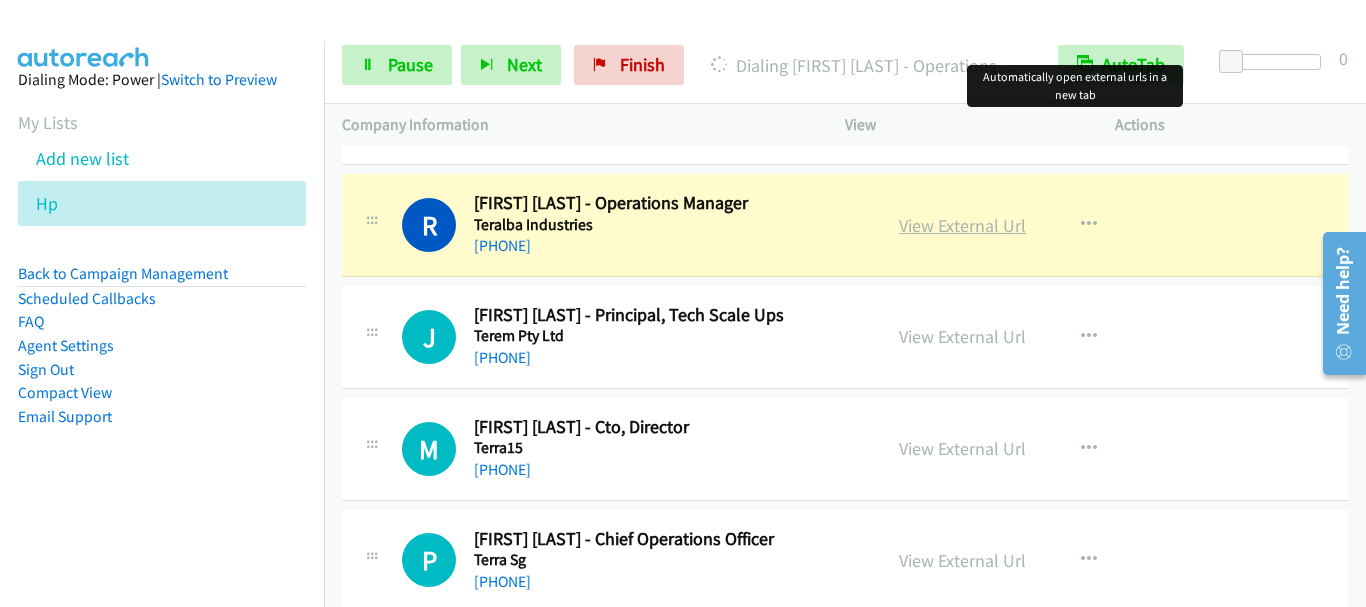 click on "•••• •••••••• •••" at bounding box center (962, 225) 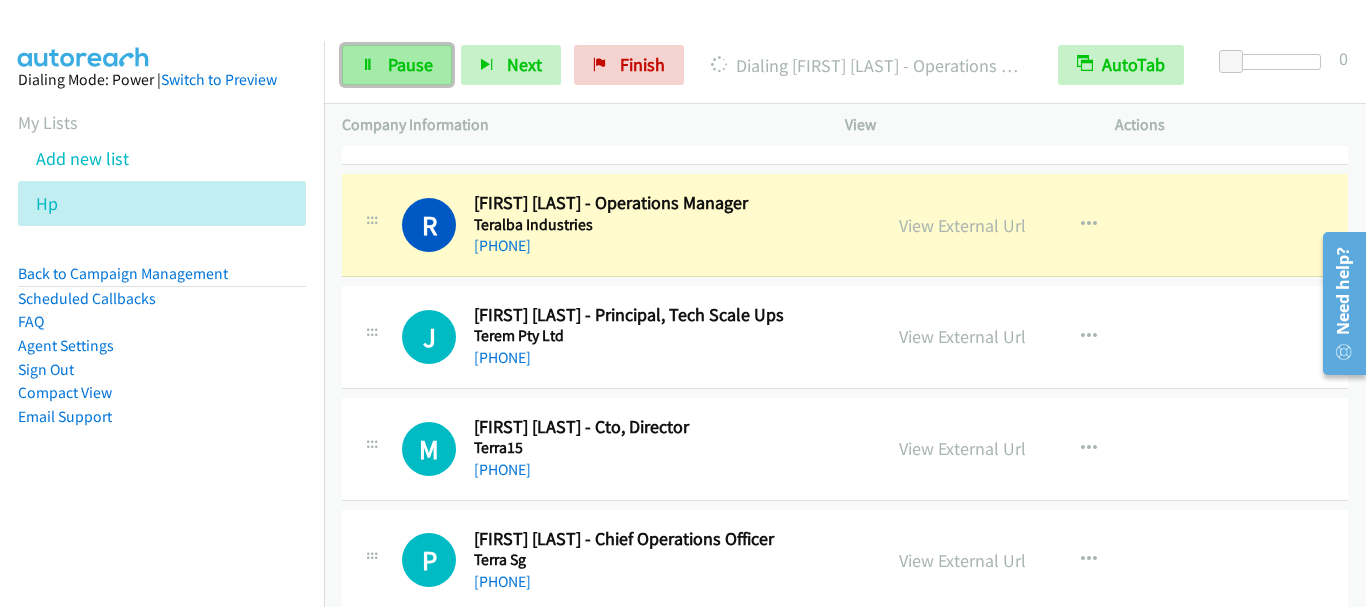 click on "Pause" at bounding box center [410, 64] 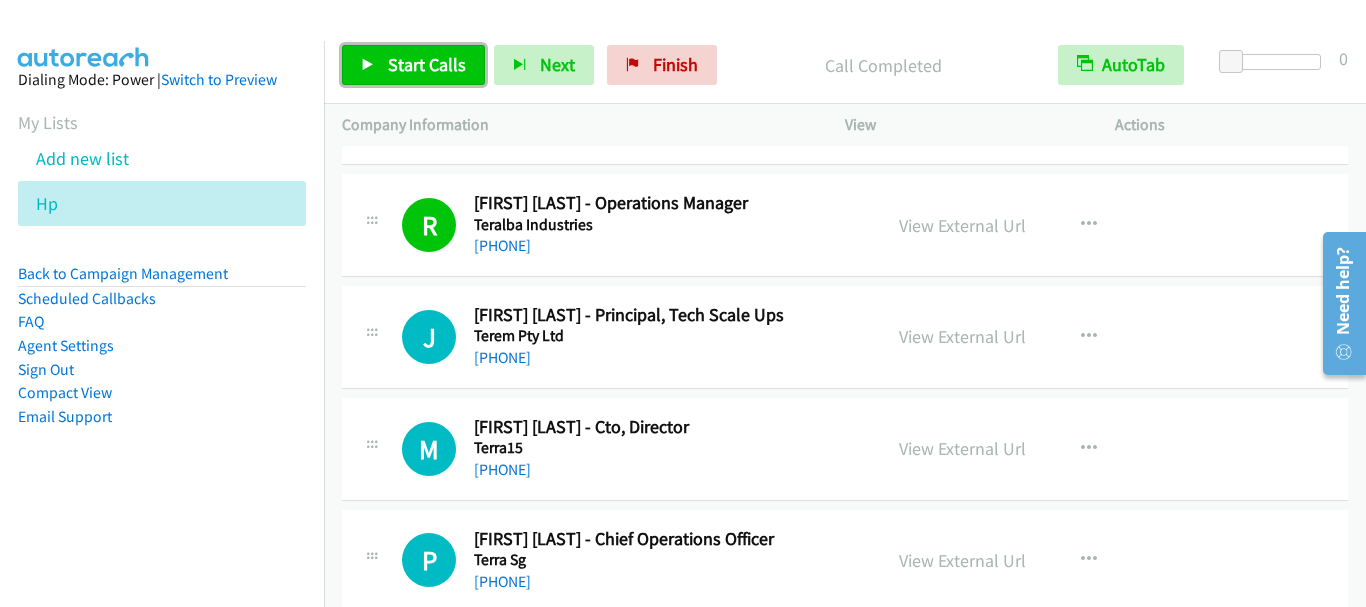 click on "••••• •••••" at bounding box center (427, 64) 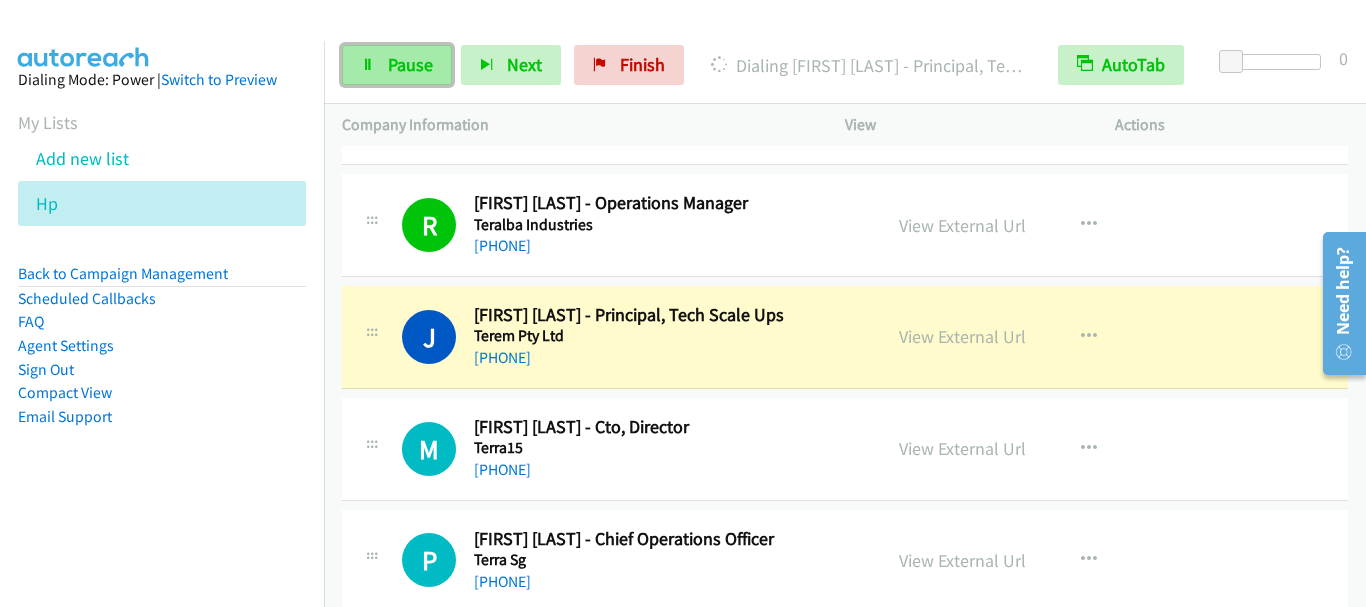 click on "Pause" at bounding box center [397, 65] 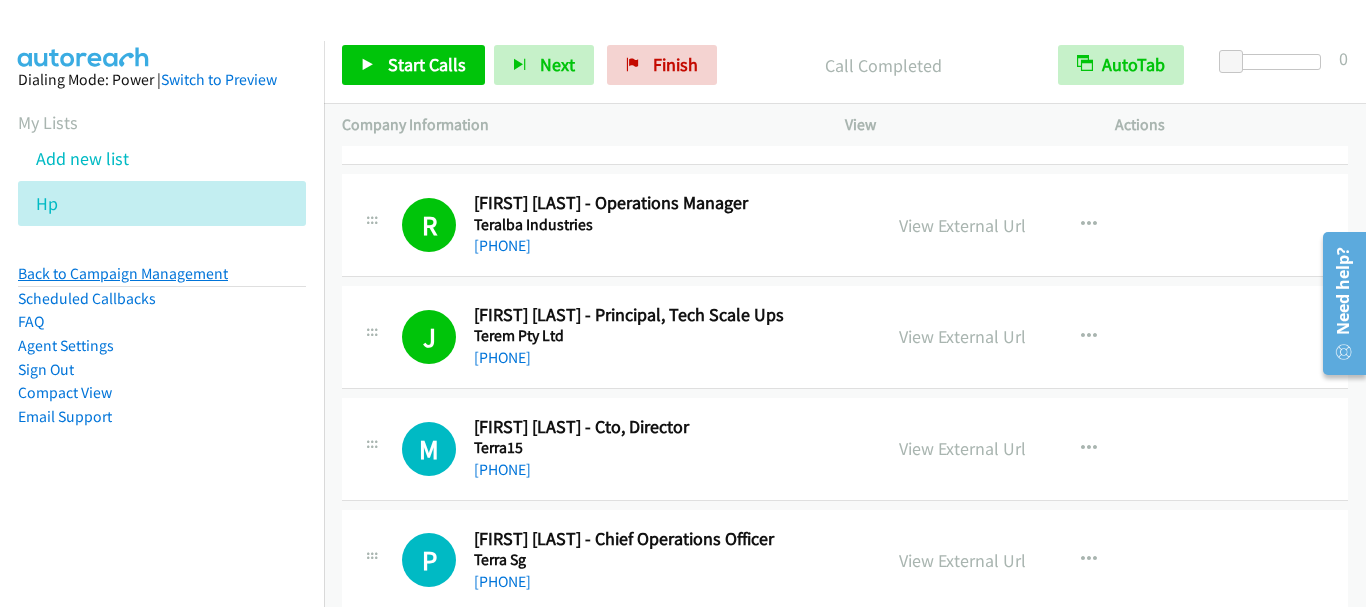 click on "Back to Campaign Management" at bounding box center (123, 273) 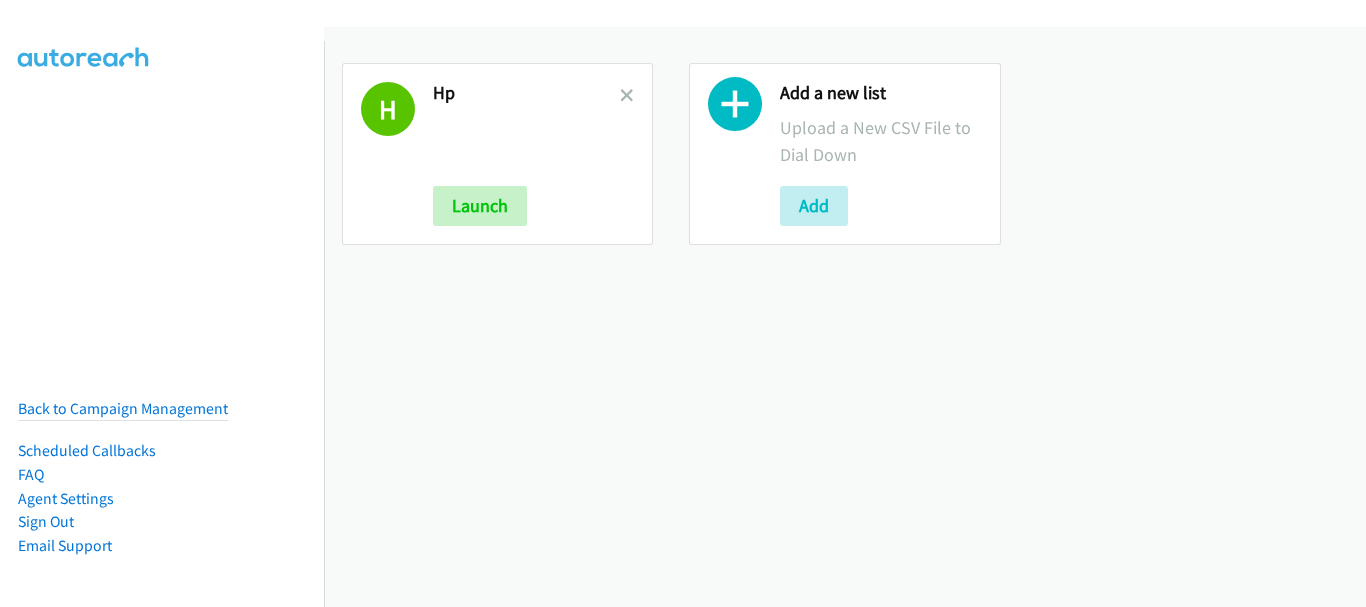 scroll, scrollTop: 0, scrollLeft: 0, axis: both 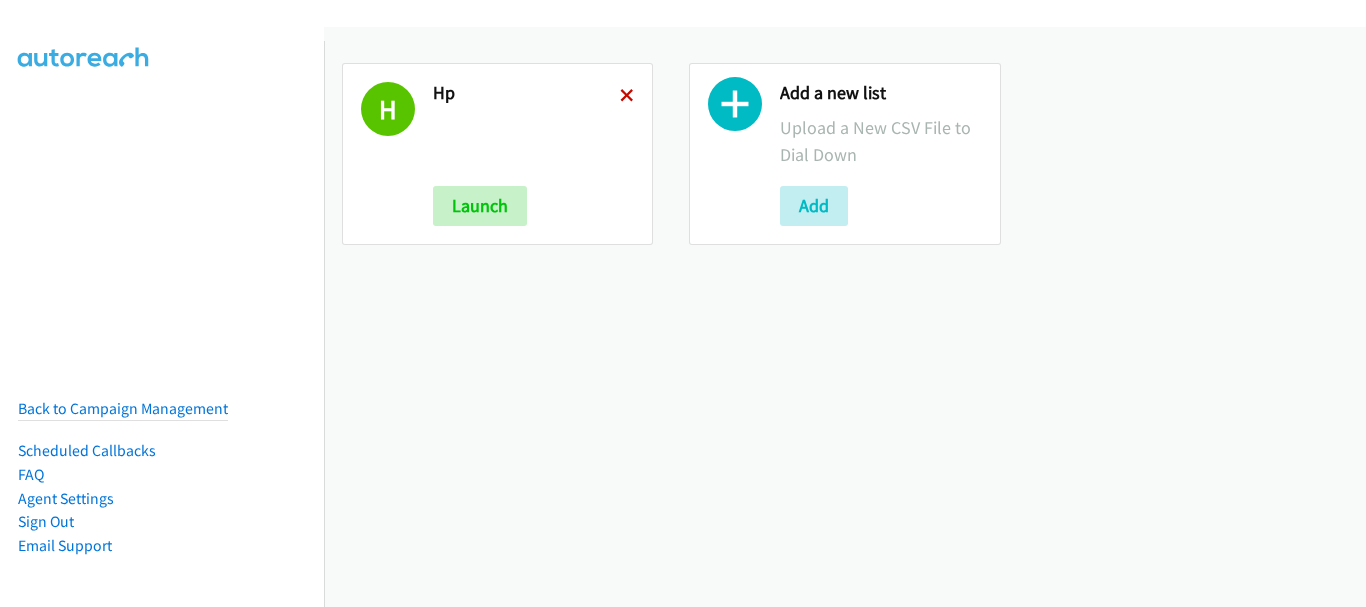 click at bounding box center [627, 97] 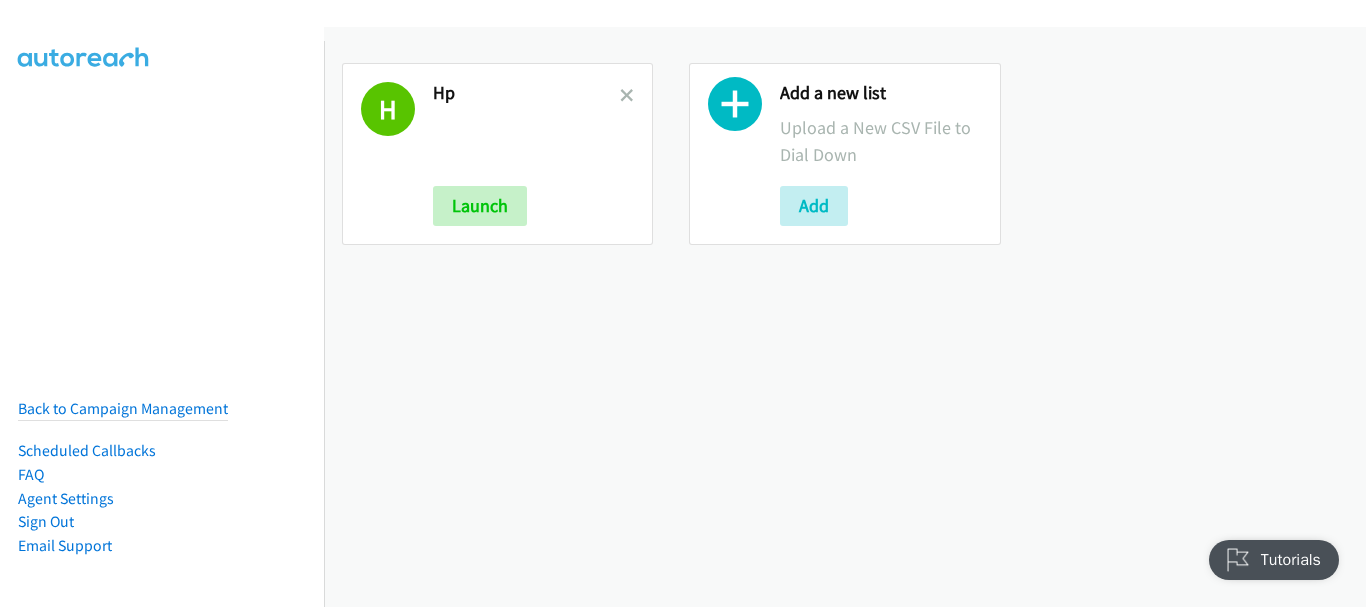 scroll, scrollTop: 0, scrollLeft: 0, axis: both 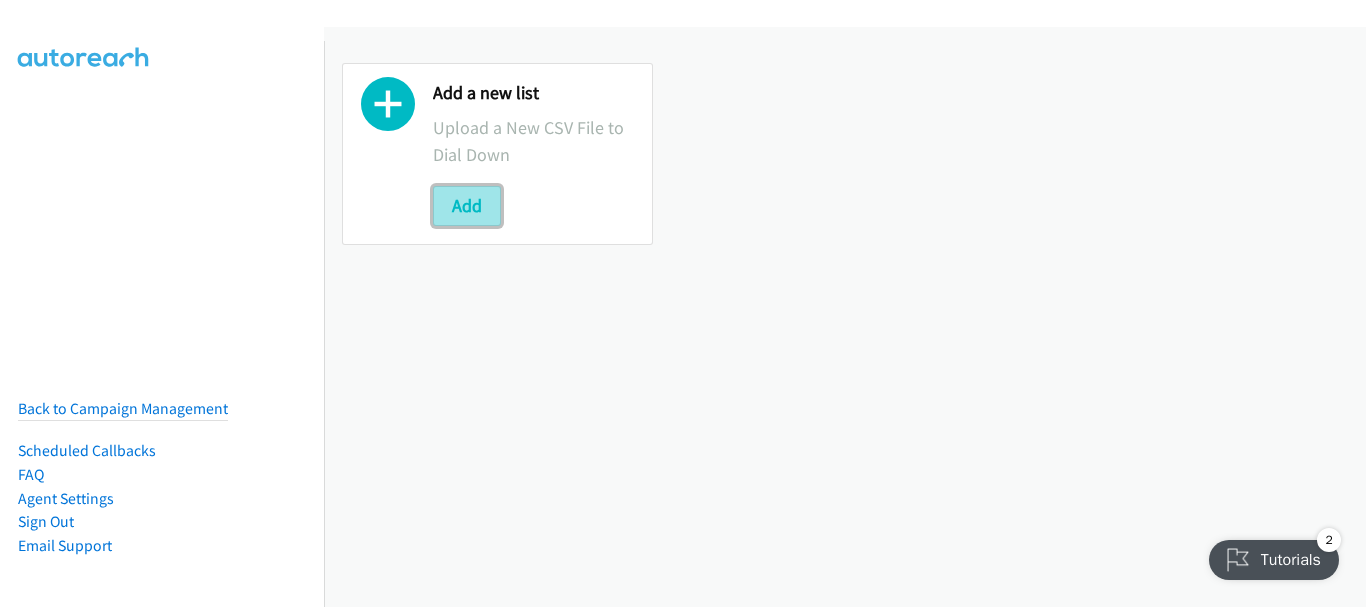 click on "Add" at bounding box center (467, 206) 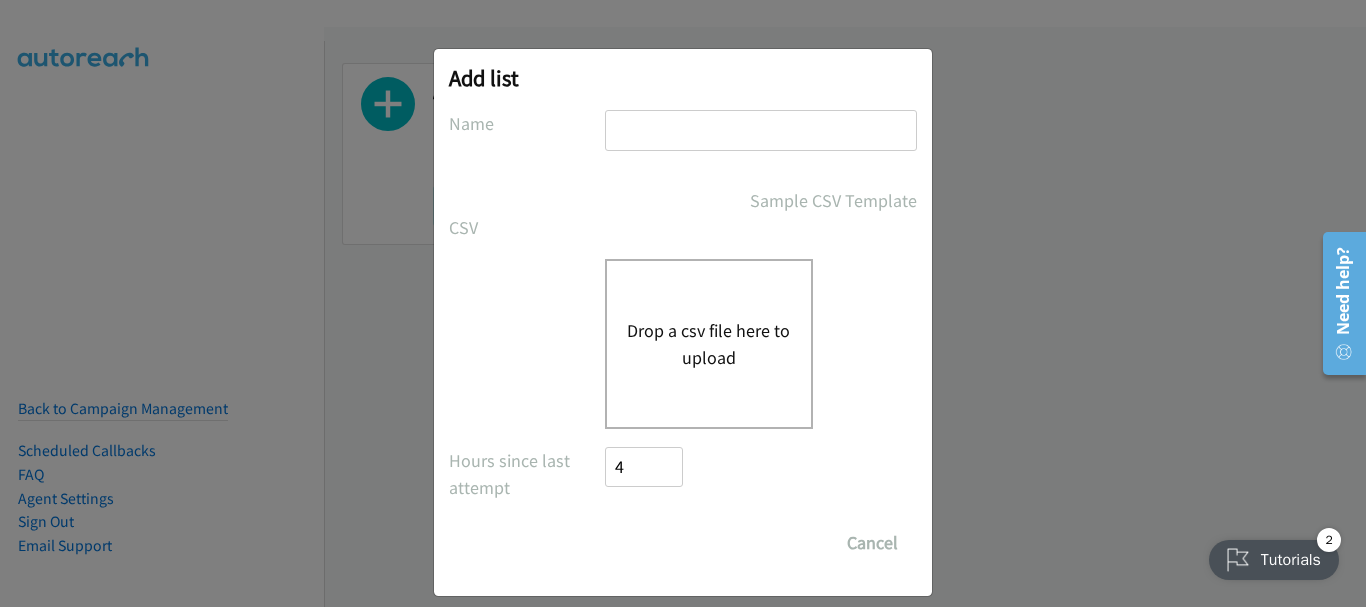 click at bounding box center (761, 130) 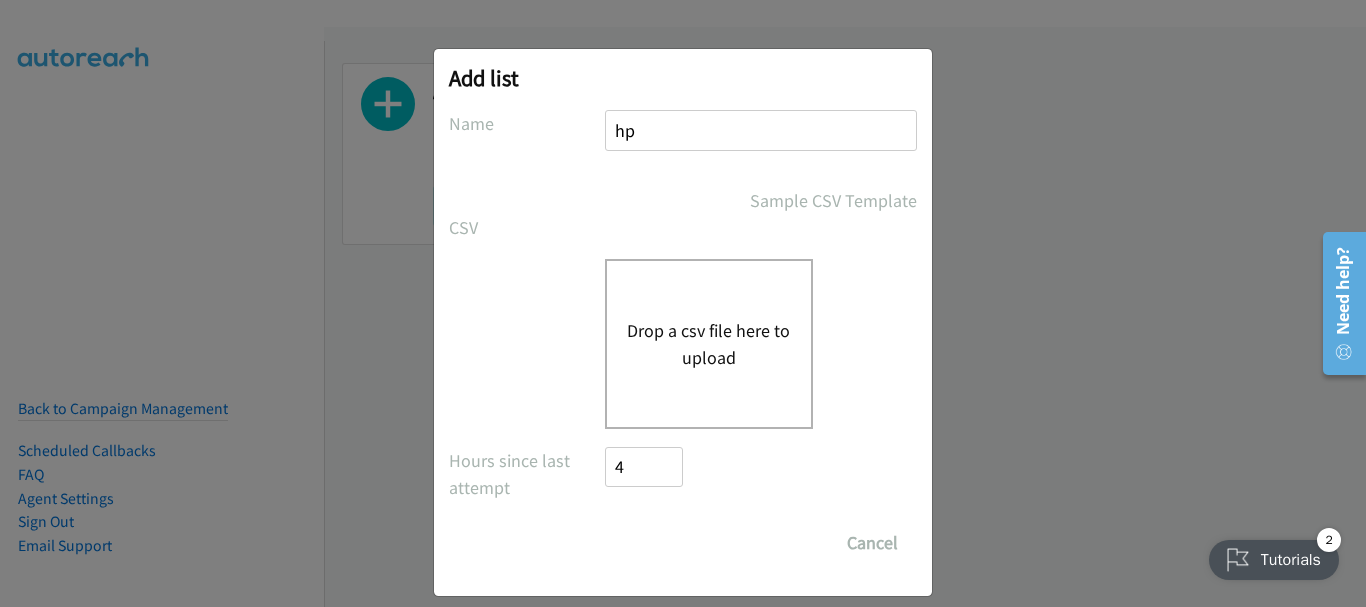 click on "Drop a csv file here to upload" at bounding box center (709, 344) 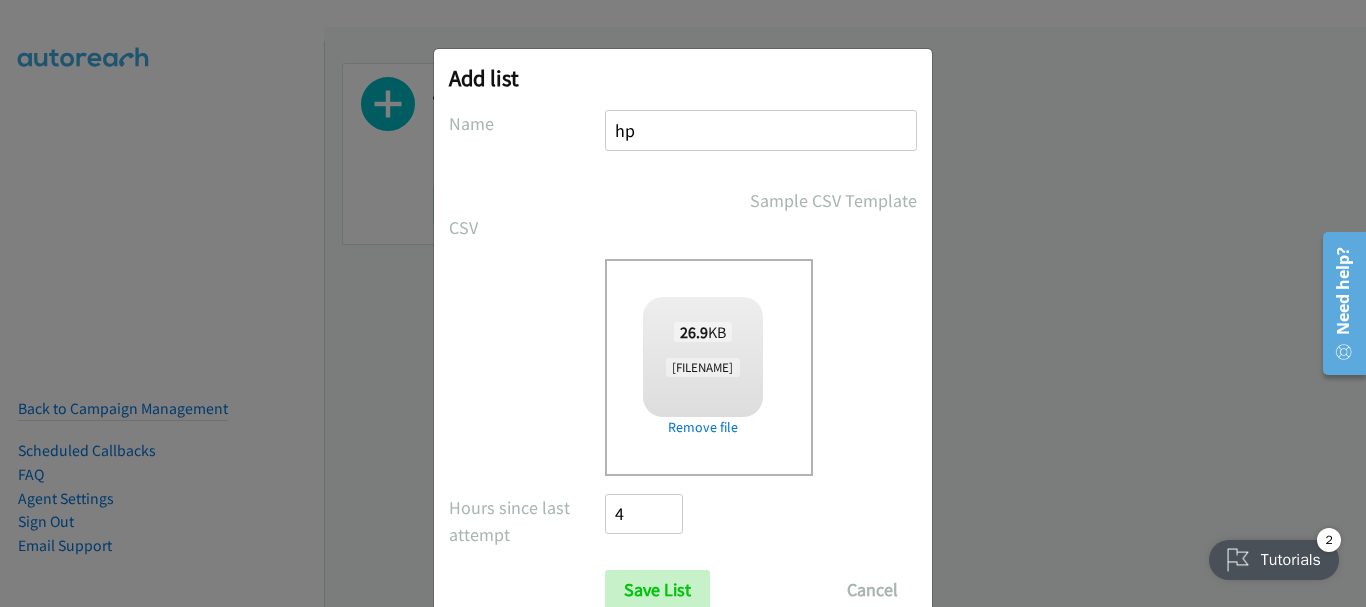 scroll, scrollTop: 67, scrollLeft: 0, axis: vertical 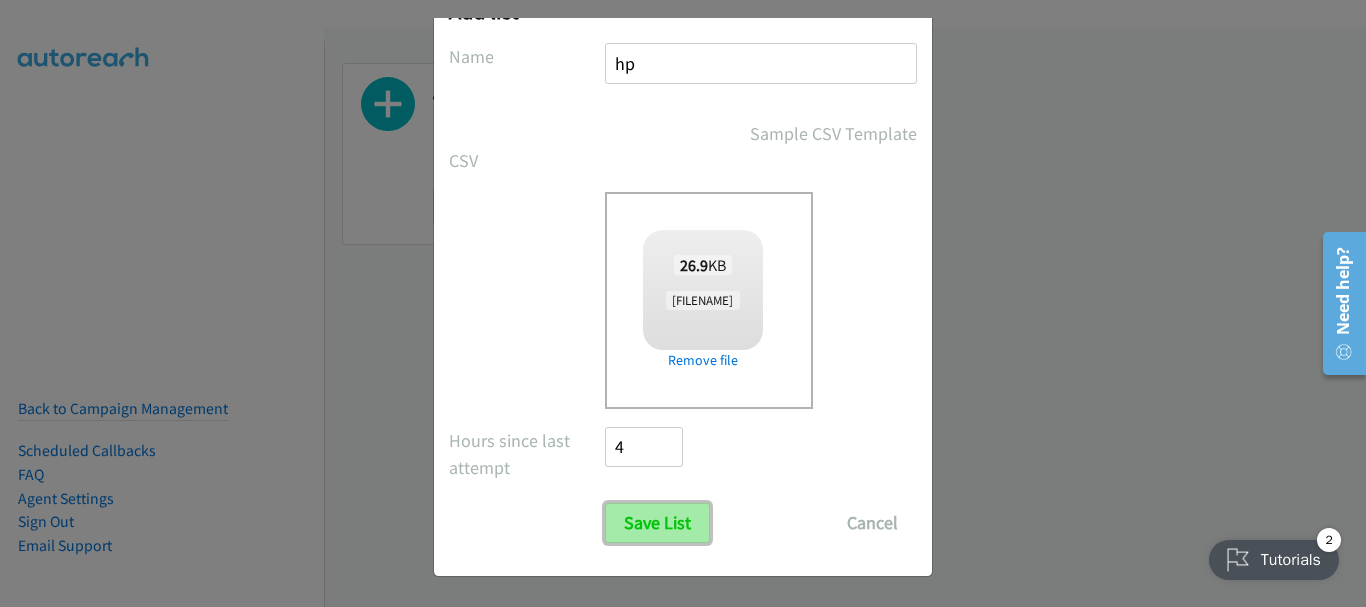 click on "Save List" at bounding box center [657, 523] 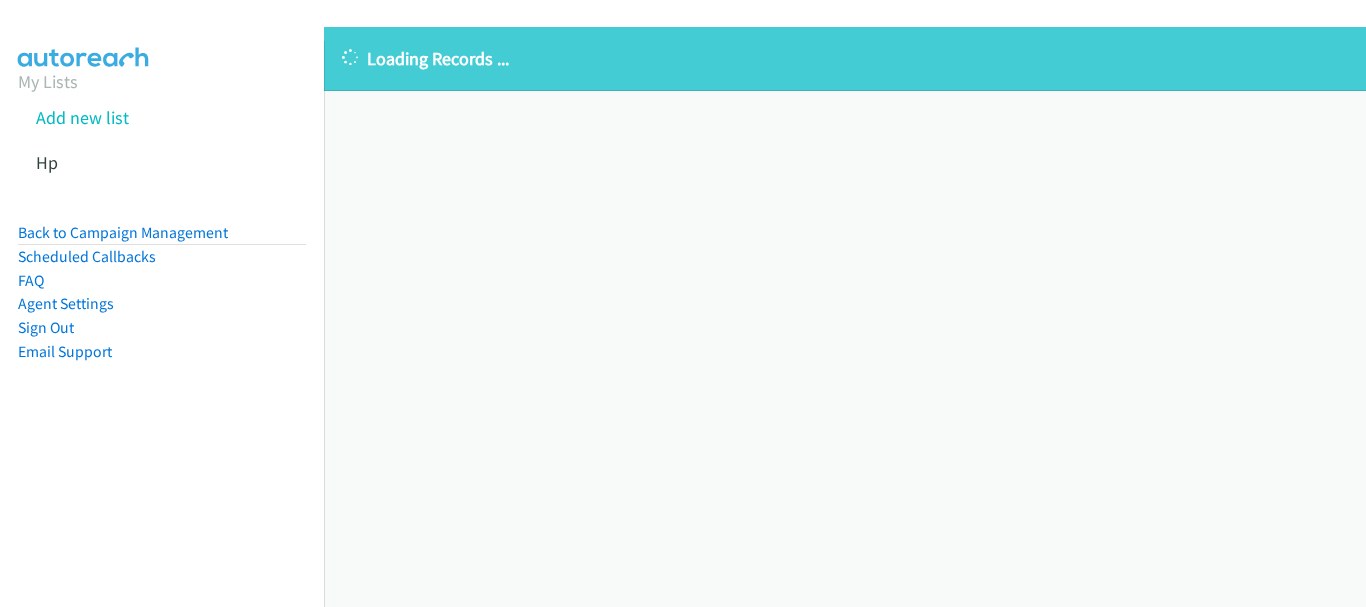scroll, scrollTop: 0, scrollLeft: 0, axis: both 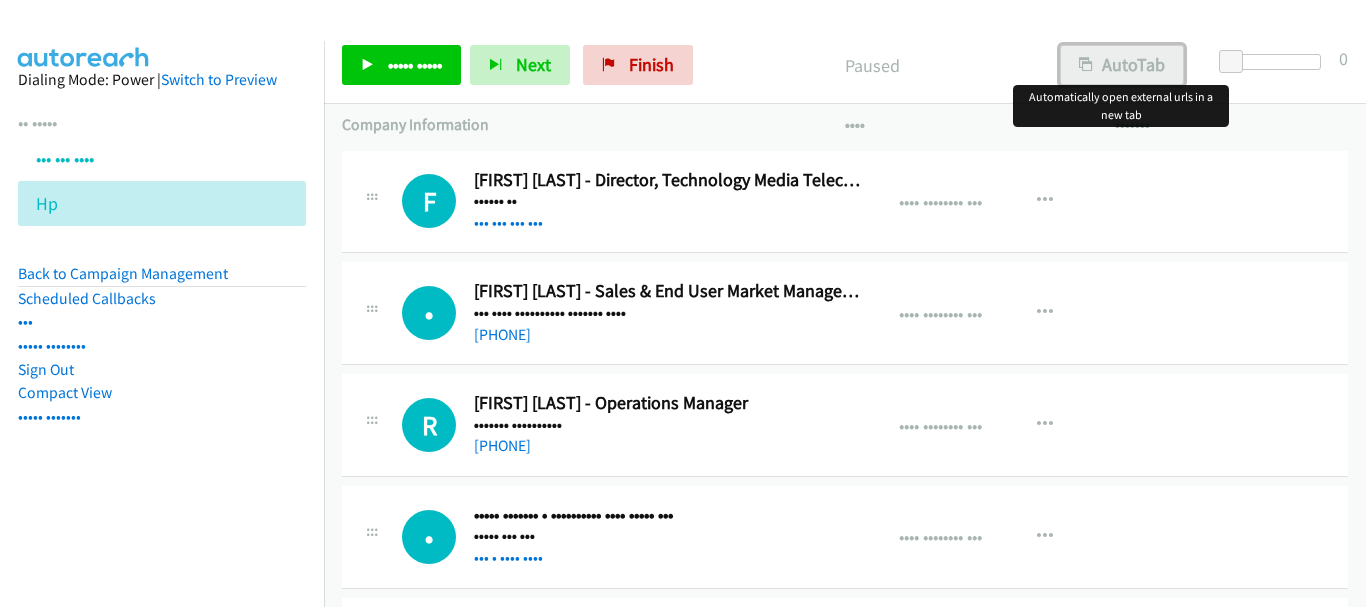 click on "AutoTab" at bounding box center [1122, 65] 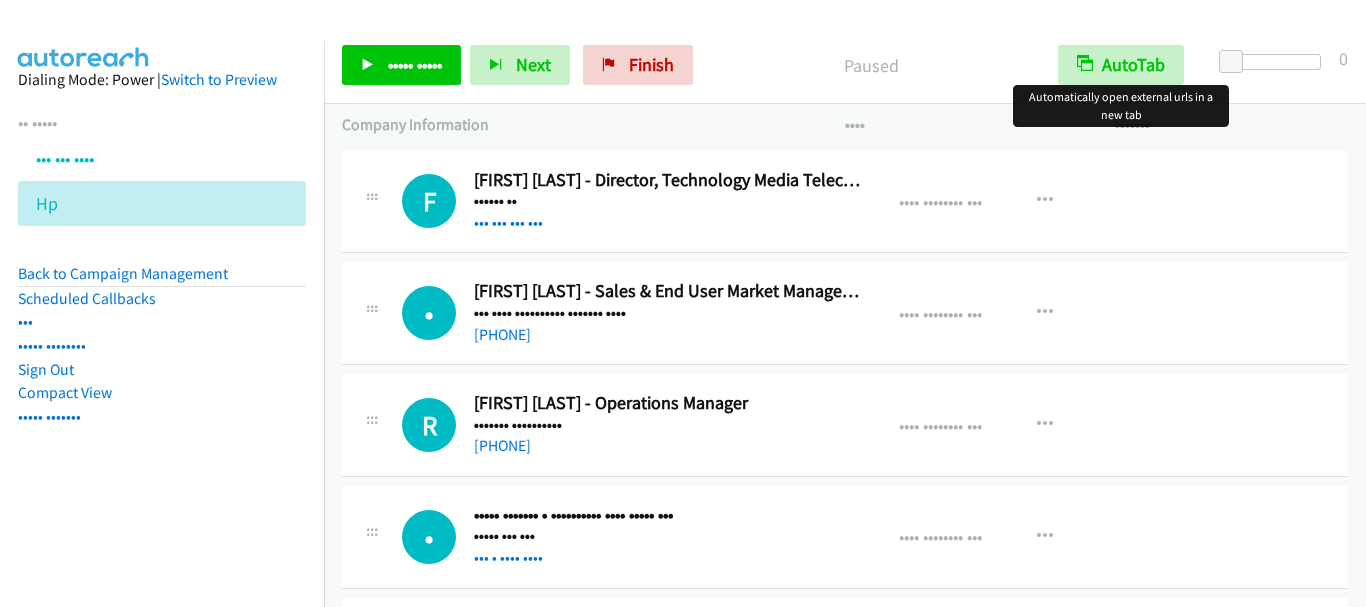 scroll, scrollTop: 0, scrollLeft: 0, axis: both 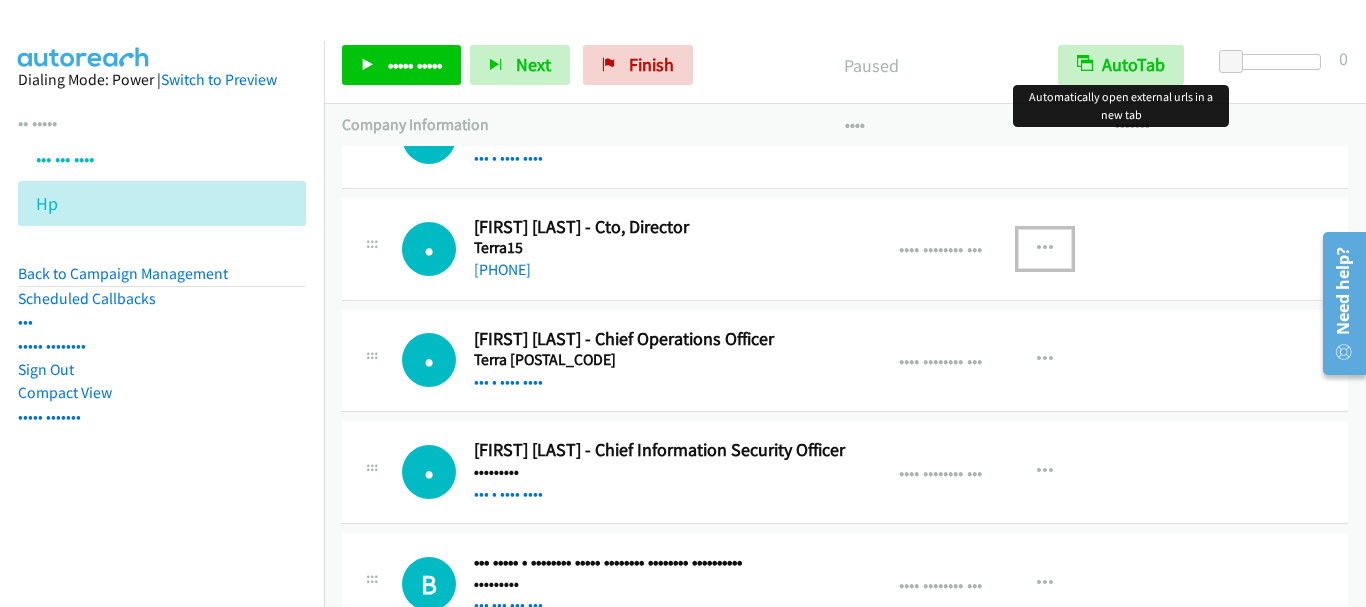click at bounding box center (1045, 249) 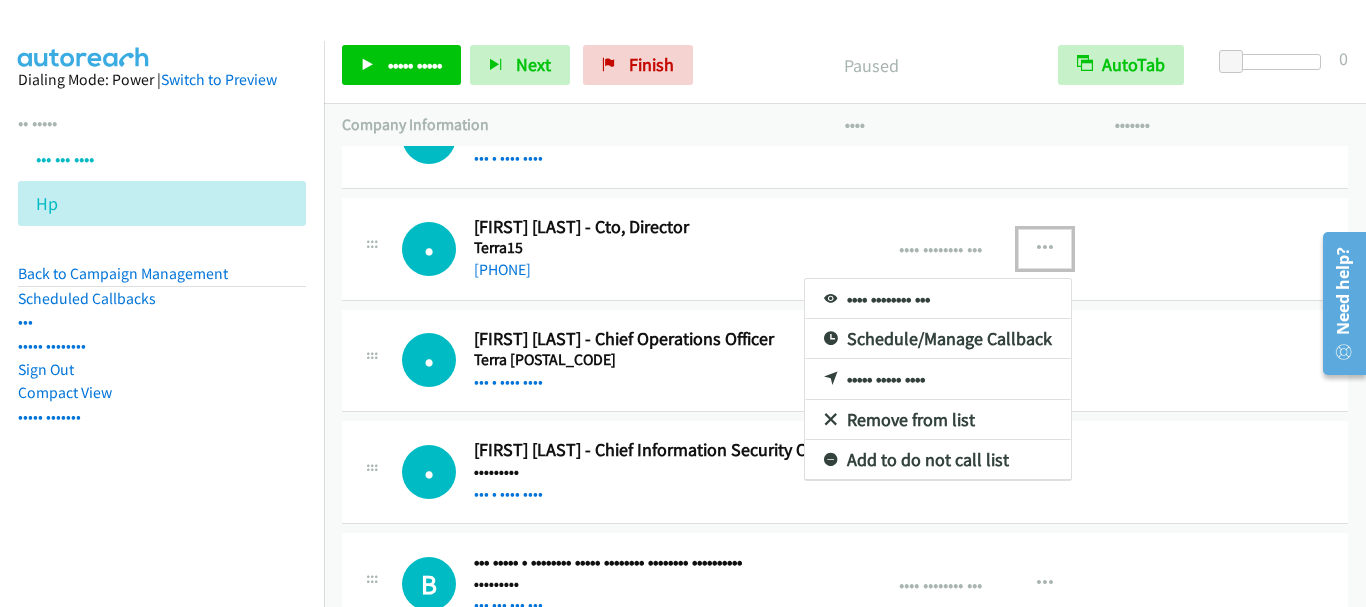 click on "••••• ••••• ••••" at bounding box center (938, 379) 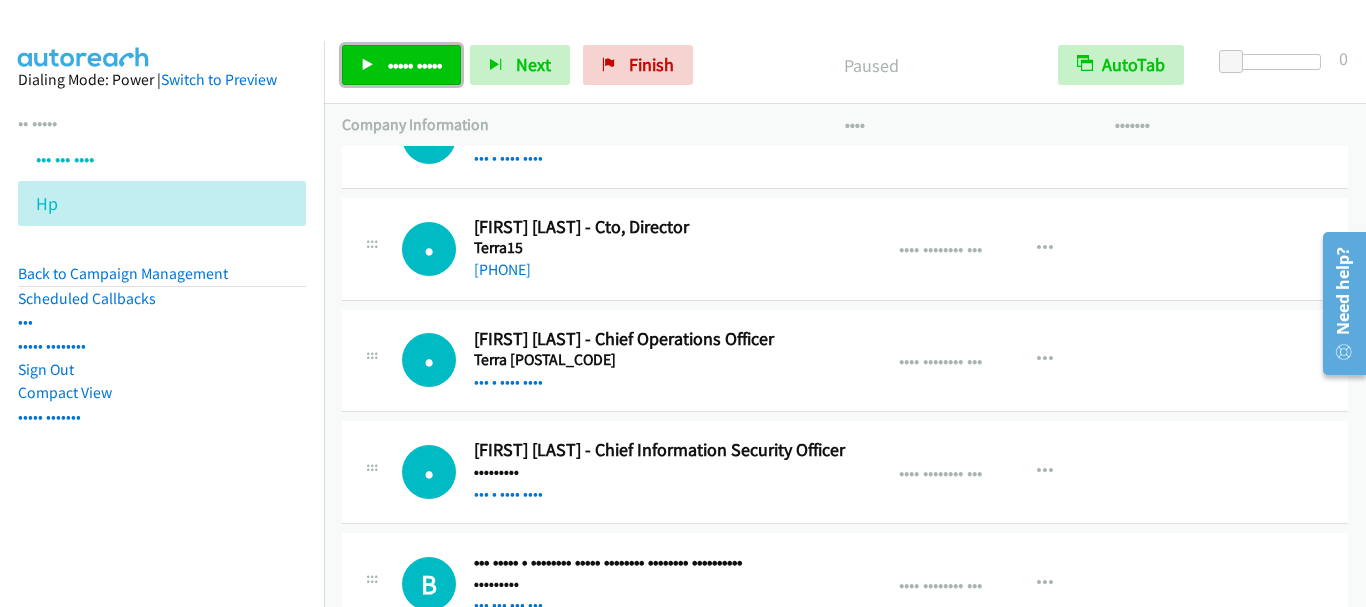 click on "••••• •••••" at bounding box center [415, 64] 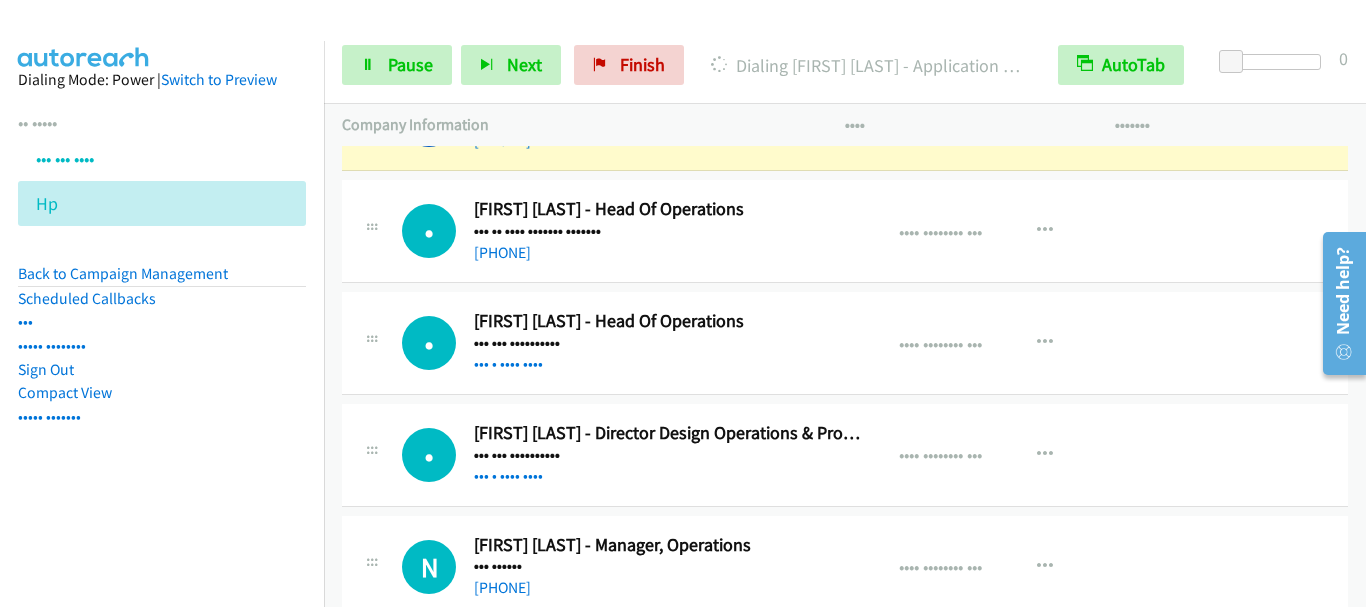 scroll, scrollTop: 1100, scrollLeft: 0, axis: vertical 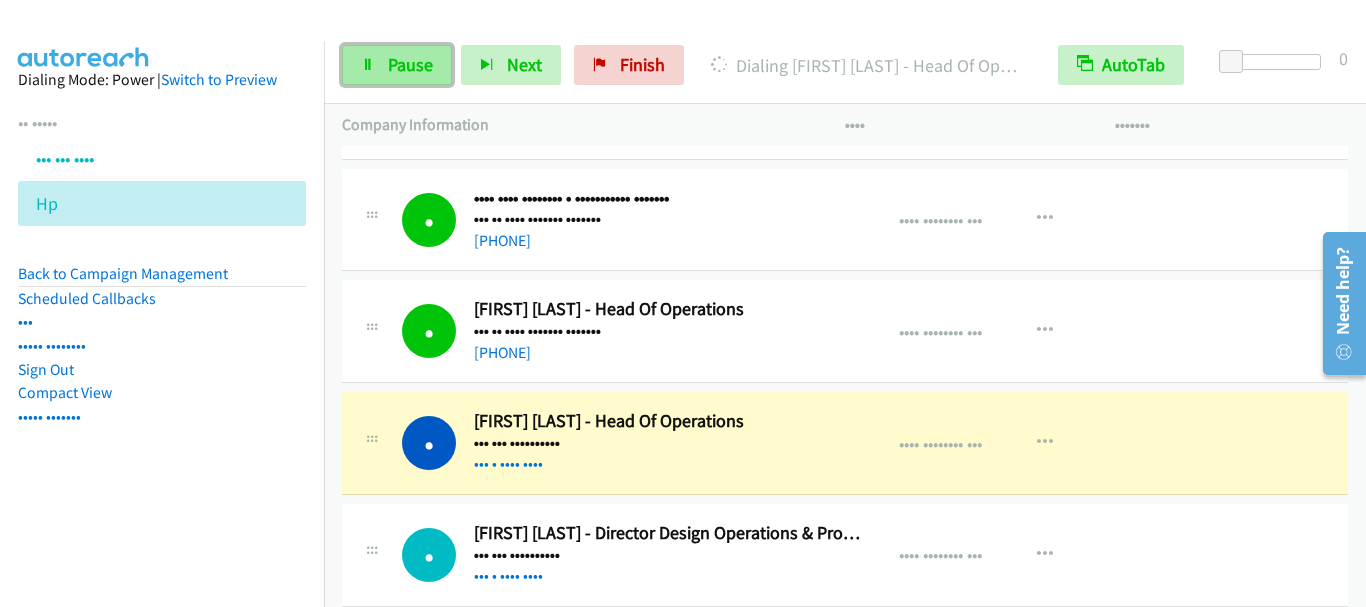 click on "Pause" at bounding box center [410, 64] 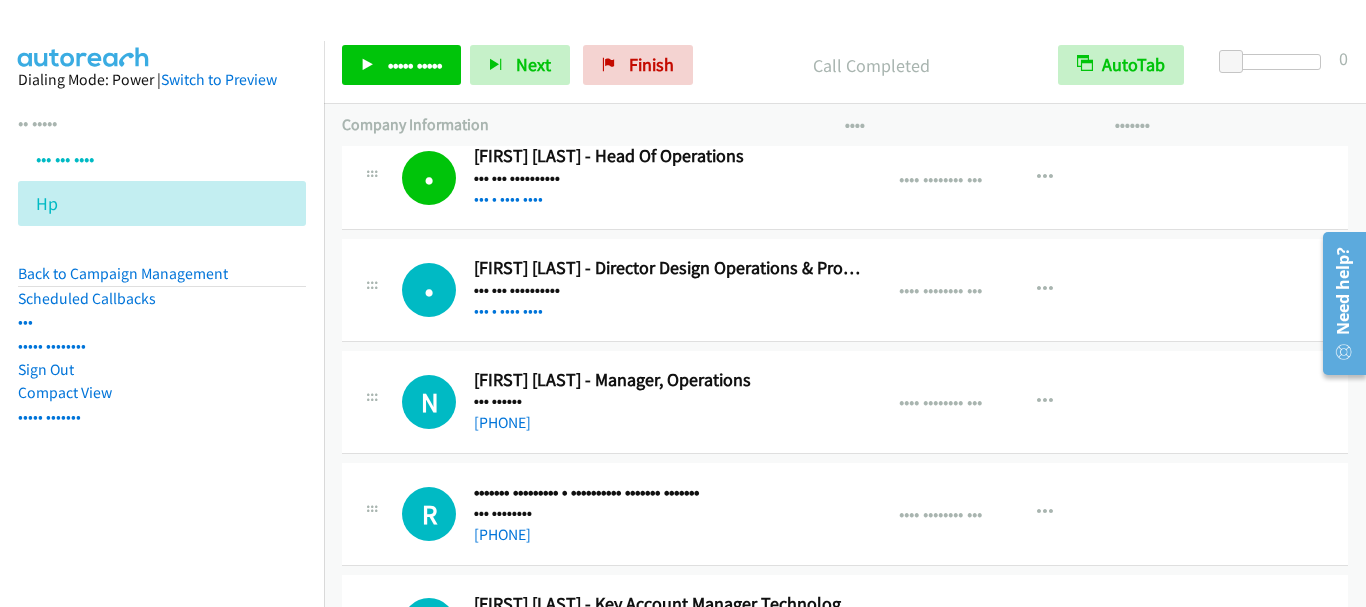 scroll, scrollTop: 1400, scrollLeft: 0, axis: vertical 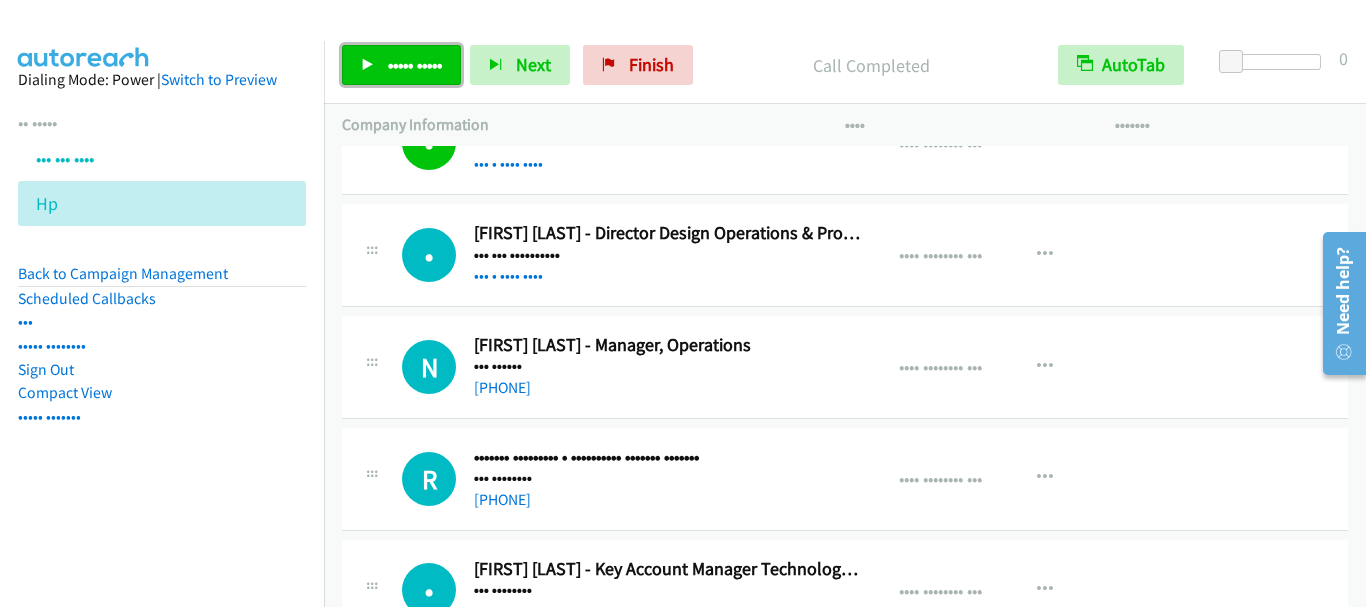 click on "••••• •••••" at bounding box center [415, 64] 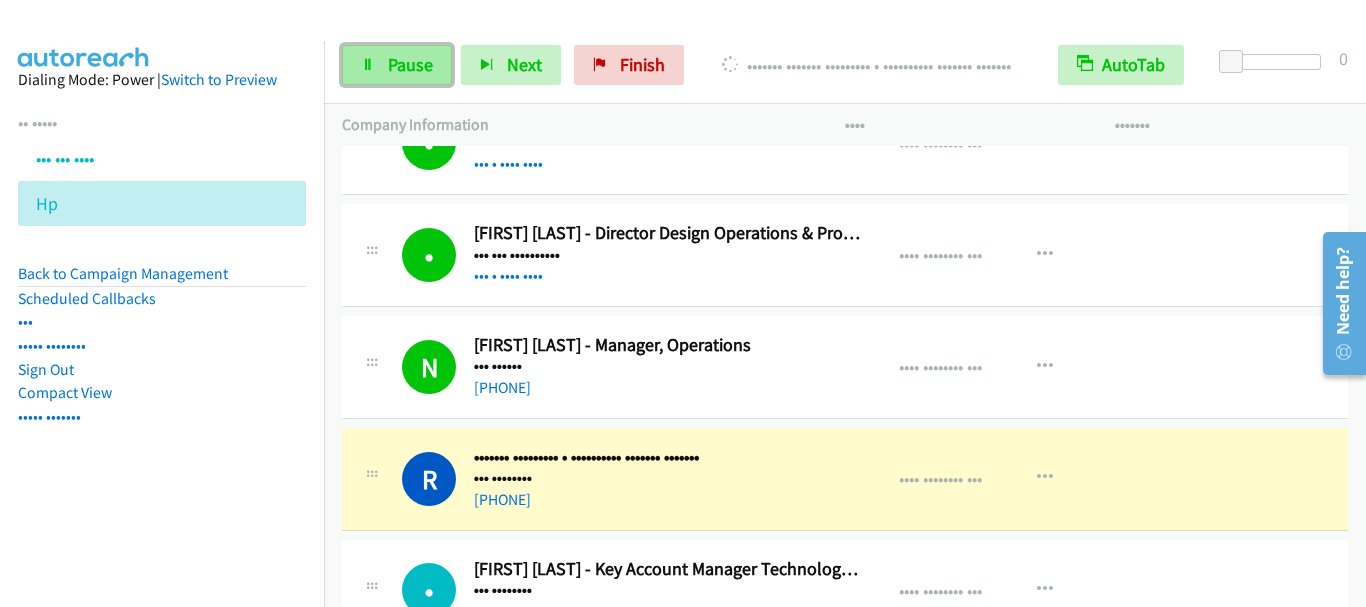 click on "Pause" at bounding box center (410, 64) 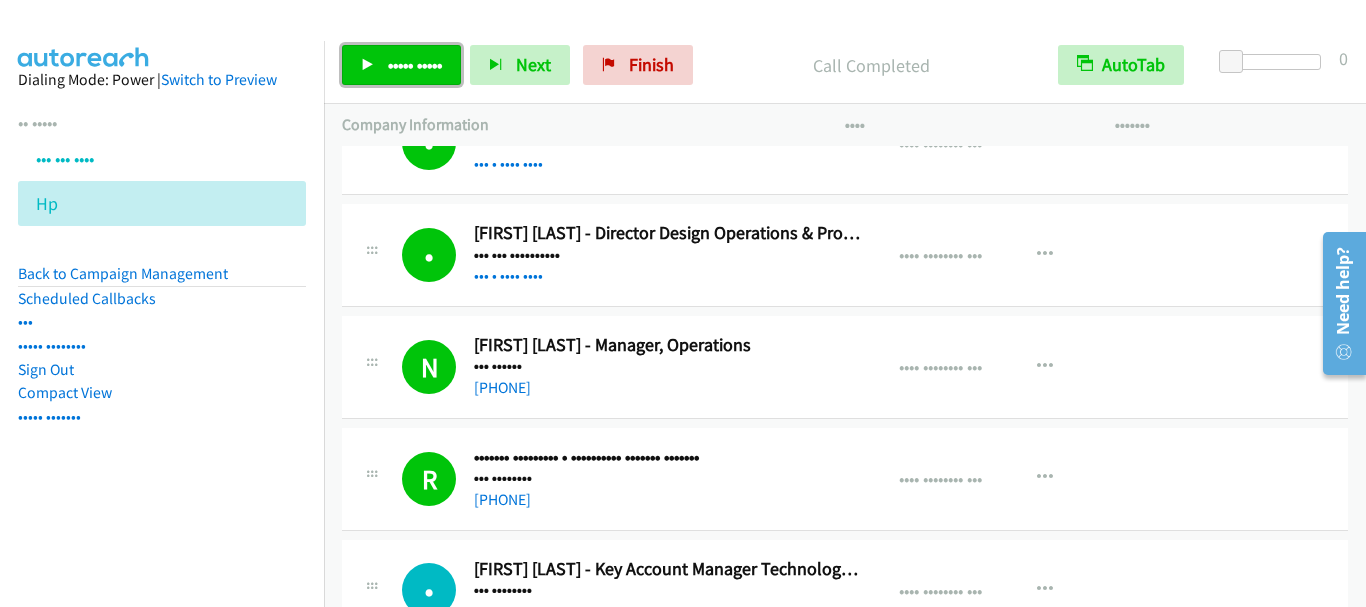 click on "••••• •••••" at bounding box center [401, 65] 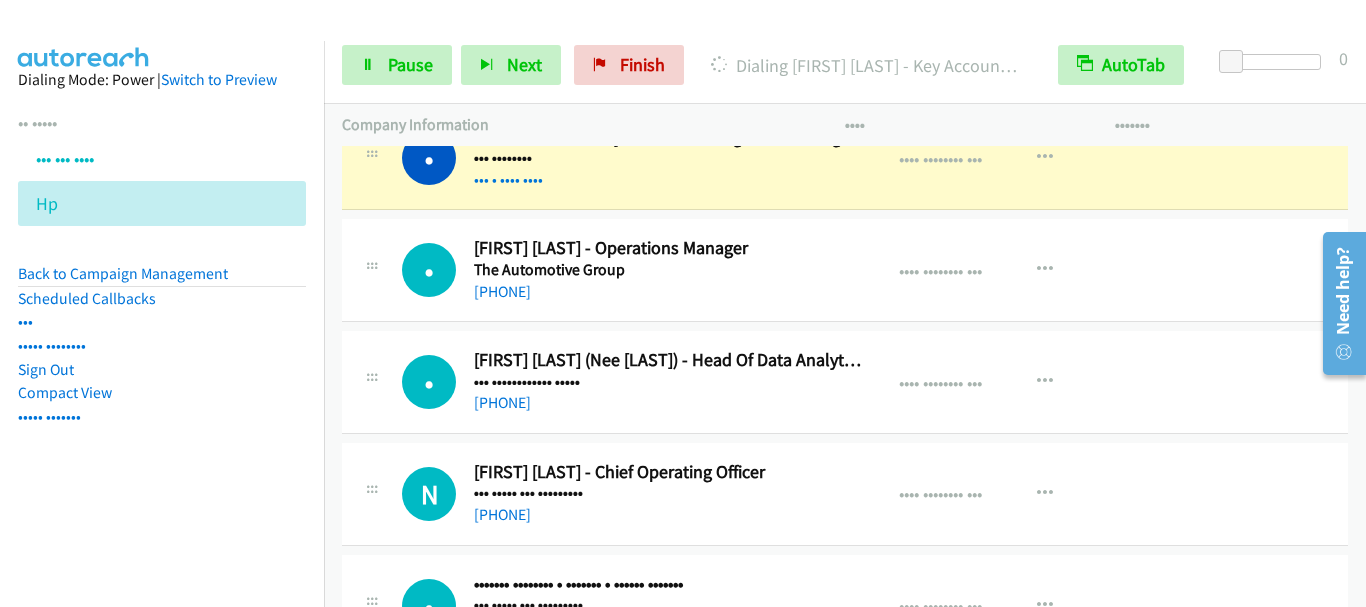 scroll, scrollTop: 1800, scrollLeft: 0, axis: vertical 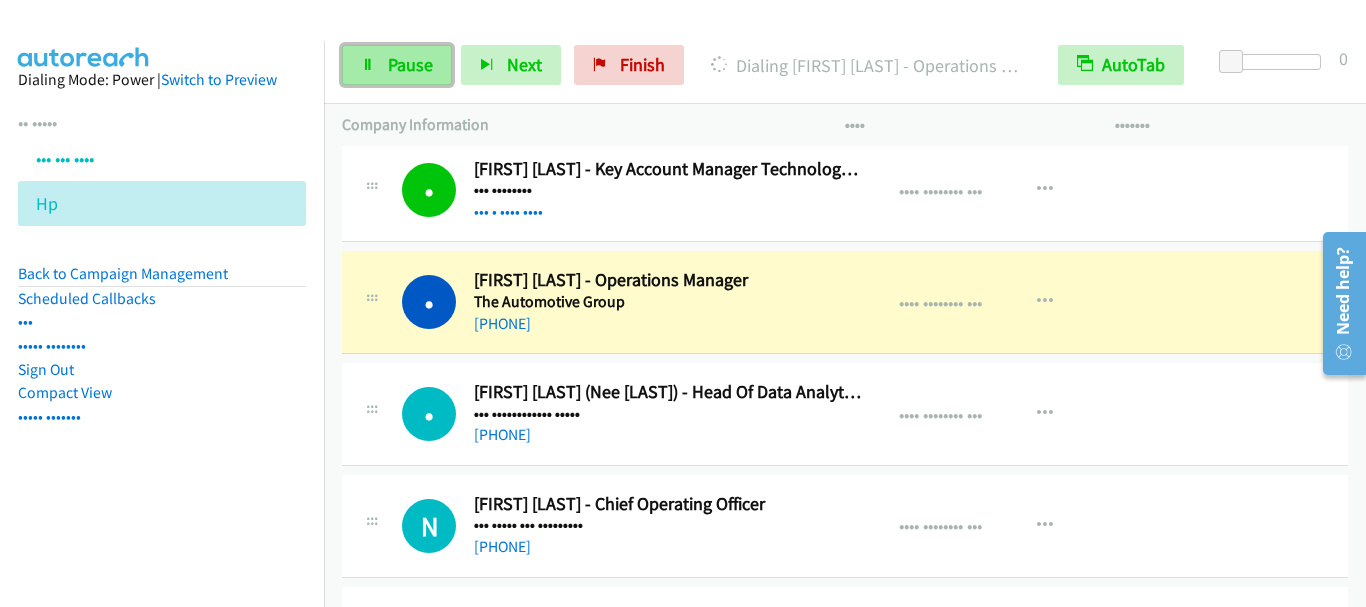 click on "Pause" at bounding box center (410, 64) 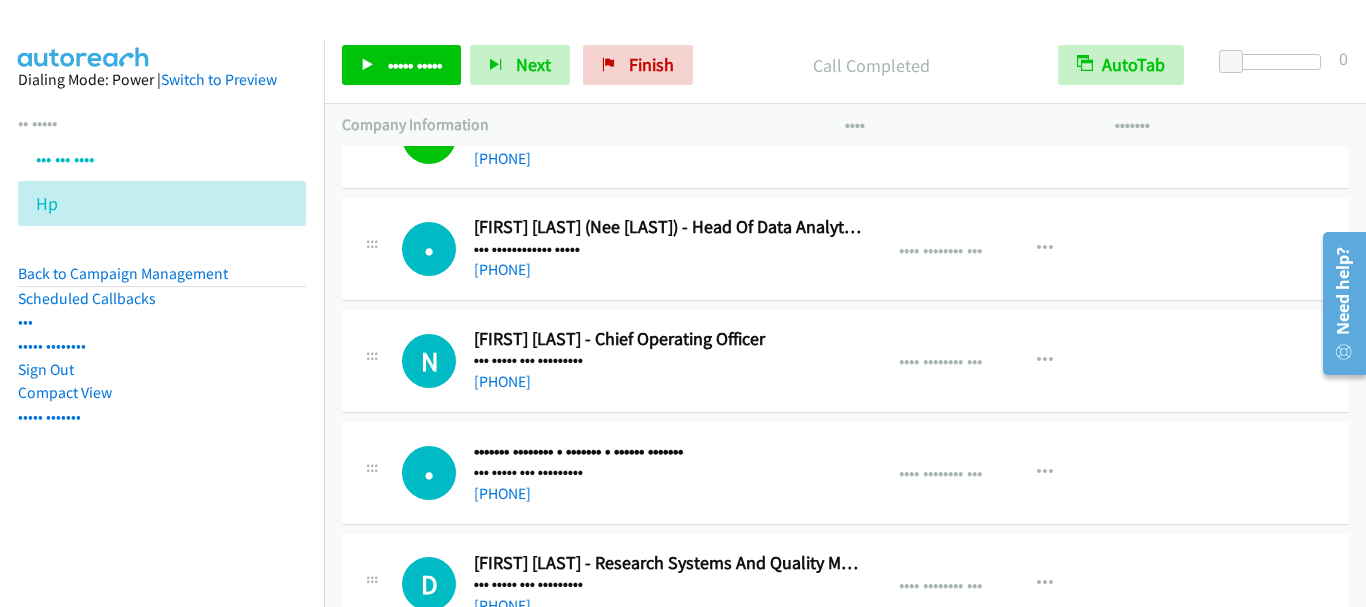 scroll, scrollTop: 2000, scrollLeft: 0, axis: vertical 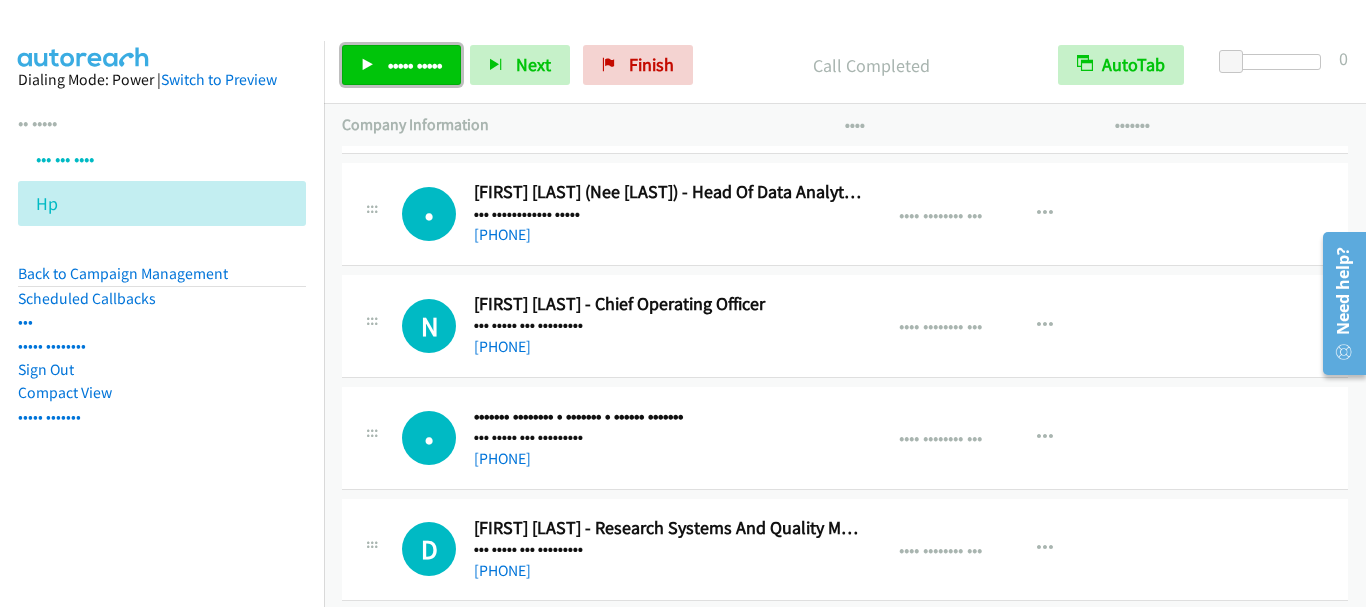 click on "••••• •••••" at bounding box center [415, 64] 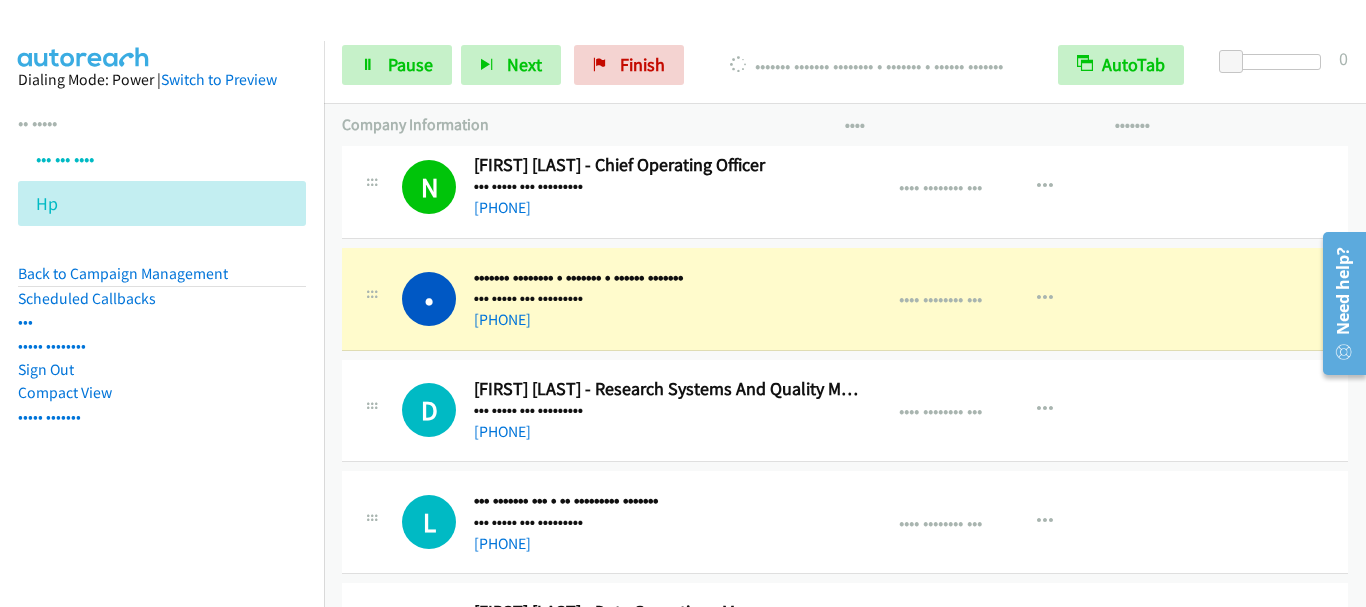 scroll, scrollTop: 2200, scrollLeft: 0, axis: vertical 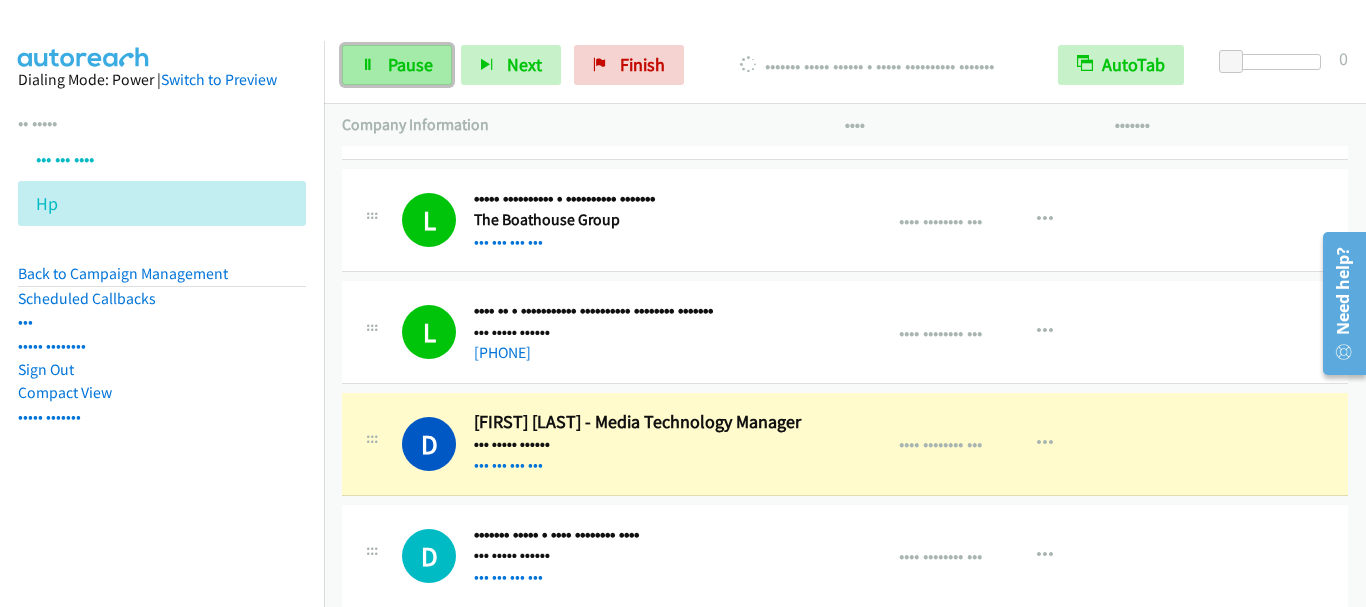 click on "Pause" at bounding box center [410, 64] 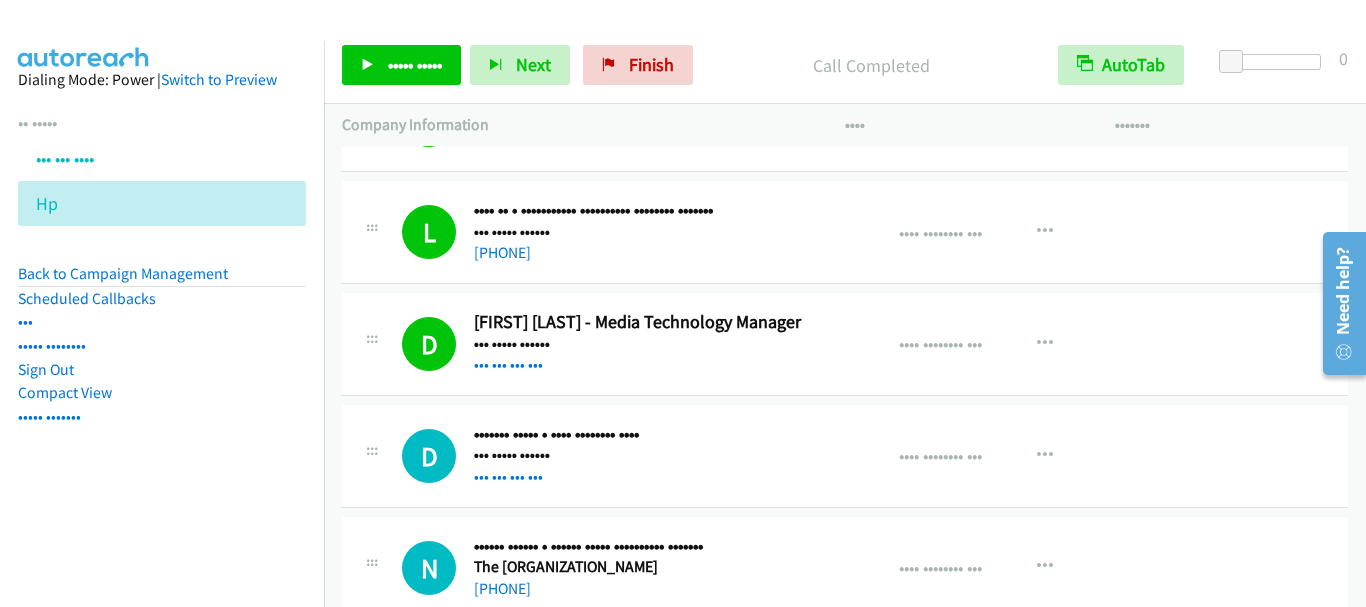 scroll, scrollTop: 3200, scrollLeft: 0, axis: vertical 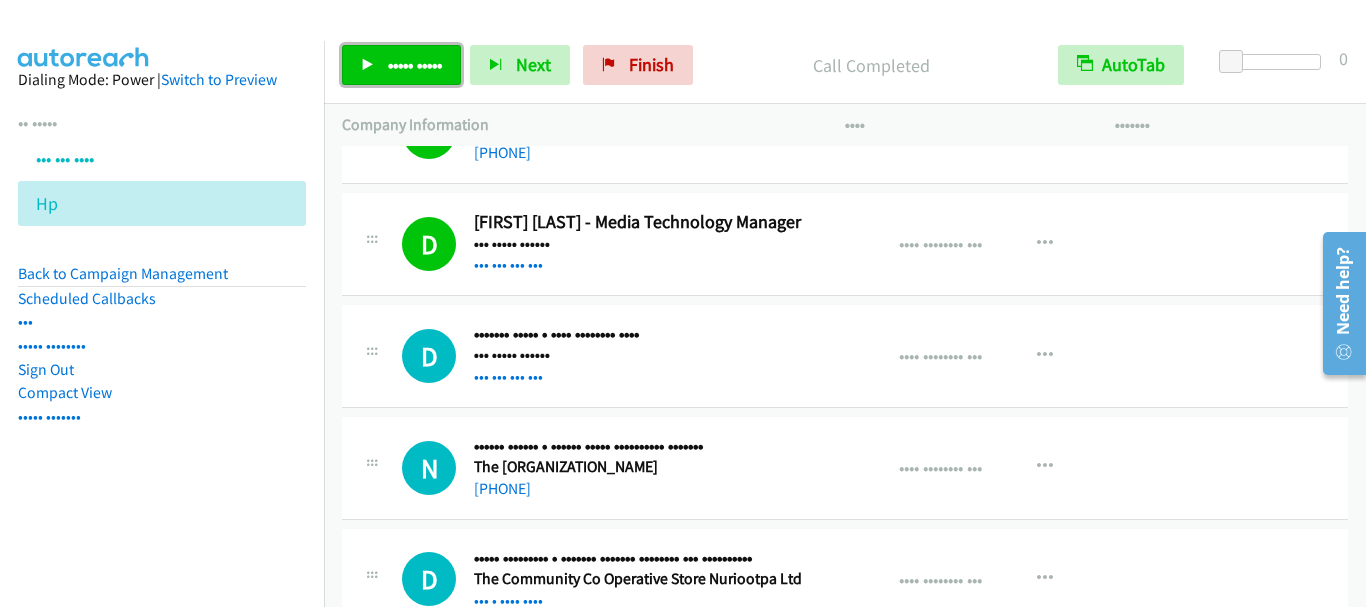 click on "••••• •••••" at bounding box center [401, 65] 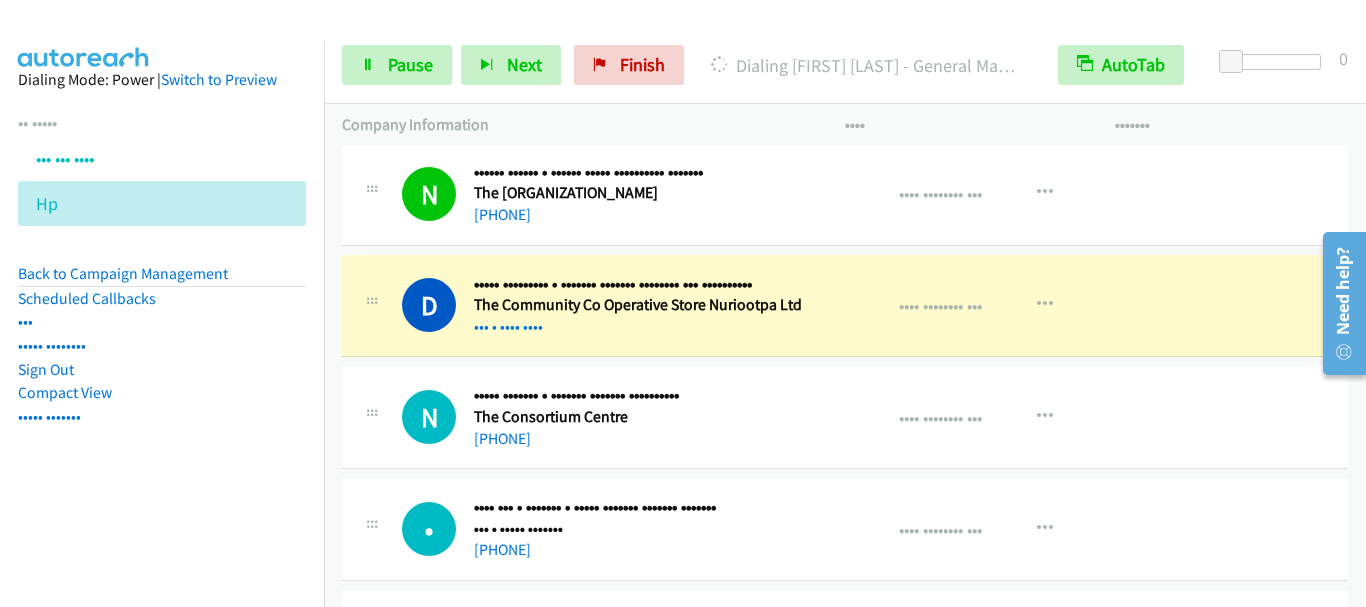 scroll, scrollTop: 3500, scrollLeft: 0, axis: vertical 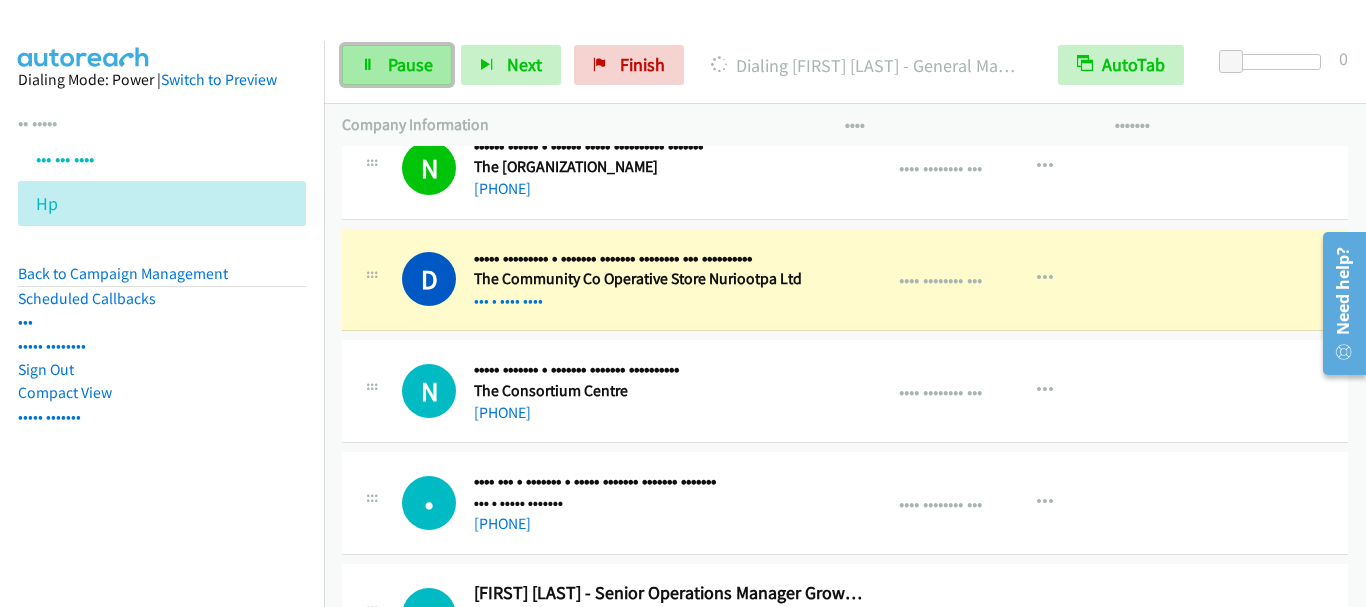 click on "Pause" at bounding box center [410, 64] 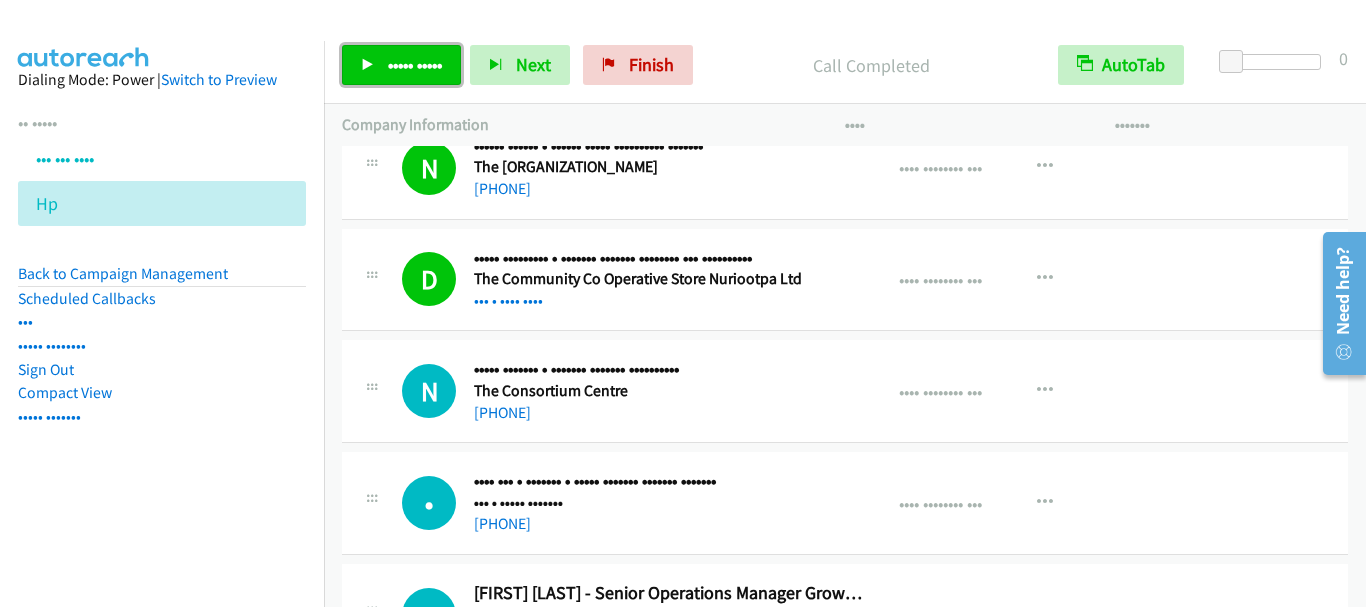 click on "••••• •••••" at bounding box center (415, 64) 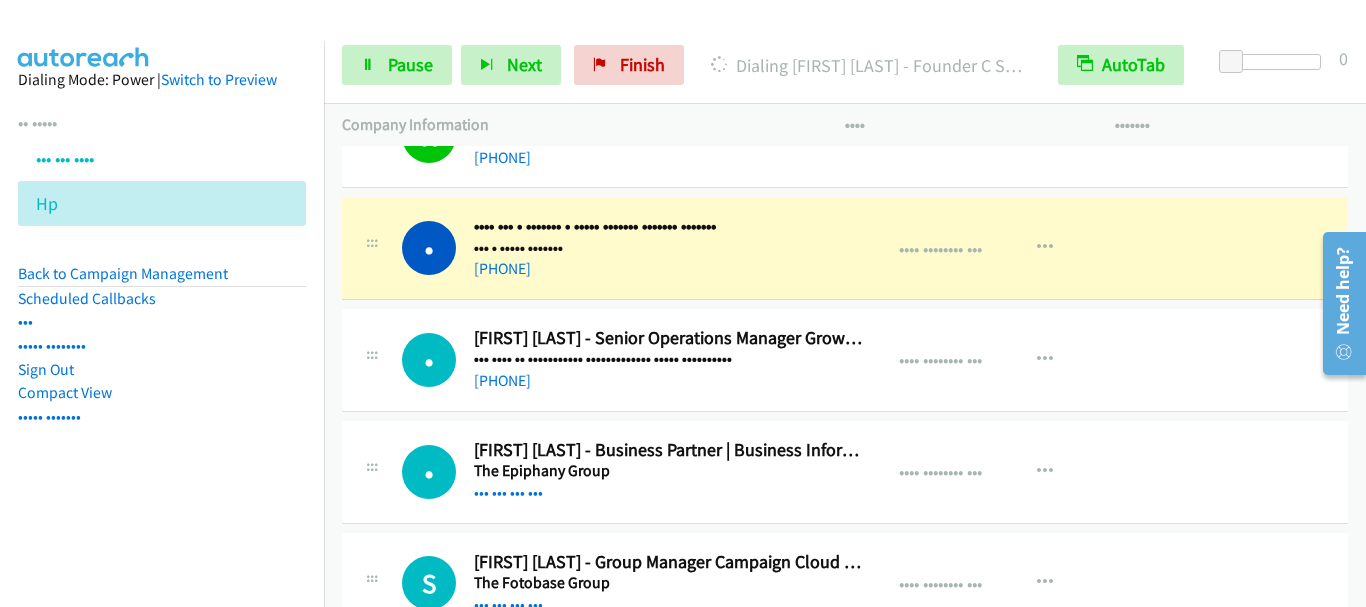 scroll, scrollTop: 3800, scrollLeft: 0, axis: vertical 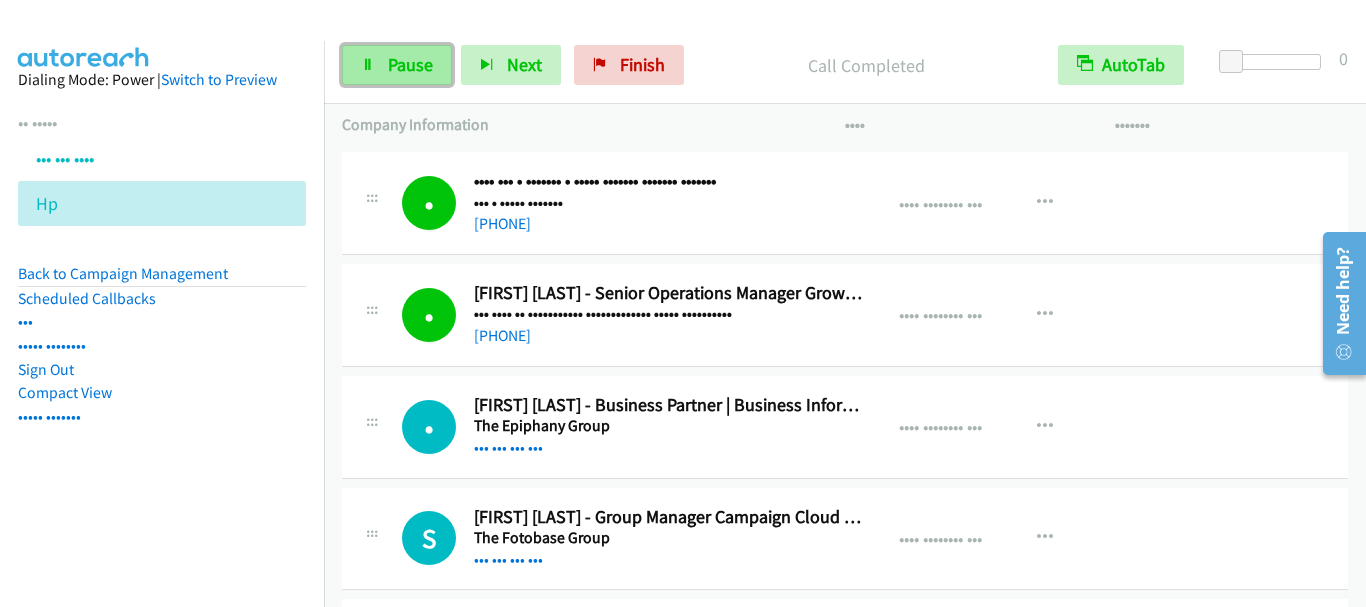 click on "Pause" at bounding box center [410, 64] 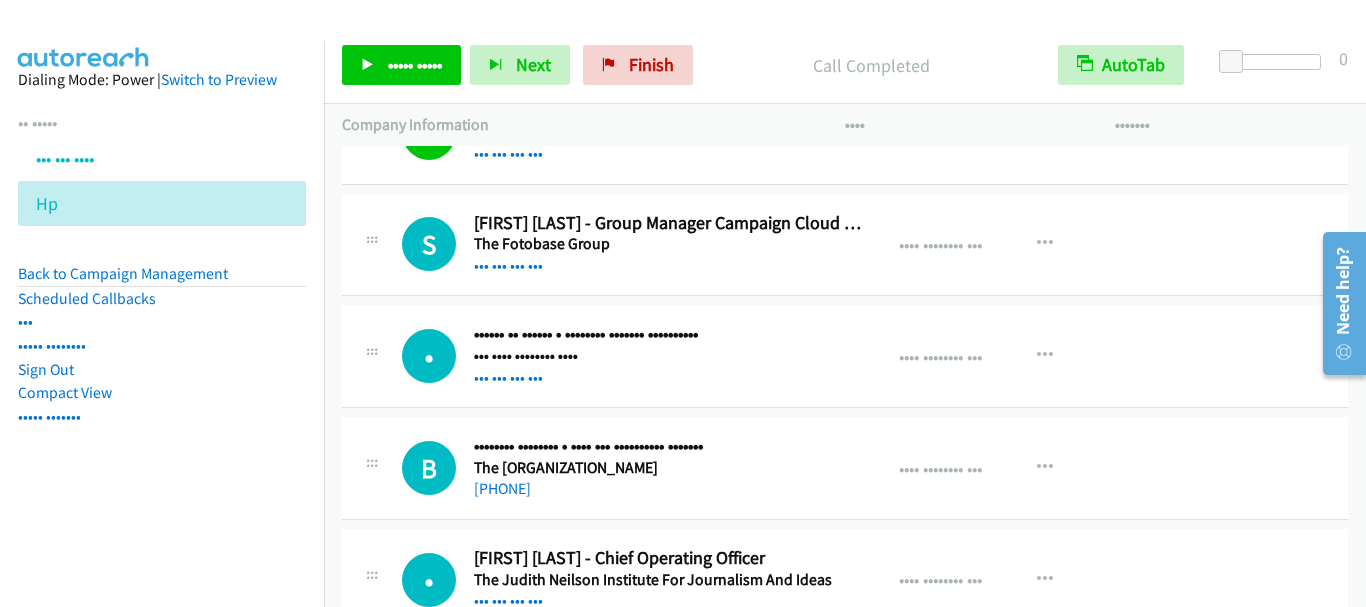 scroll, scrollTop: 4100, scrollLeft: 0, axis: vertical 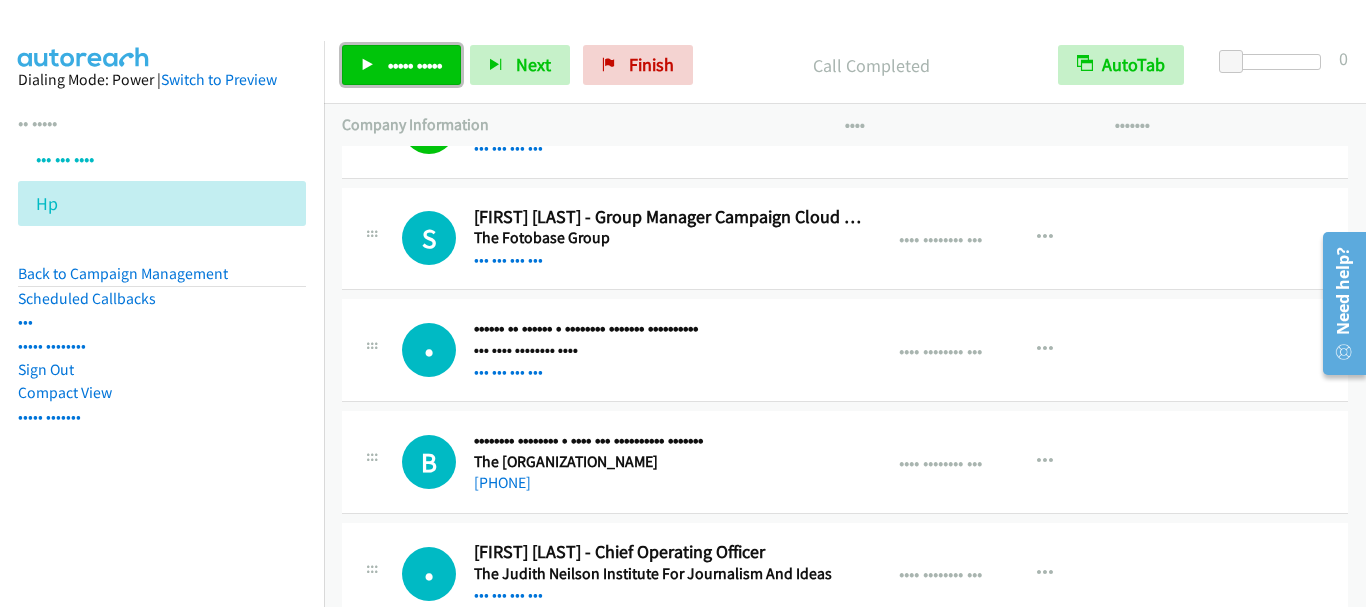 click on "••••• •••••" at bounding box center [415, 64] 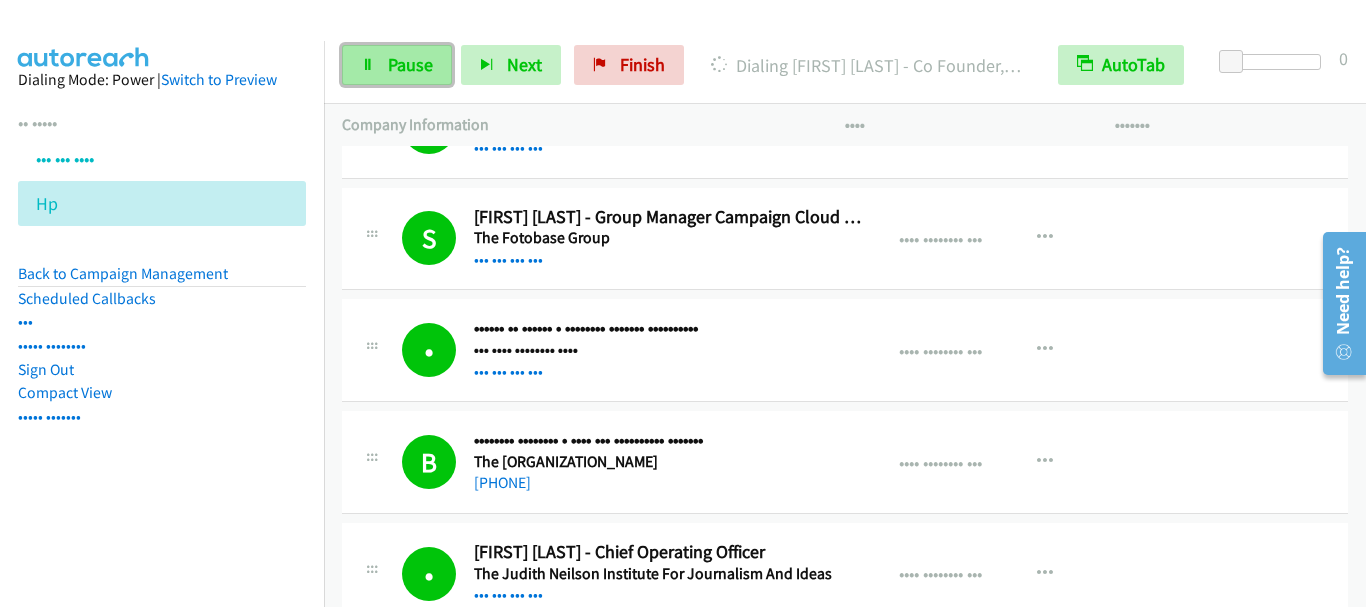 click on "Pause" at bounding box center [397, 65] 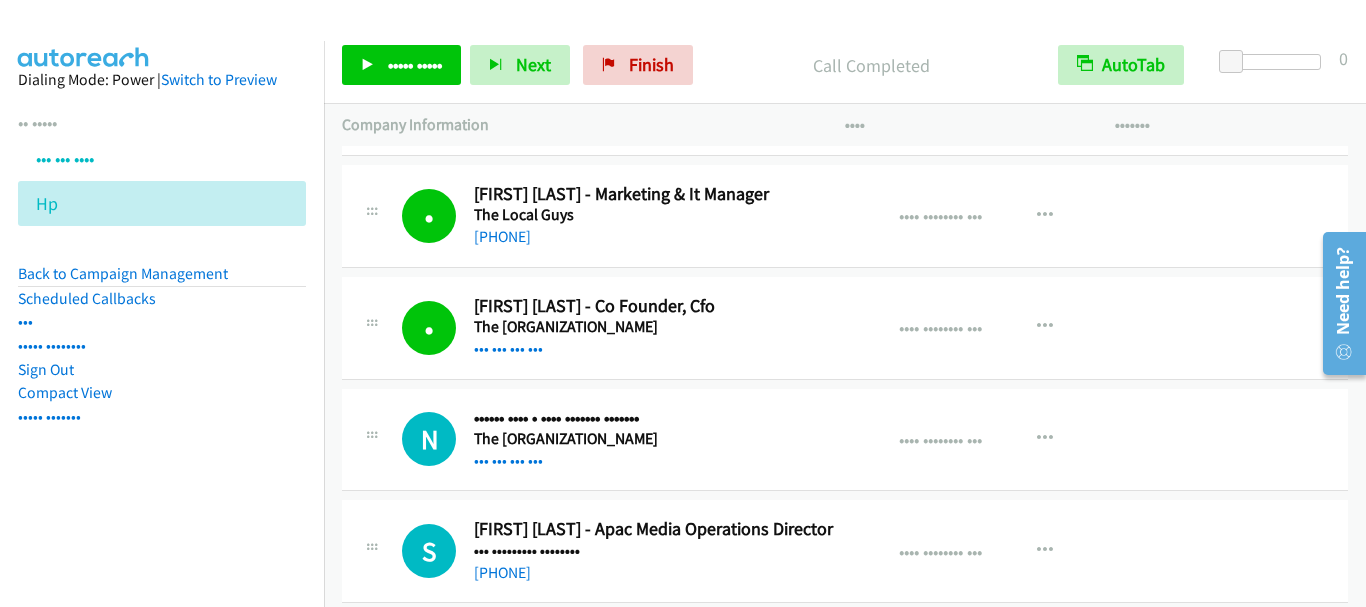 scroll, scrollTop: 5300, scrollLeft: 0, axis: vertical 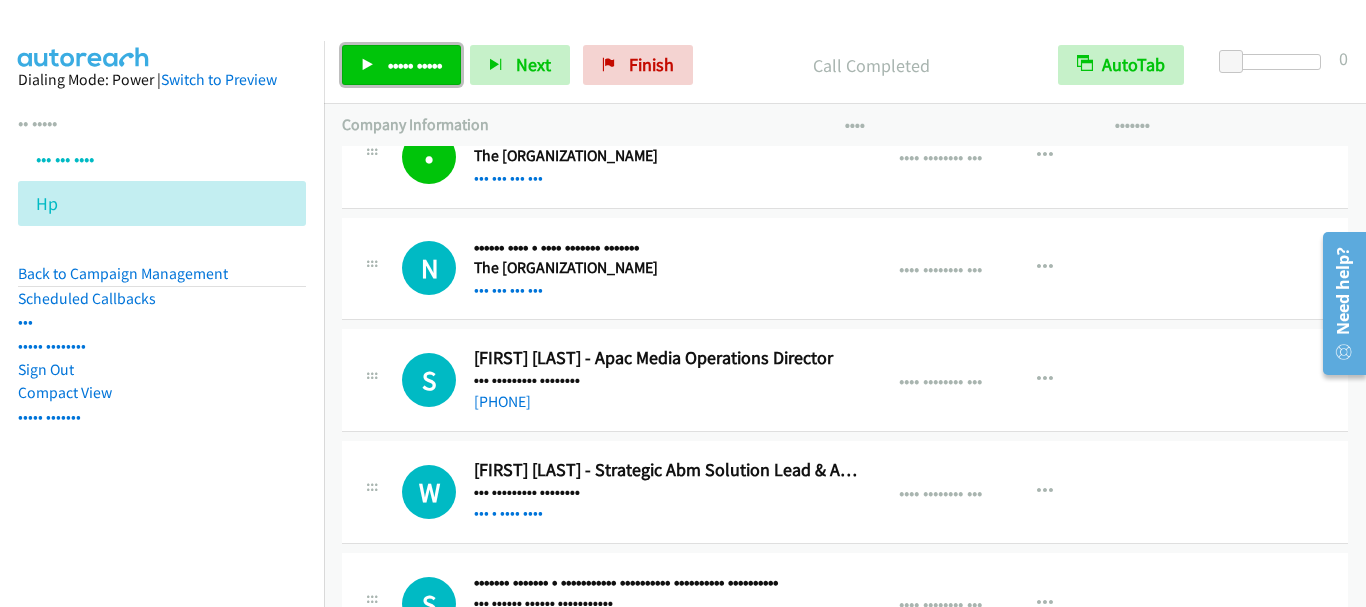 click on "••••• •••••" at bounding box center [415, 64] 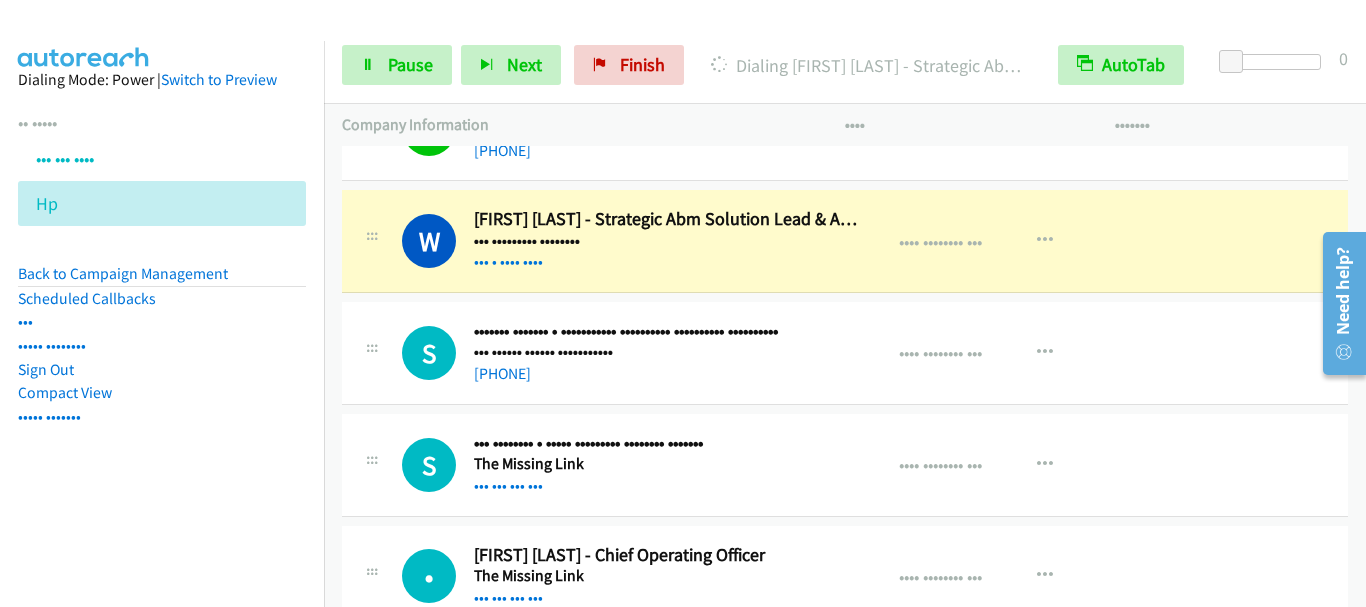 scroll, scrollTop: 5600, scrollLeft: 0, axis: vertical 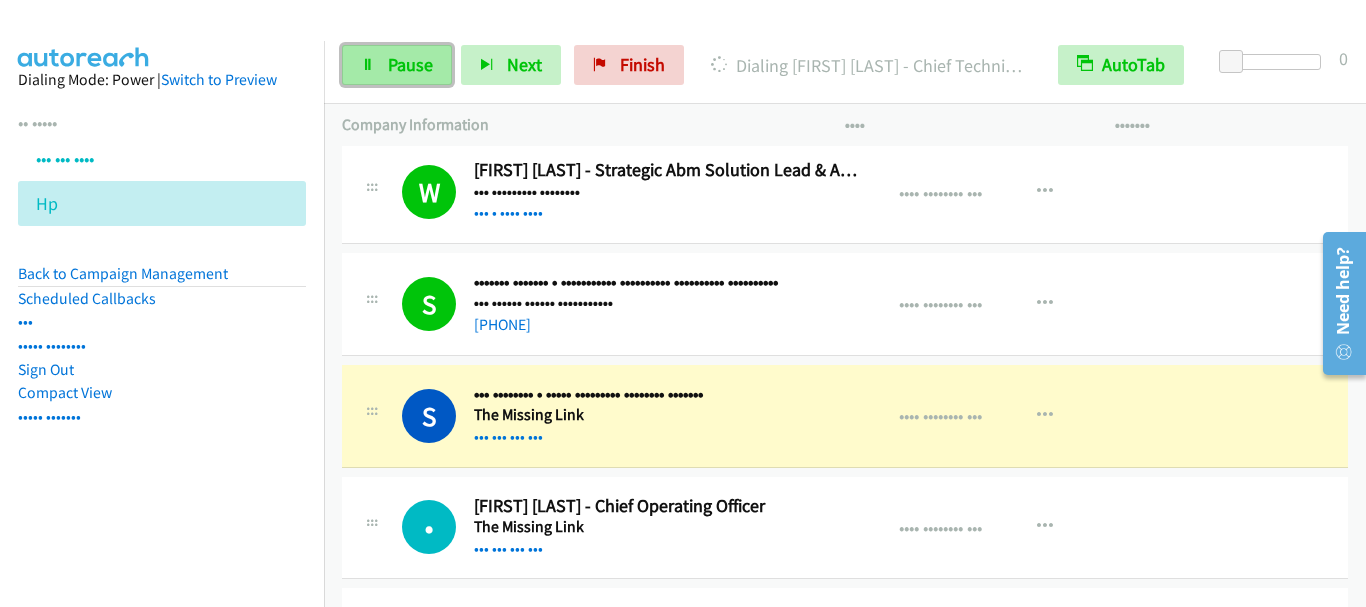 click on "Pause" at bounding box center (410, 64) 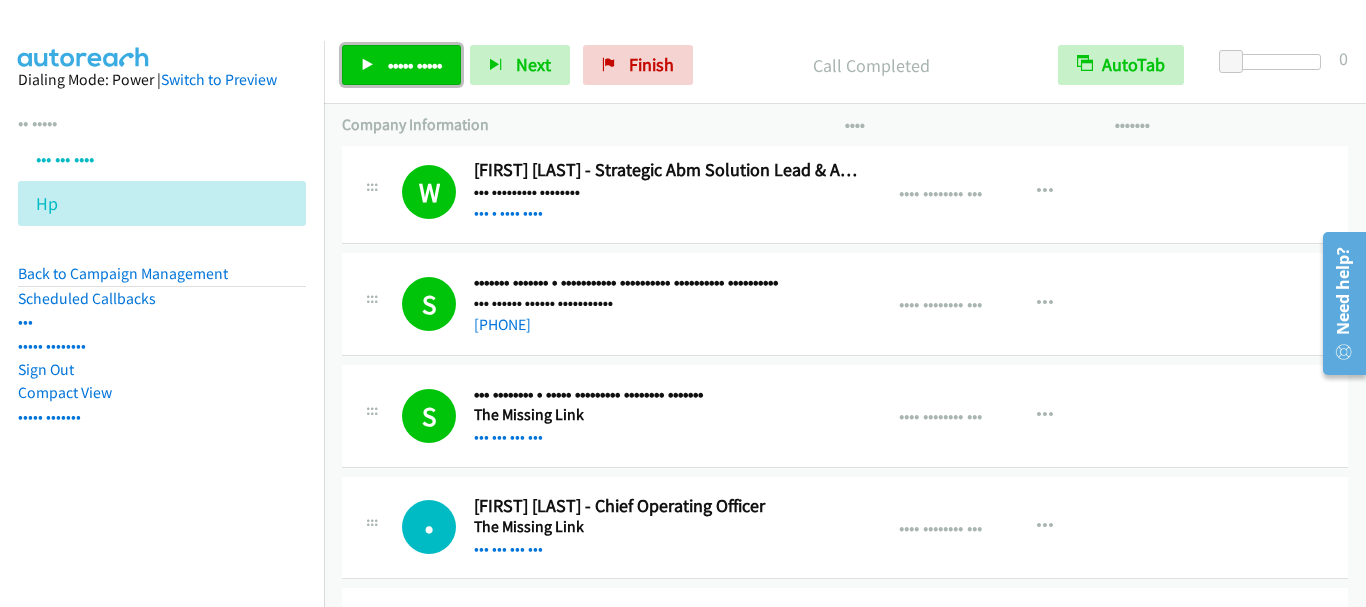click on "••••• •••••" at bounding box center (415, 64) 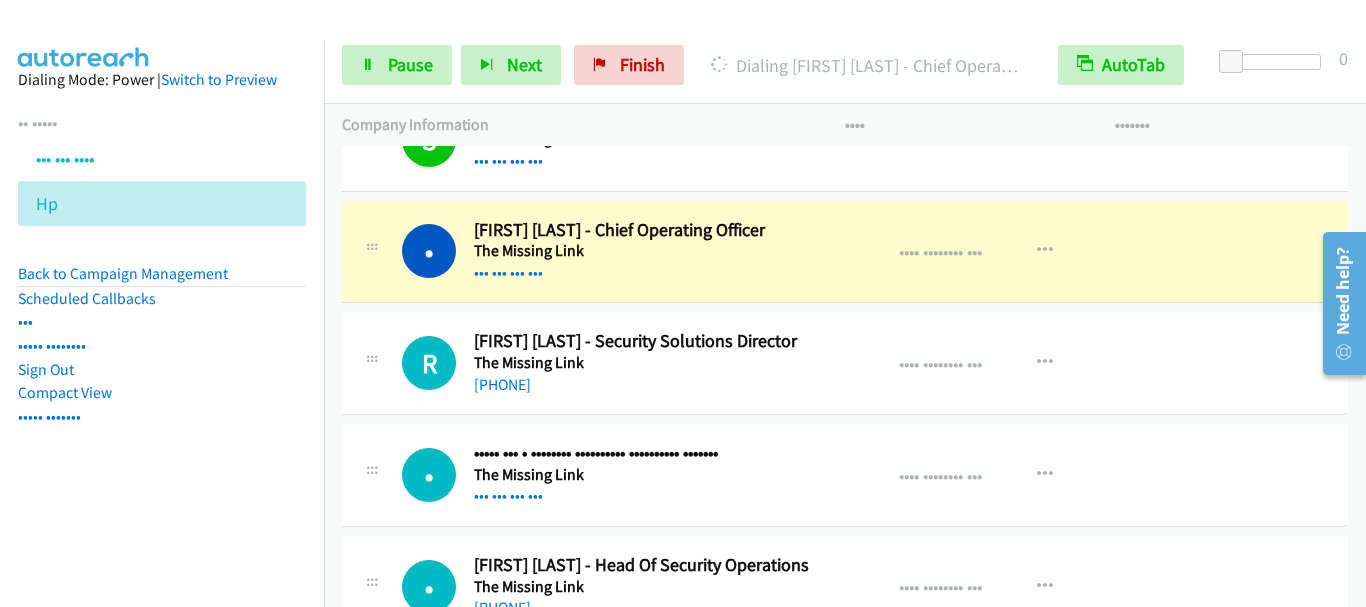 scroll, scrollTop: 5900, scrollLeft: 0, axis: vertical 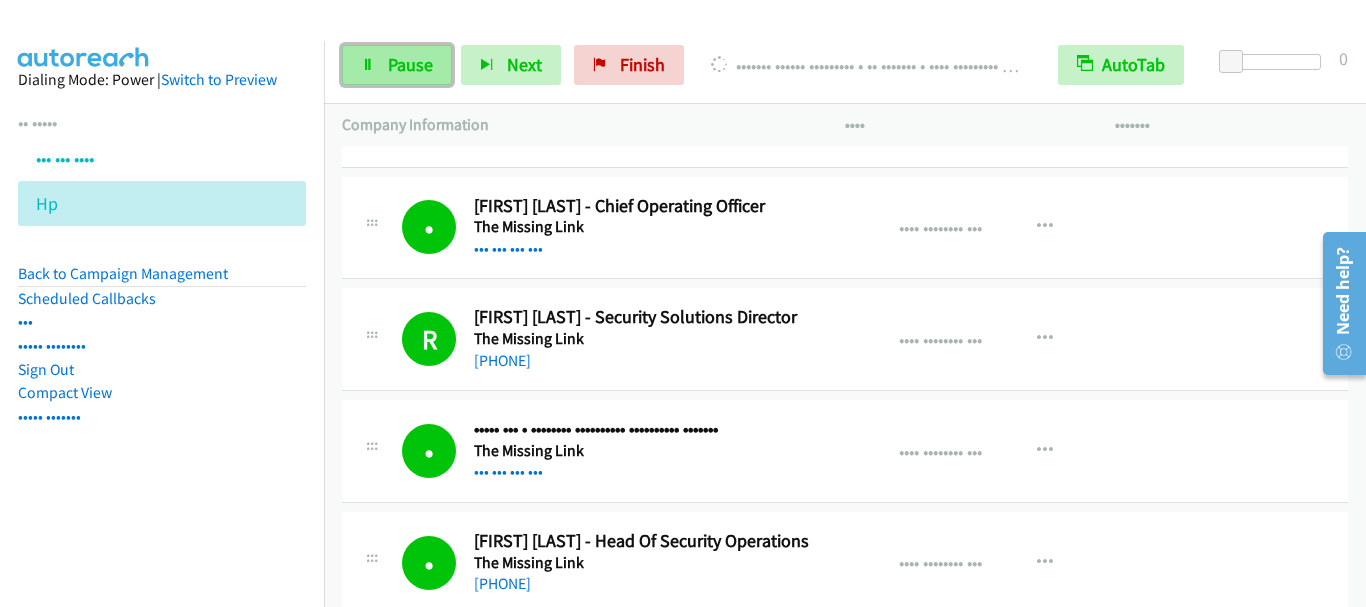 click on "Pause" at bounding box center [397, 65] 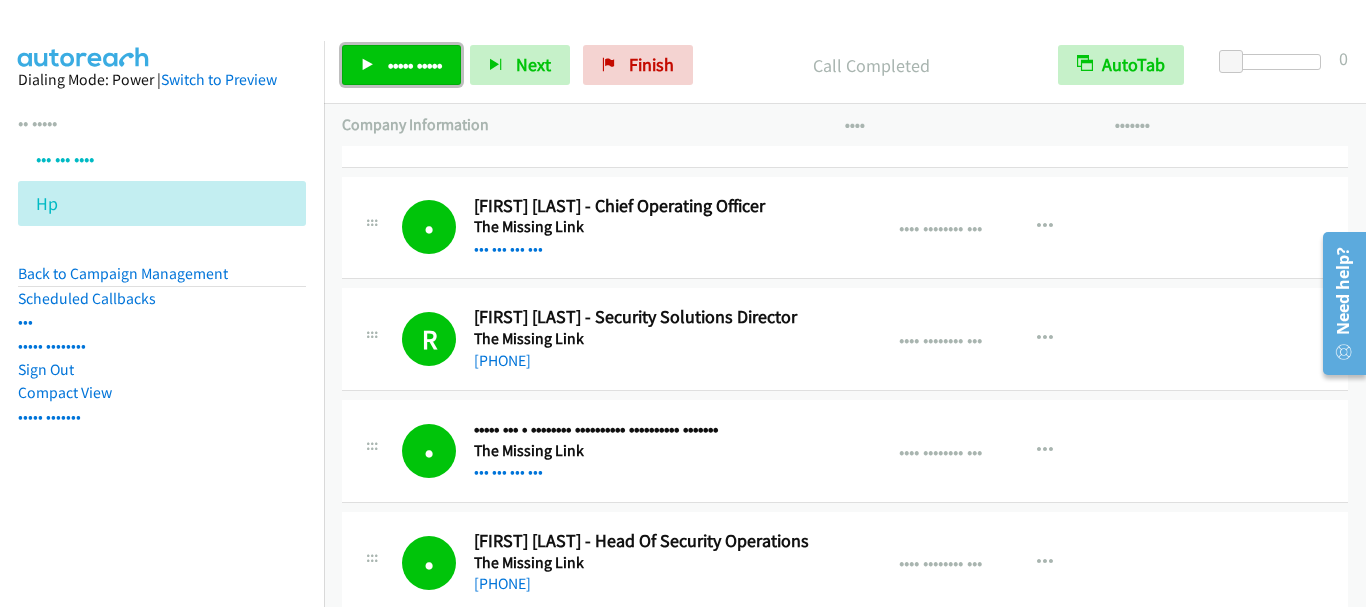 click on "••••• •••••" at bounding box center [415, 64] 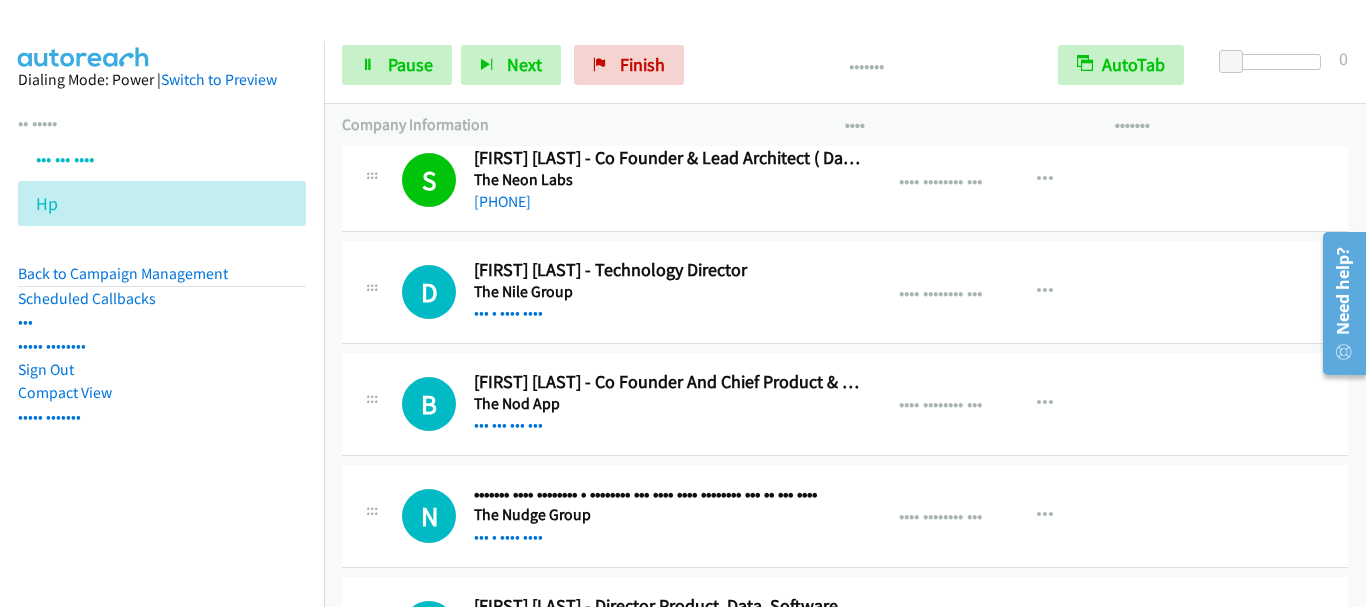 scroll, scrollTop: 6700, scrollLeft: 0, axis: vertical 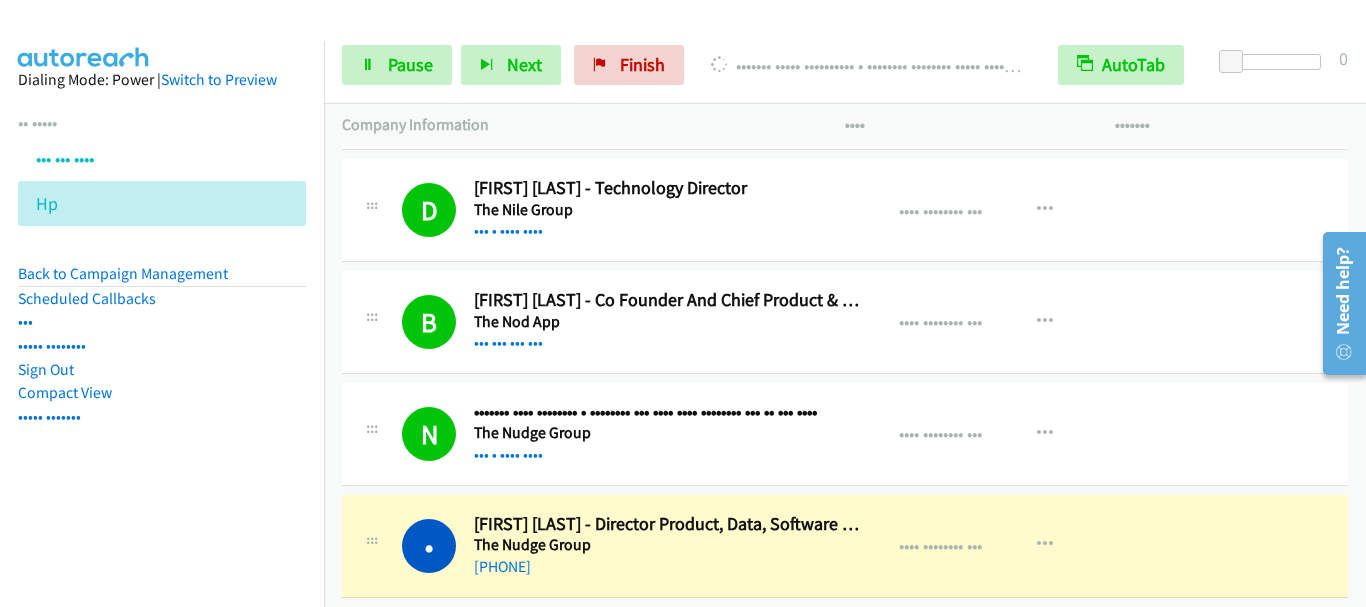 click on "••••• •••••
•••••
••••
••••••
••••••• ••••• •••••••••• • ••••••••   •••••••• ••••• •••••••• ••• ••
•••••••
•••••••
•" at bounding box center (845, 65) 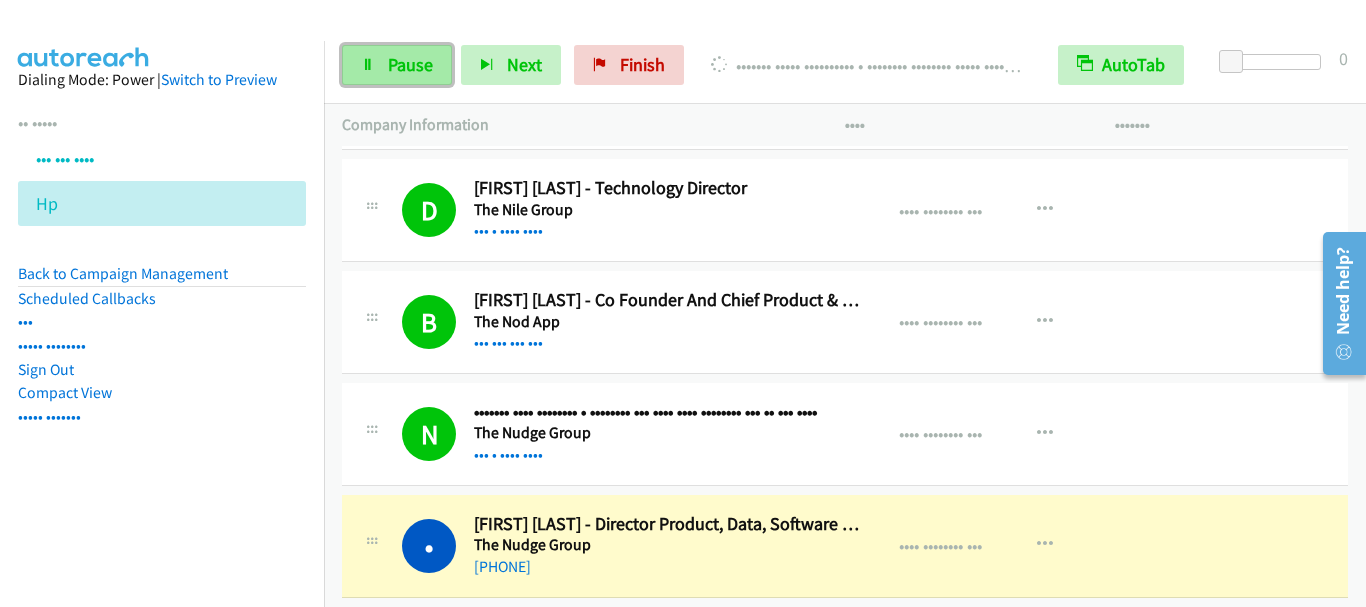 click on "Pause" at bounding box center [410, 64] 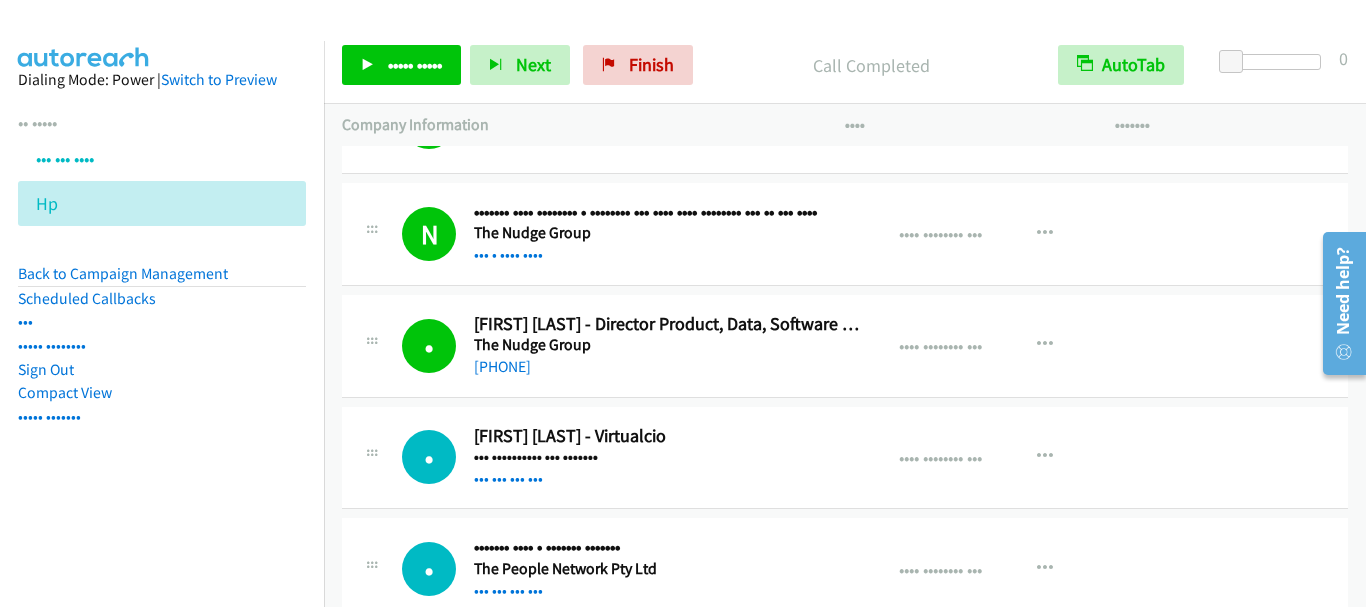 scroll, scrollTop: 7000, scrollLeft: 0, axis: vertical 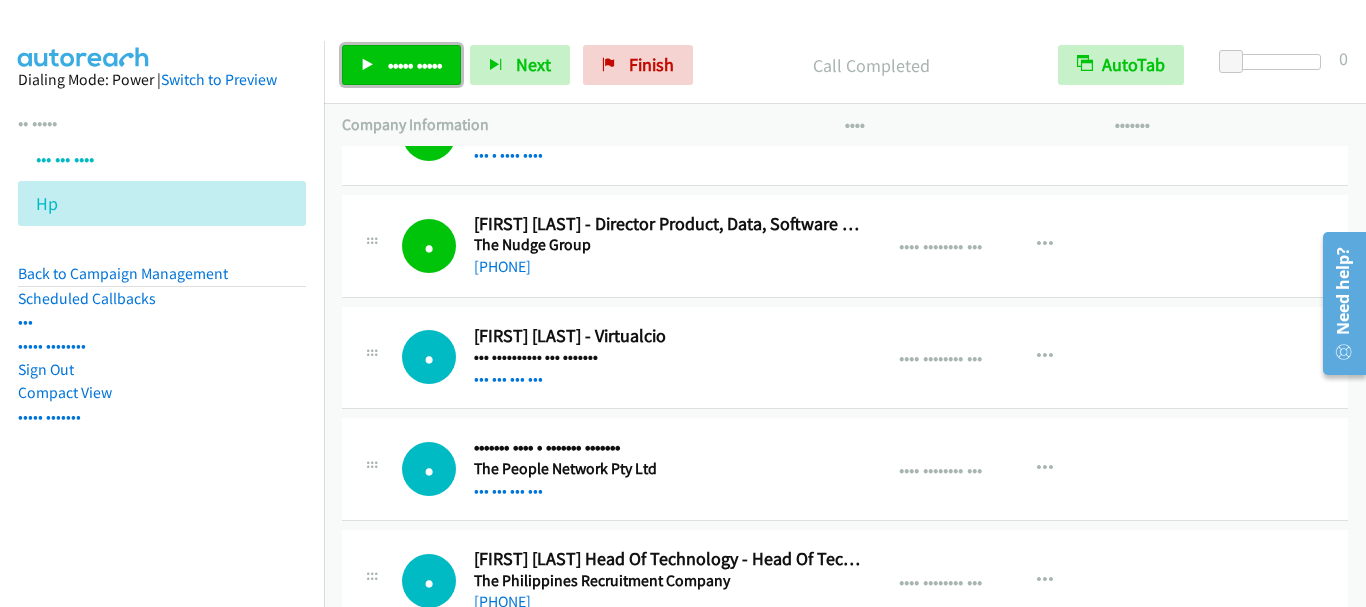 click on "••••• •••••" at bounding box center (401, 65) 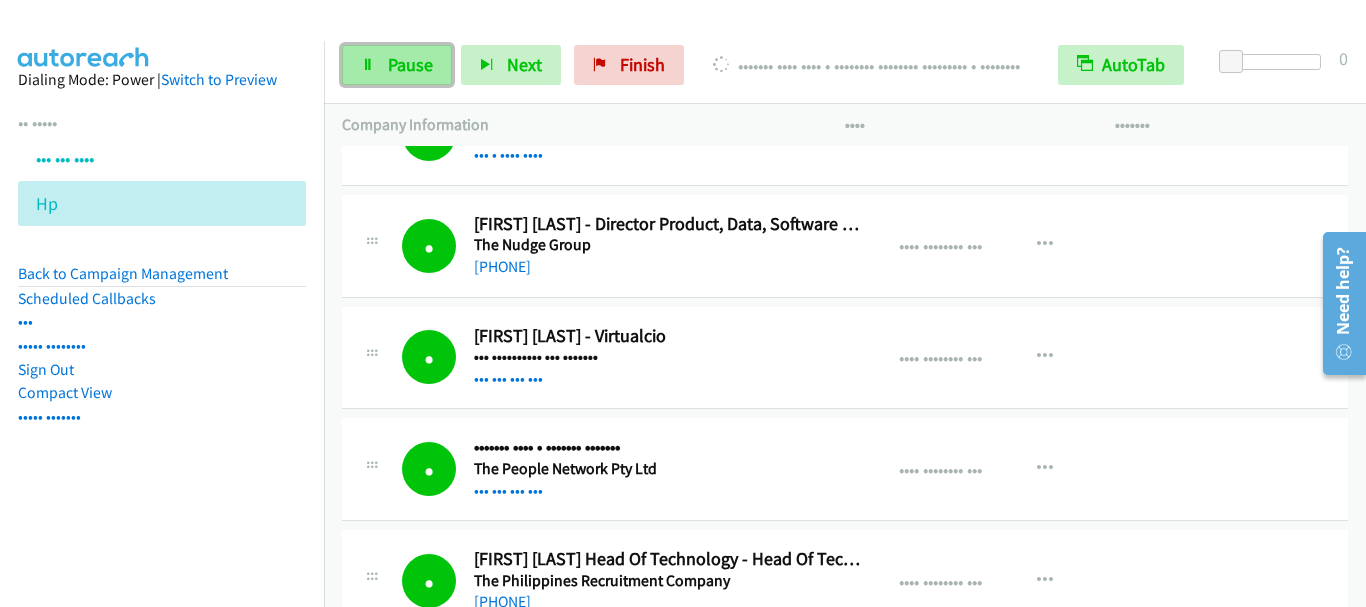 click on "Pause" at bounding box center (397, 65) 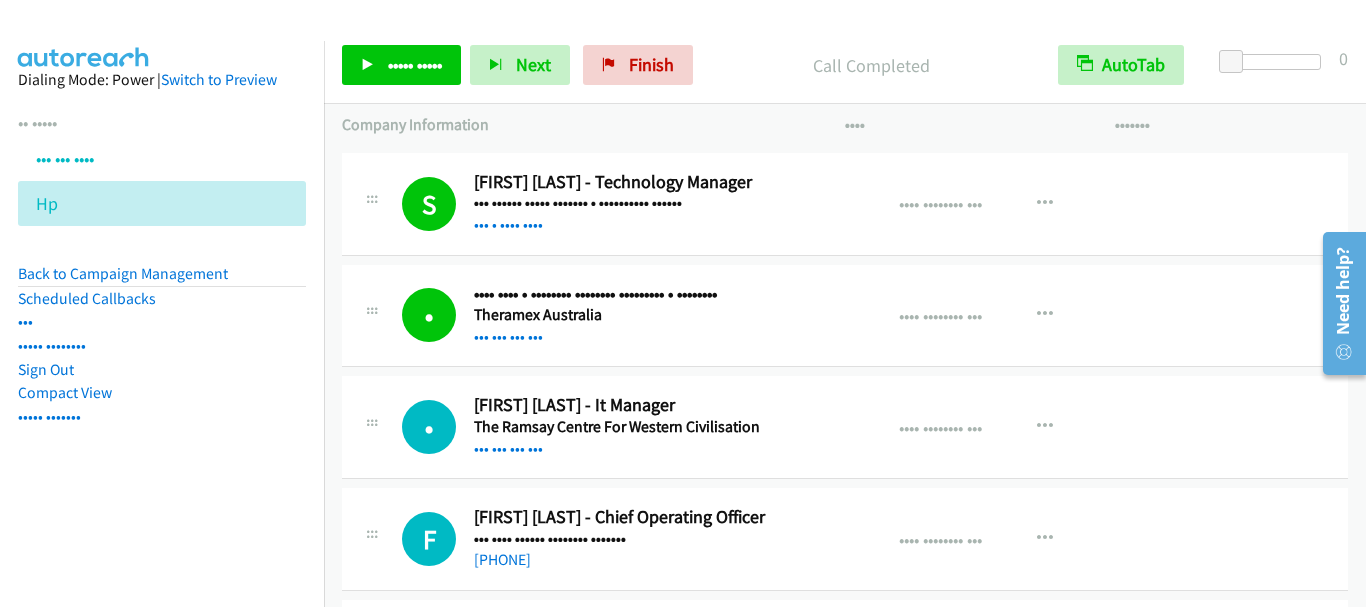 scroll, scrollTop: 7600, scrollLeft: 0, axis: vertical 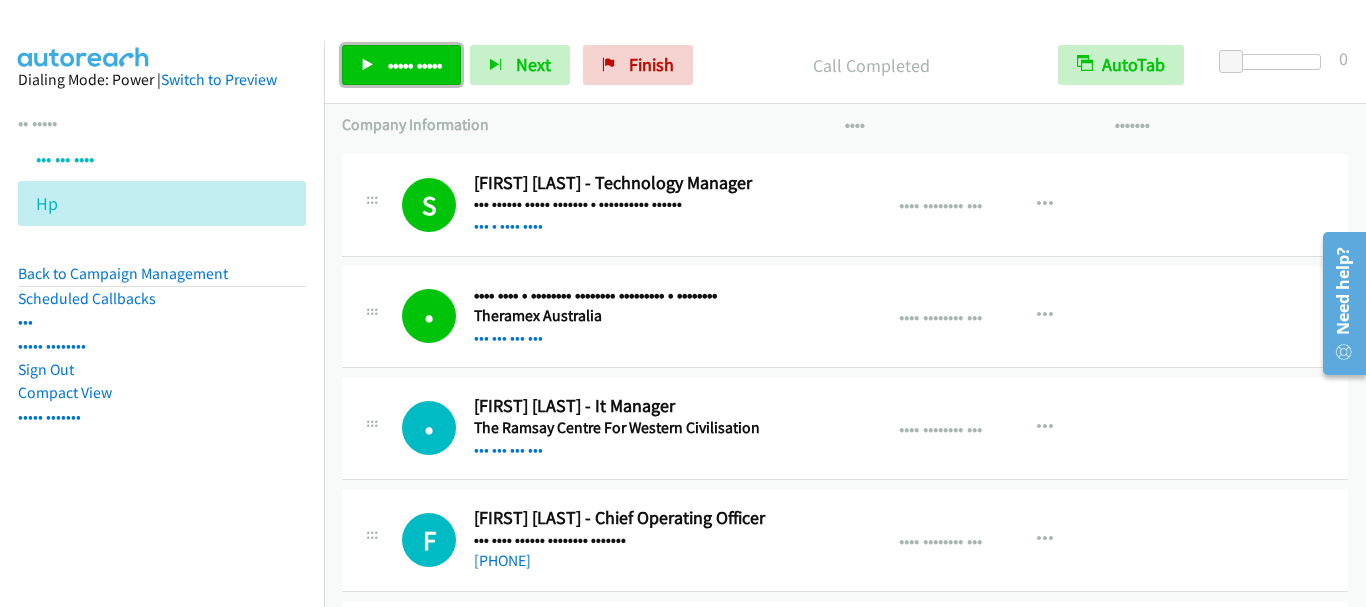 click on "••••• •••••" at bounding box center (415, 64) 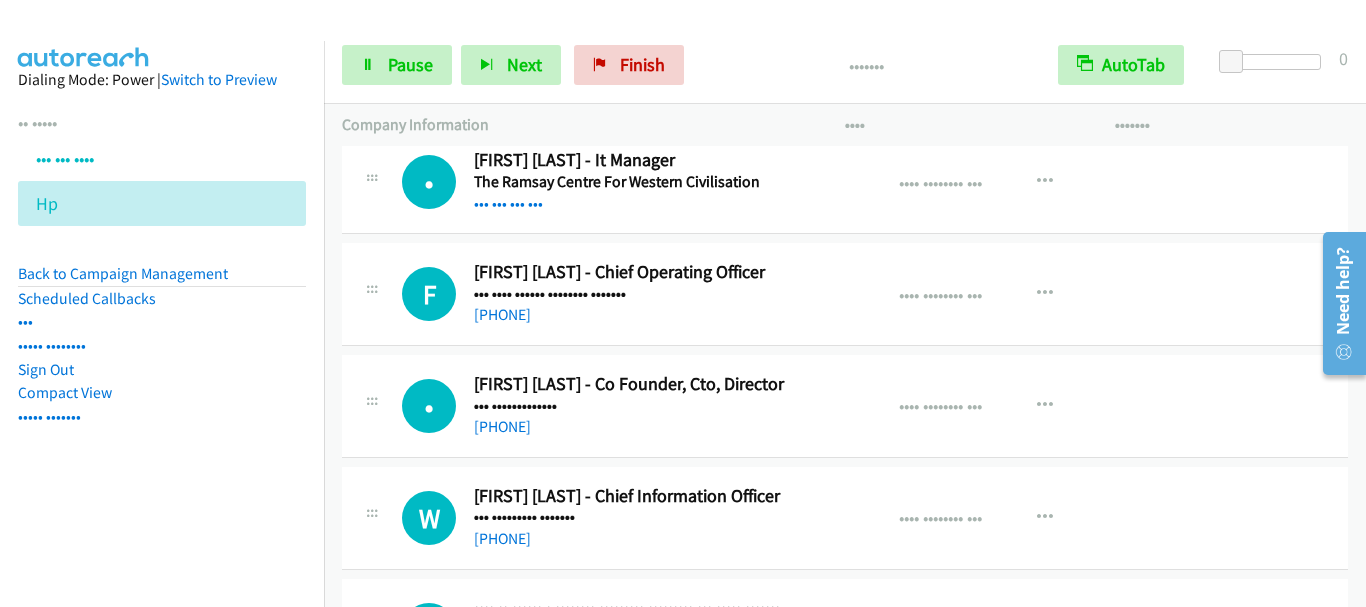 scroll, scrollTop: 7800, scrollLeft: 0, axis: vertical 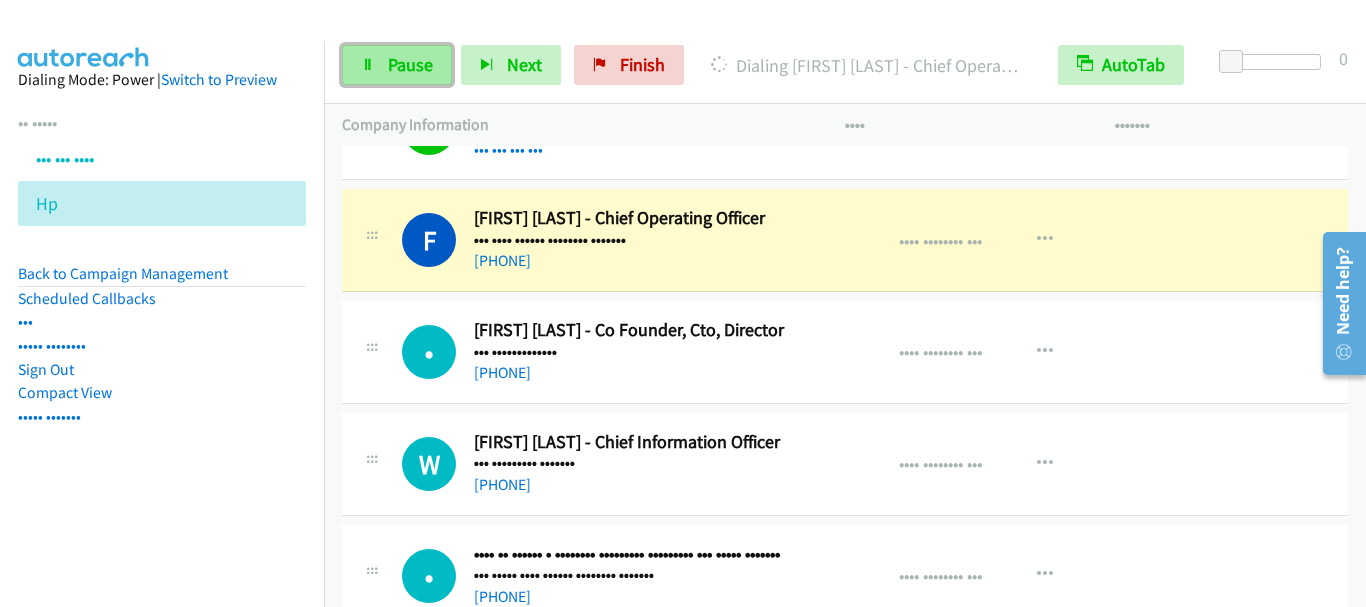 click on "Pause" at bounding box center (410, 64) 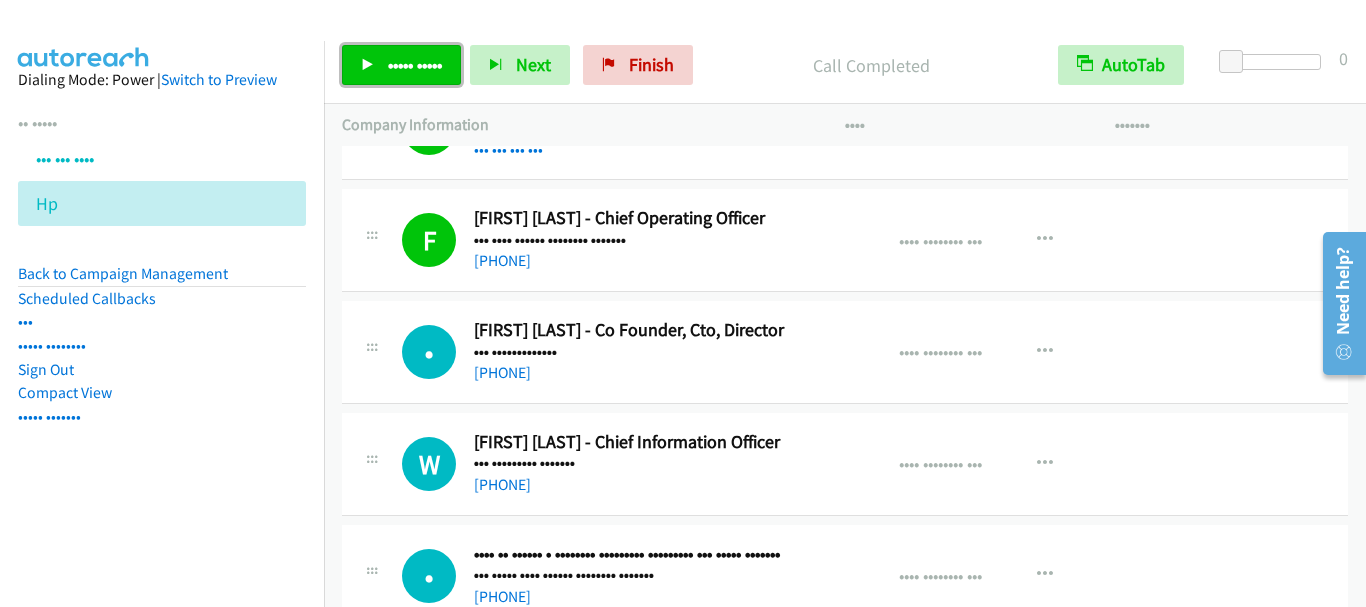 click on "••••• •••••" at bounding box center [415, 64] 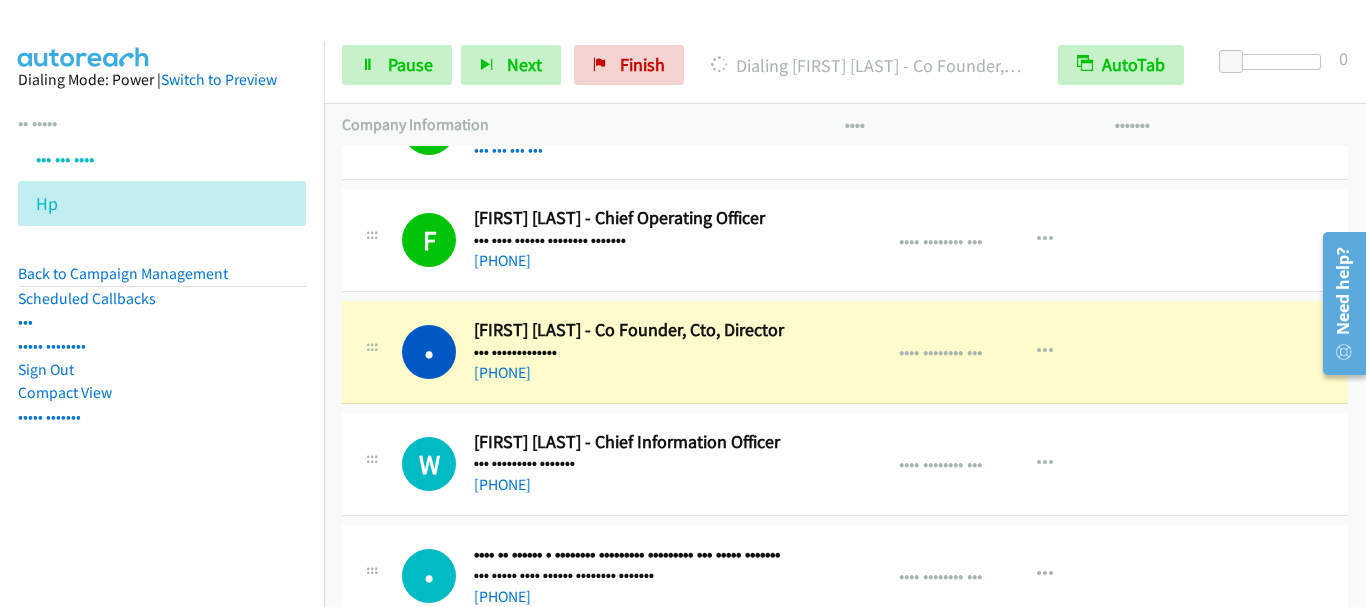 scroll, scrollTop: 8000, scrollLeft: 0, axis: vertical 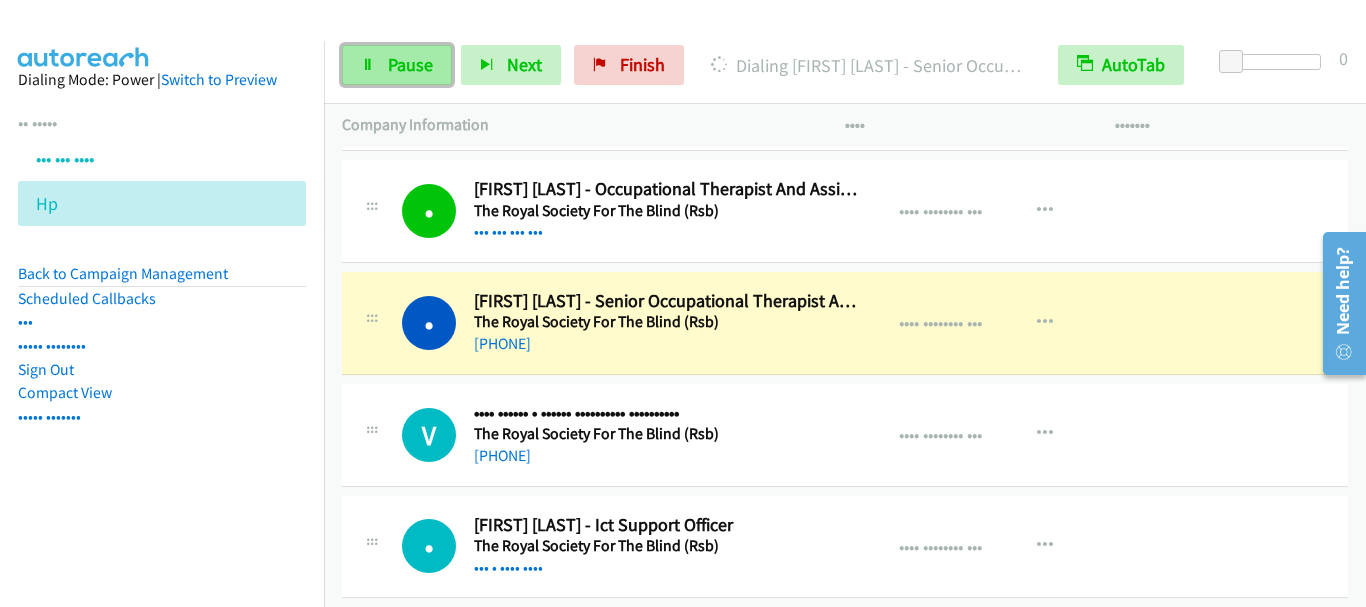 click on "Pause" at bounding box center [397, 65] 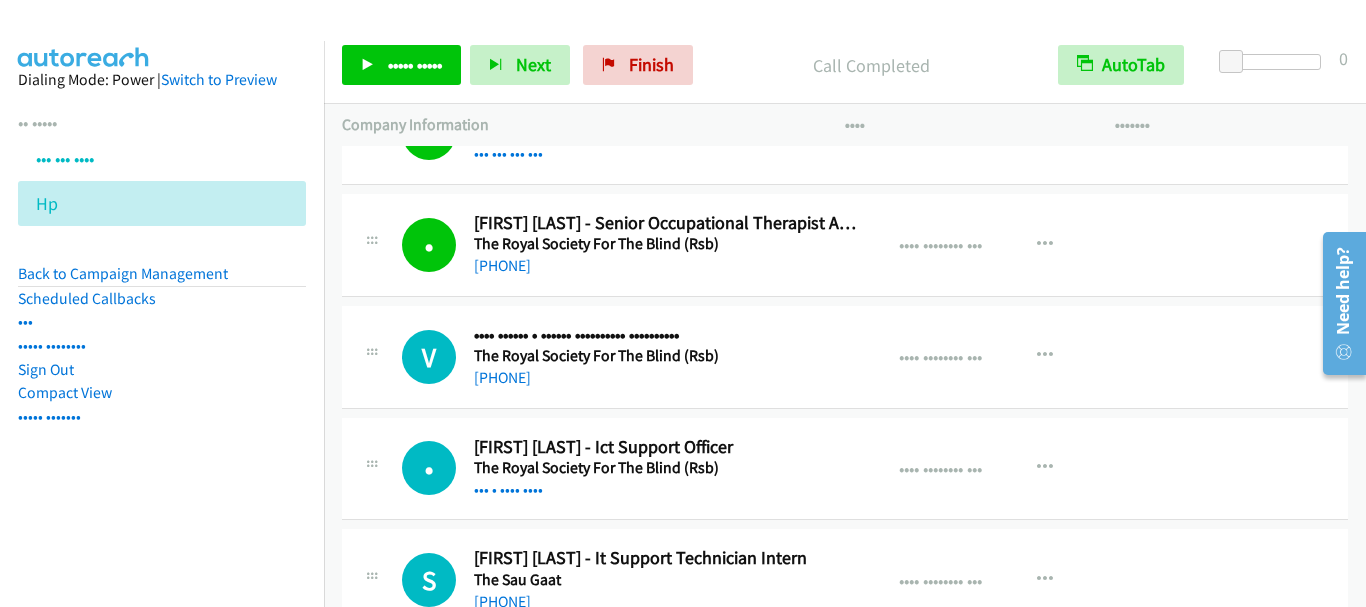 scroll, scrollTop: 8800, scrollLeft: 0, axis: vertical 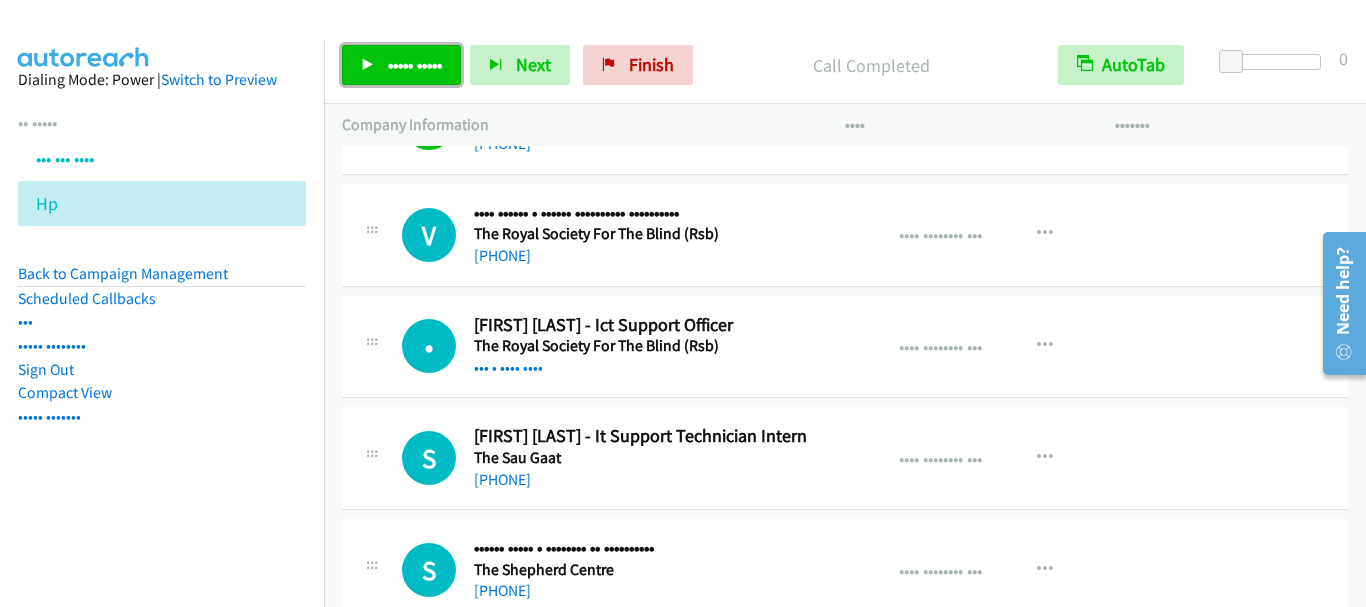 click on "••••• •••••" at bounding box center [415, 64] 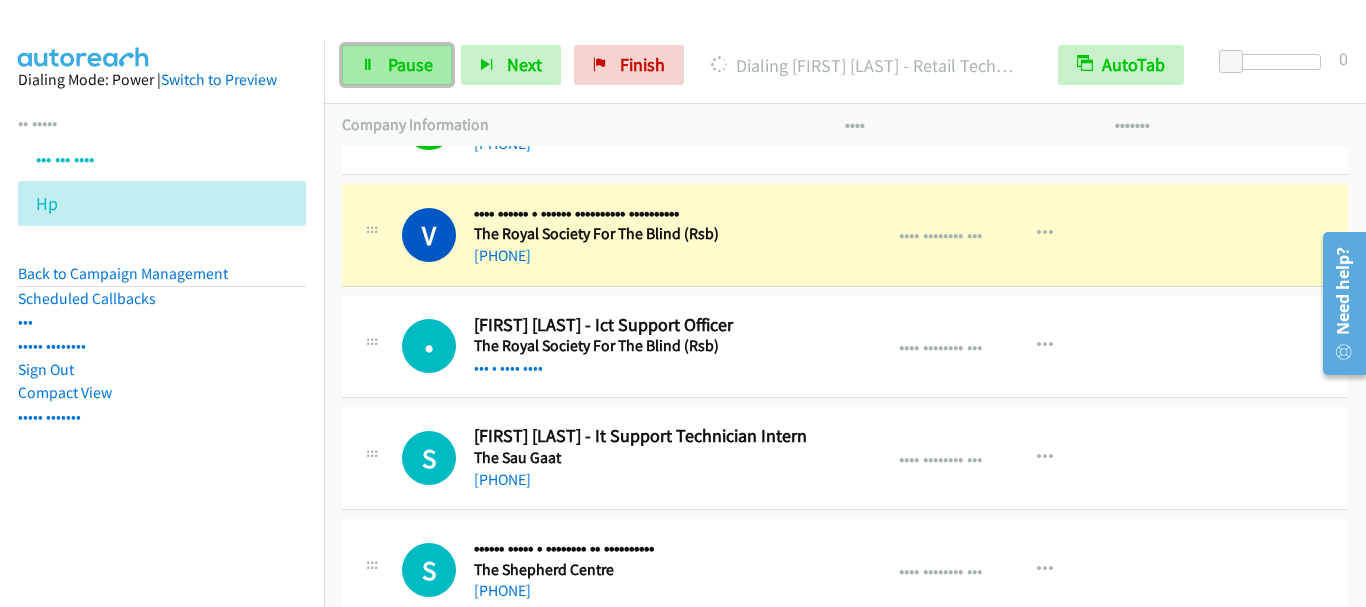 click on "Pause" at bounding box center (410, 64) 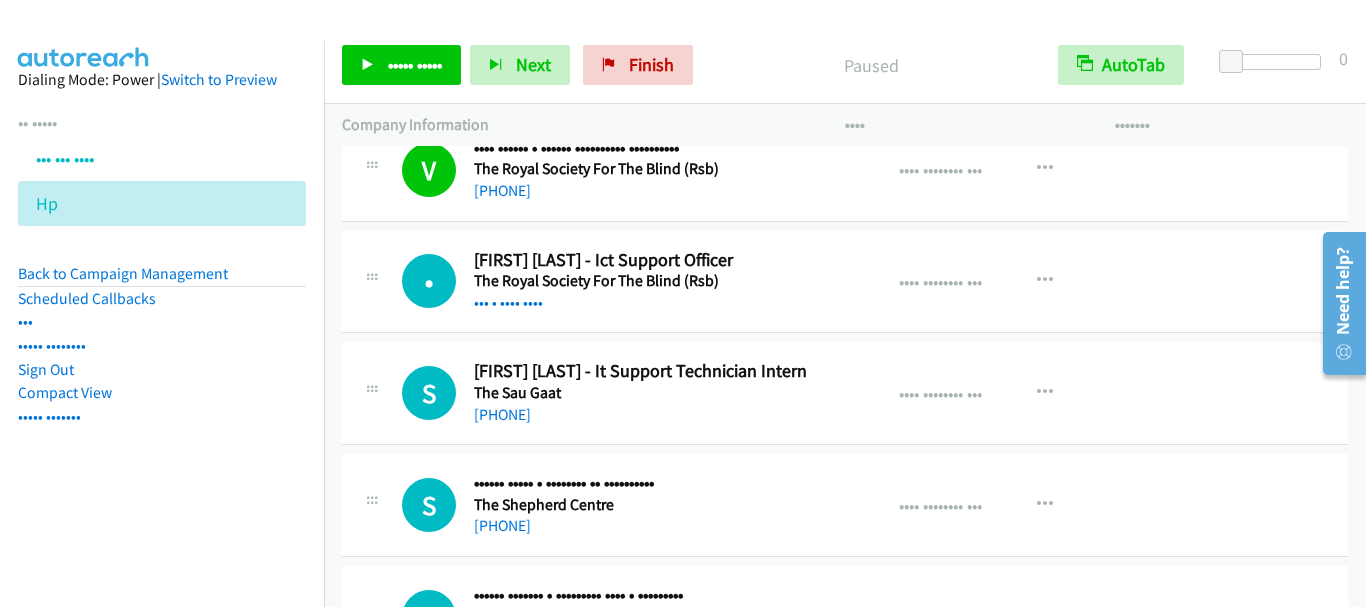 scroll, scrollTop: 8900, scrollLeft: 0, axis: vertical 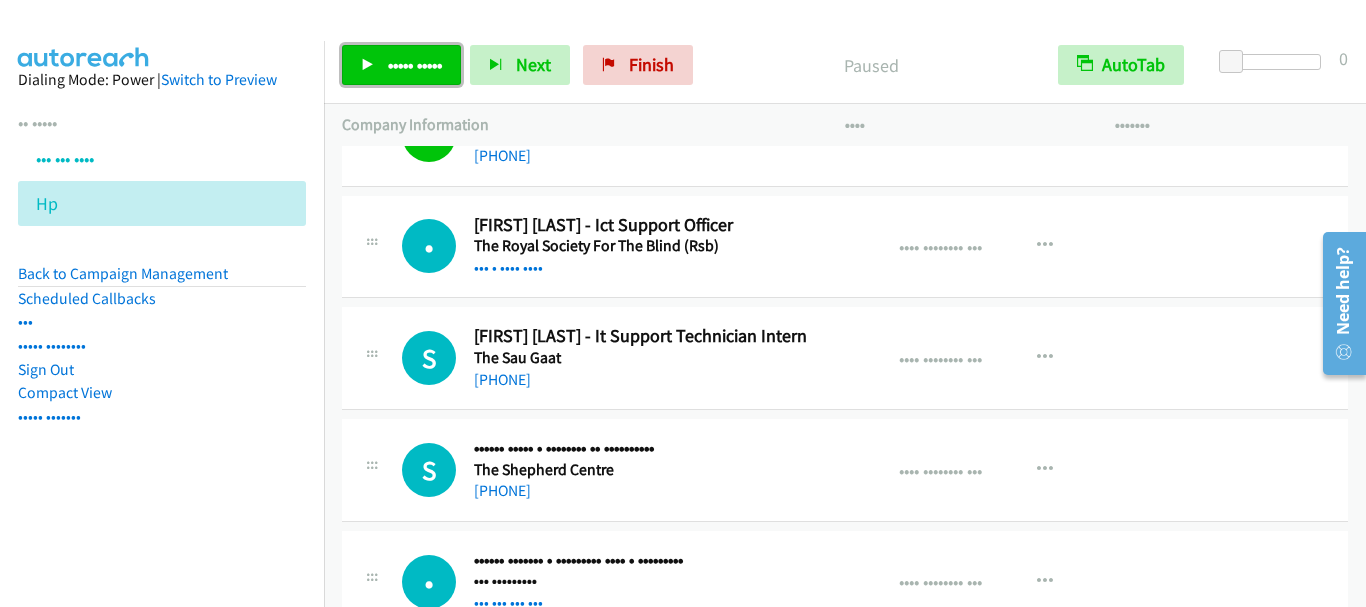 click on "••••• •••••" at bounding box center (401, 65) 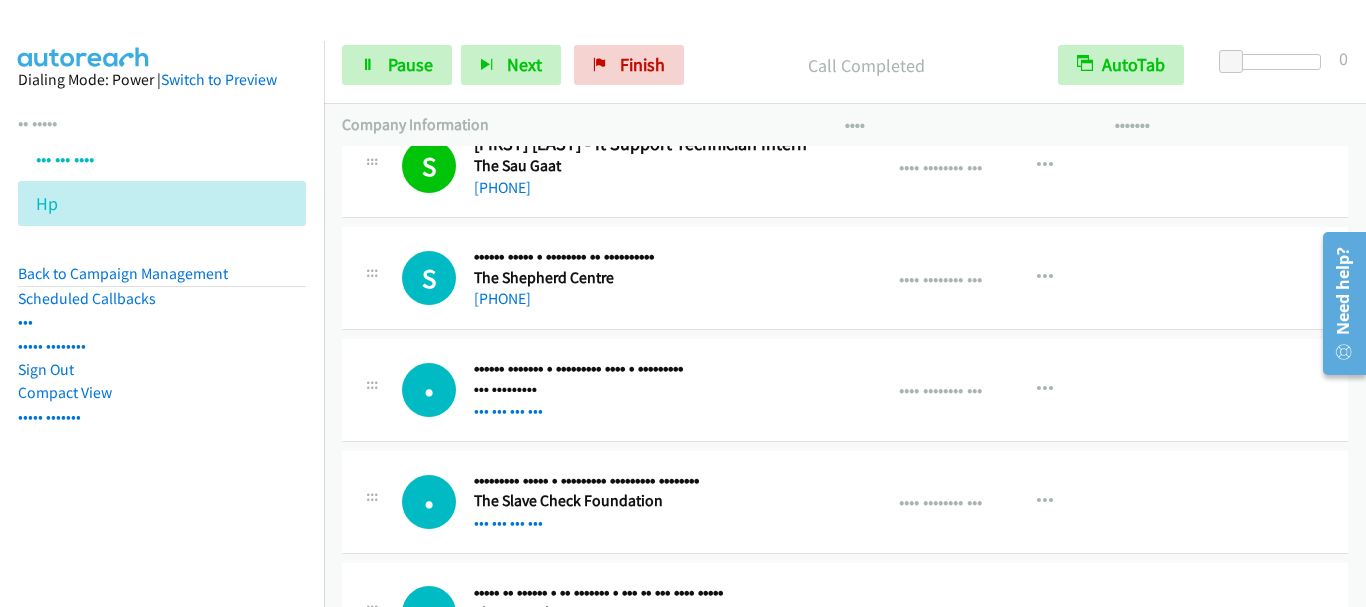 scroll, scrollTop: 9100, scrollLeft: 0, axis: vertical 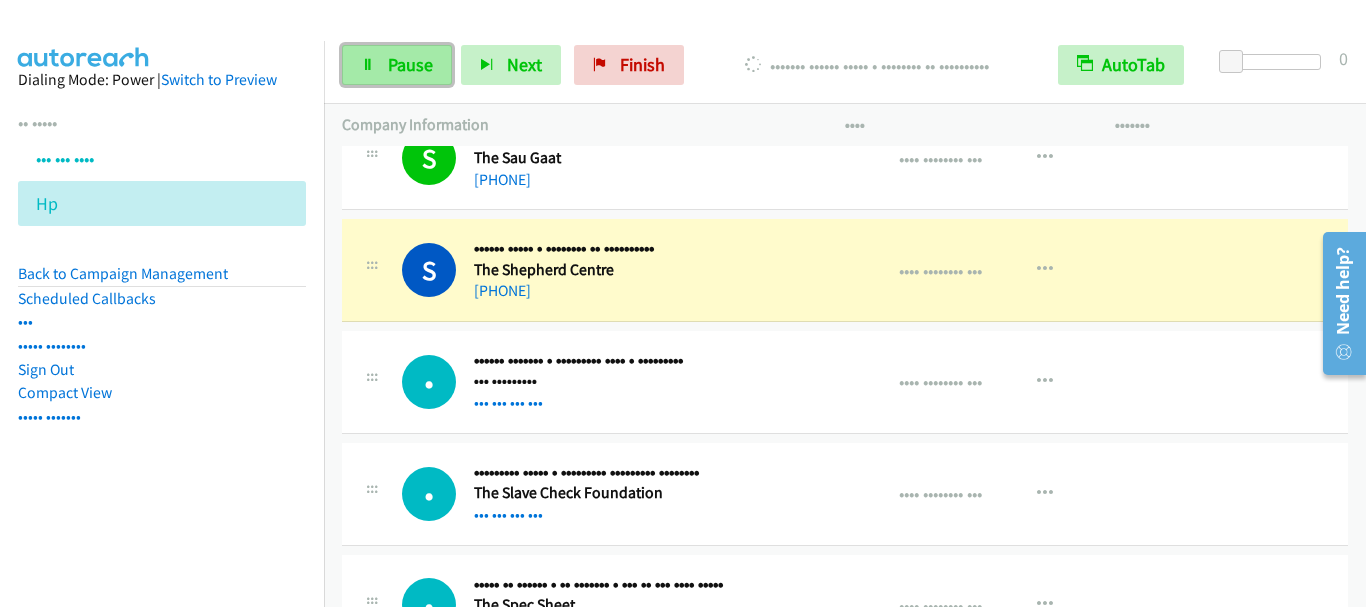 click on "Pause" at bounding box center (410, 64) 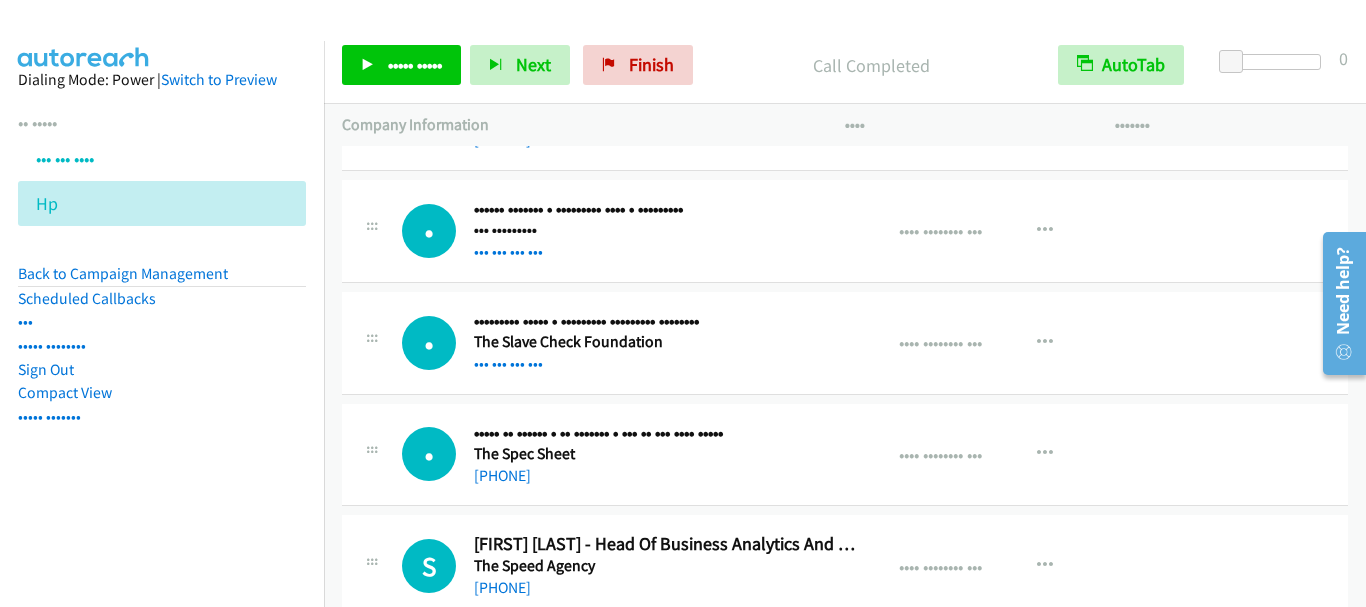 scroll, scrollTop: 9300, scrollLeft: 0, axis: vertical 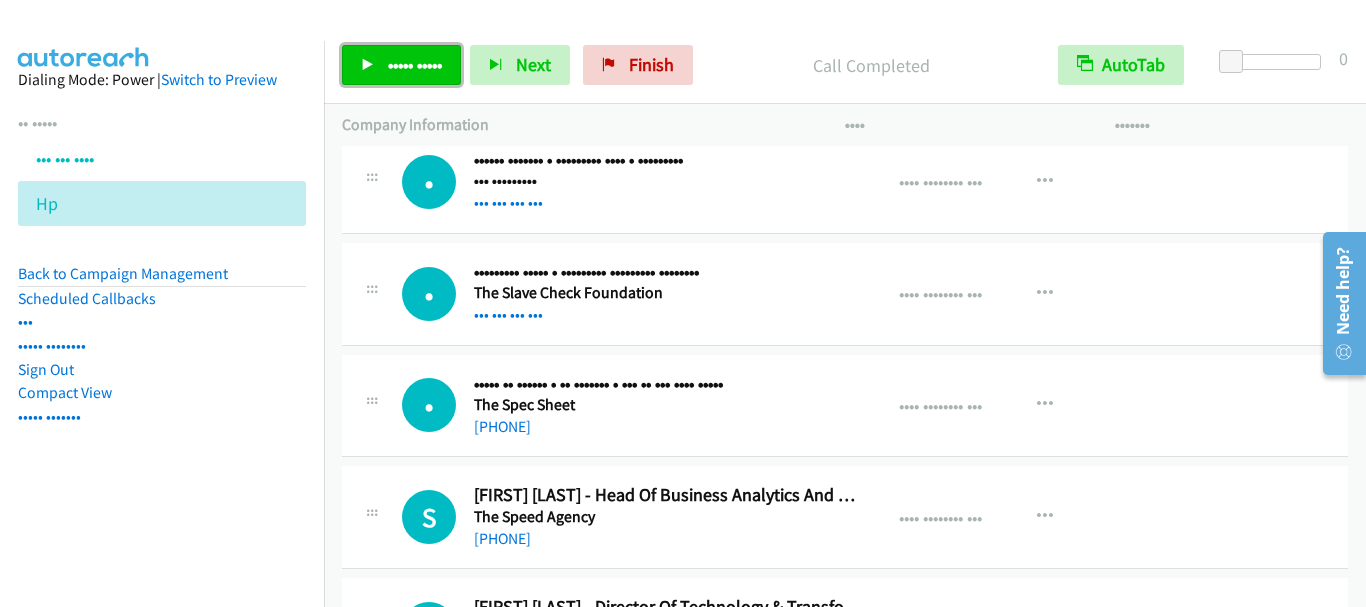 click on "••••• •••••" at bounding box center (415, 64) 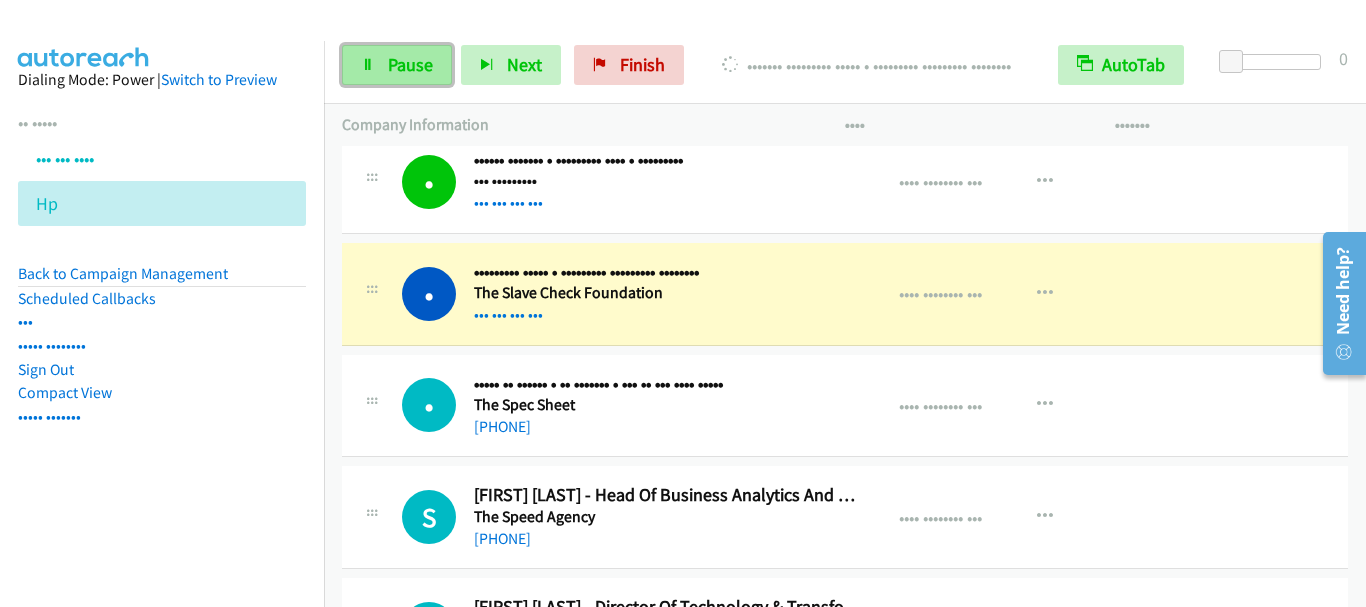 click on "Pause" at bounding box center (410, 64) 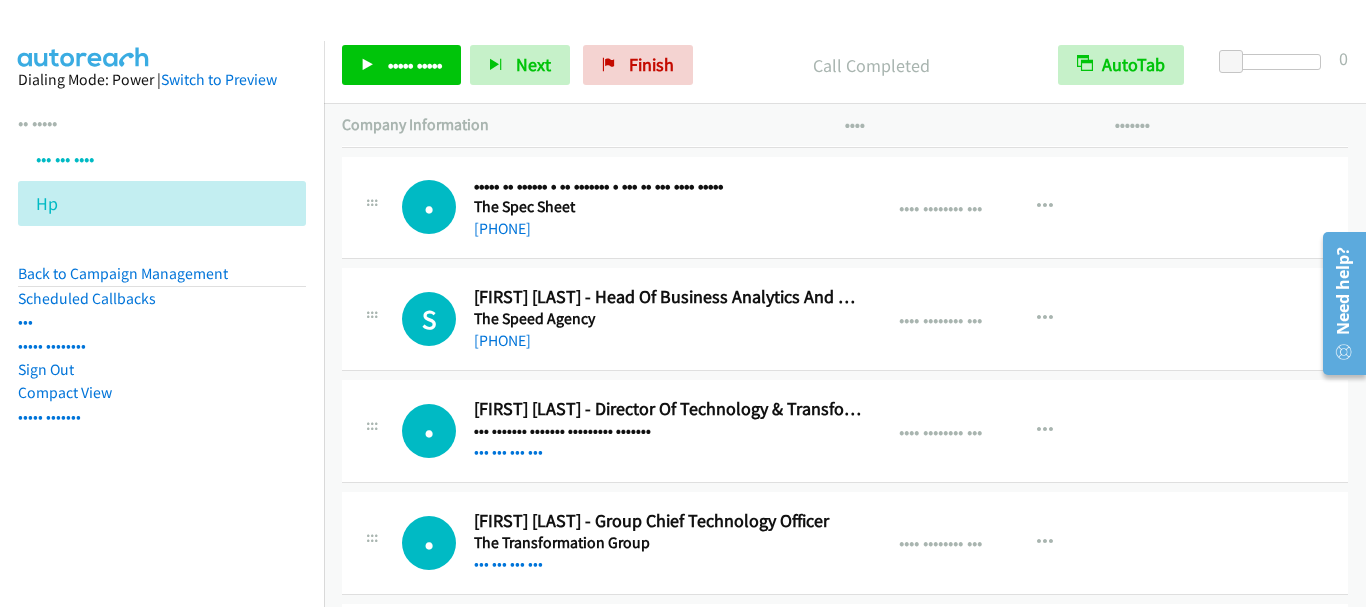 scroll, scrollTop: 9500, scrollLeft: 0, axis: vertical 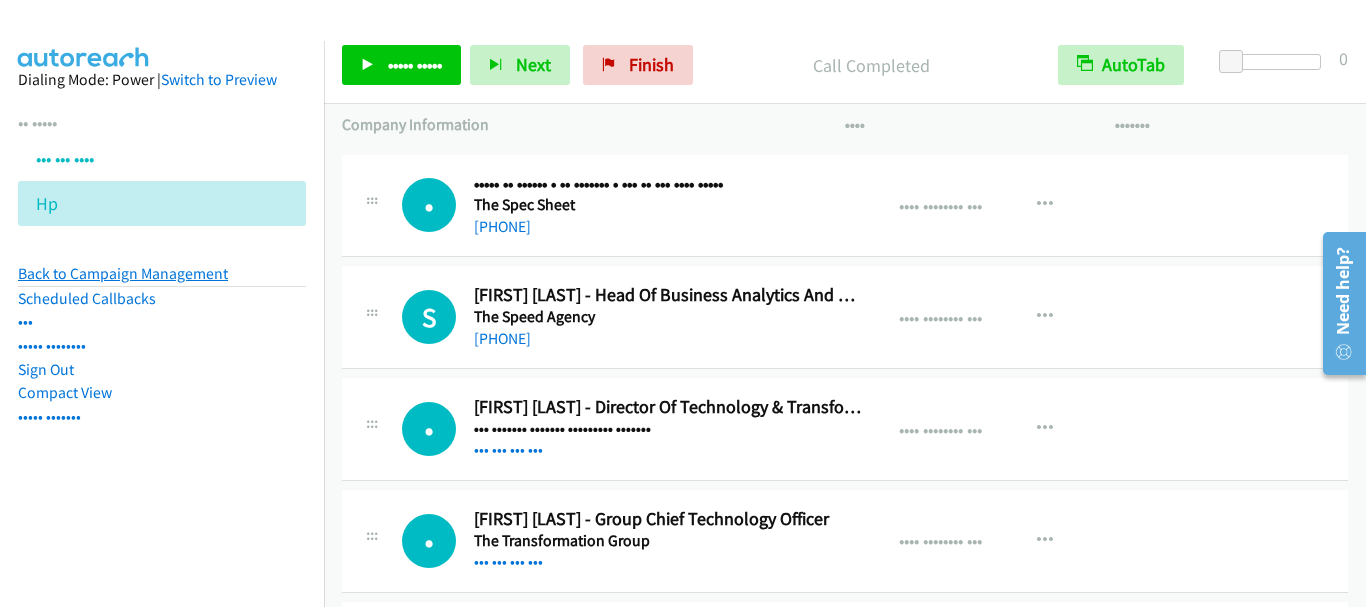 click on "Back to Campaign Management" at bounding box center (123, 273) 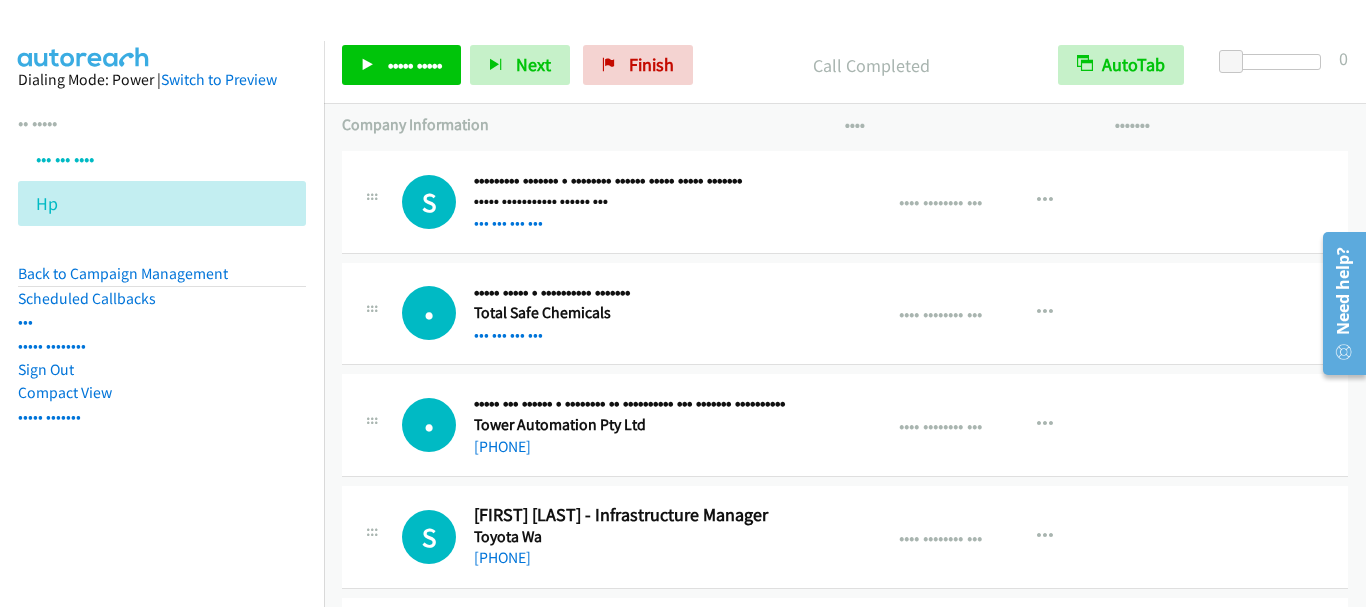 scroll, scrollTop: 14771, scrollLeft: 0, axis: vertical 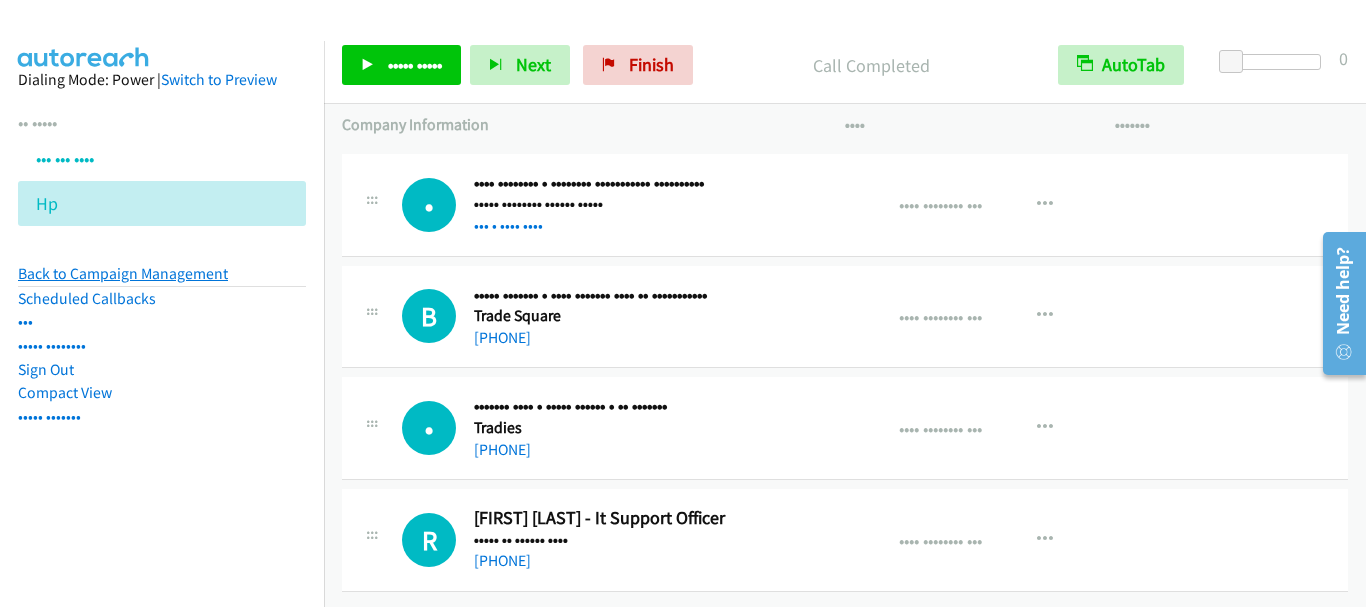 click on "Back to Campaign Management" at bounding box center [123, 273] 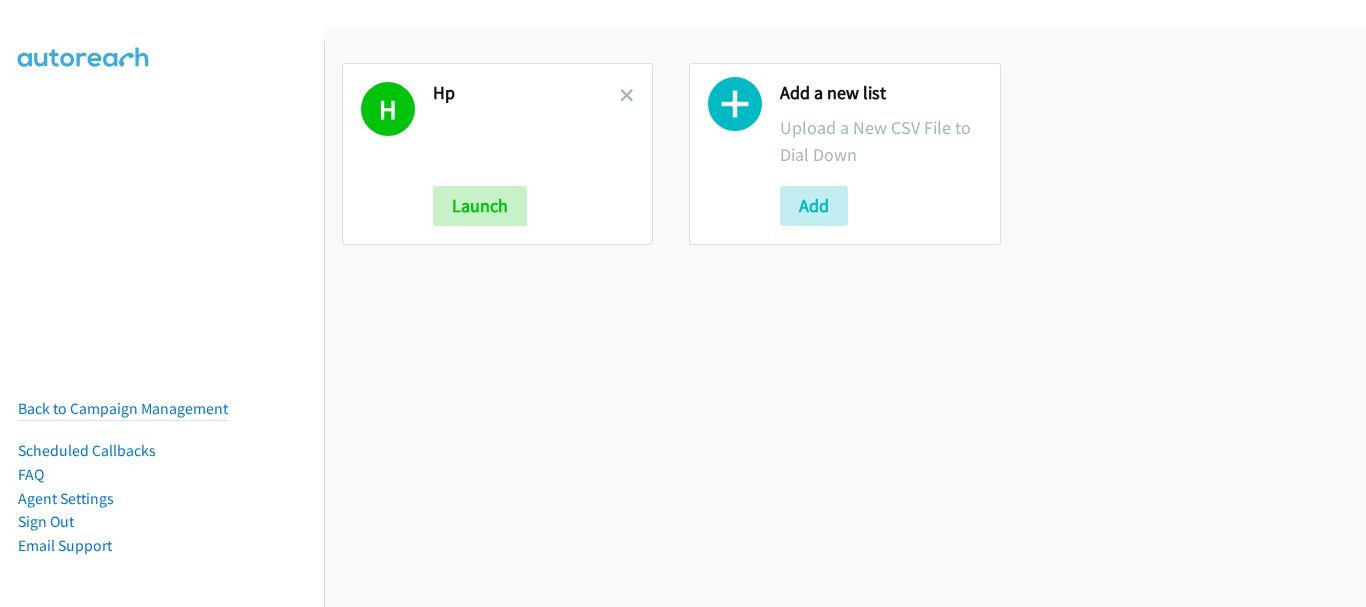 scroll, scrollTop: 0, scrollLeft: 0, axis: both 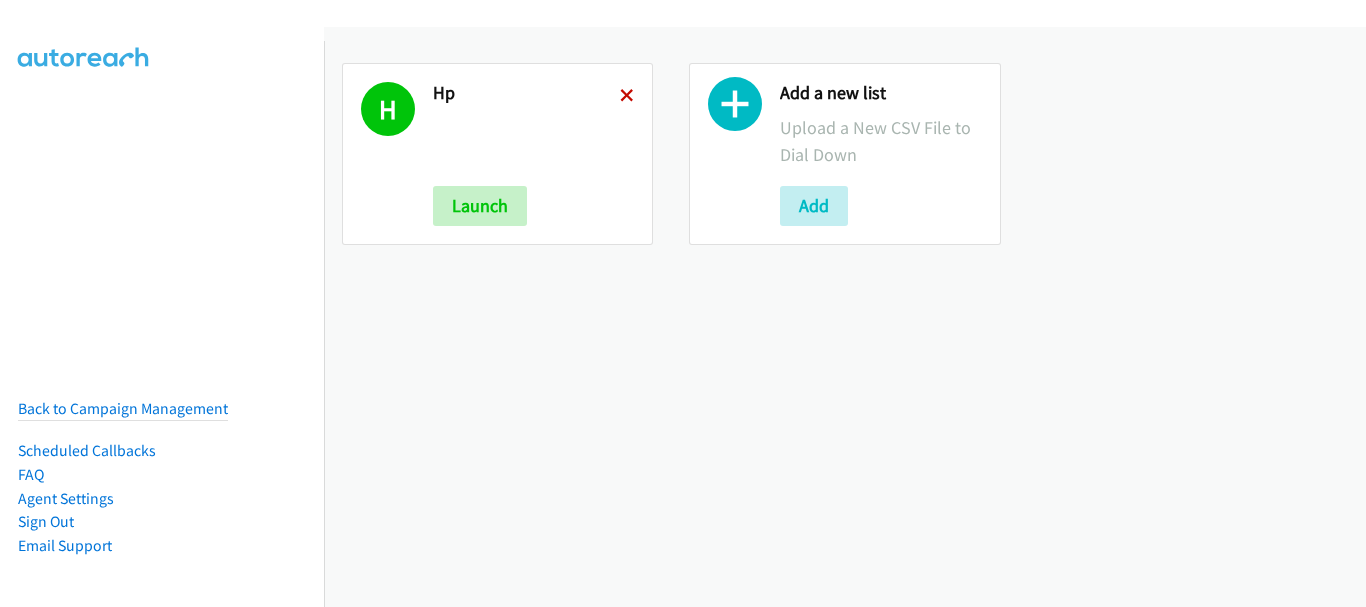 click at bounding box center (627, 97) 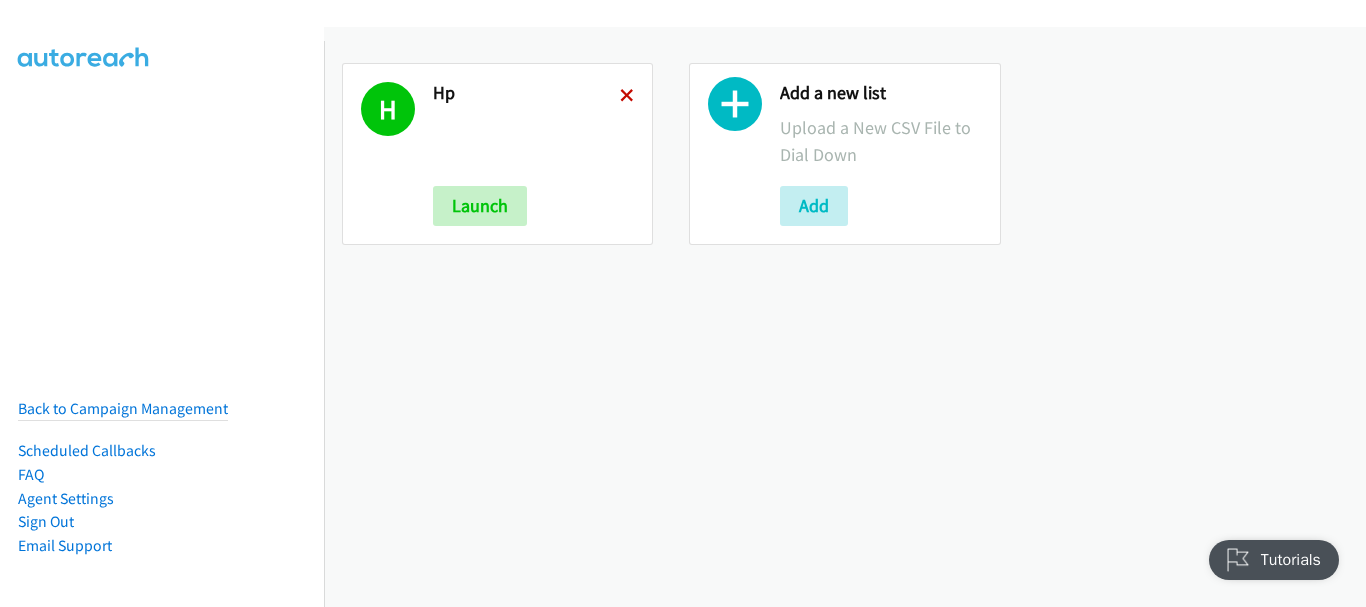 scroll, scrollTop: 0, scrollLeft: 0, axis: both 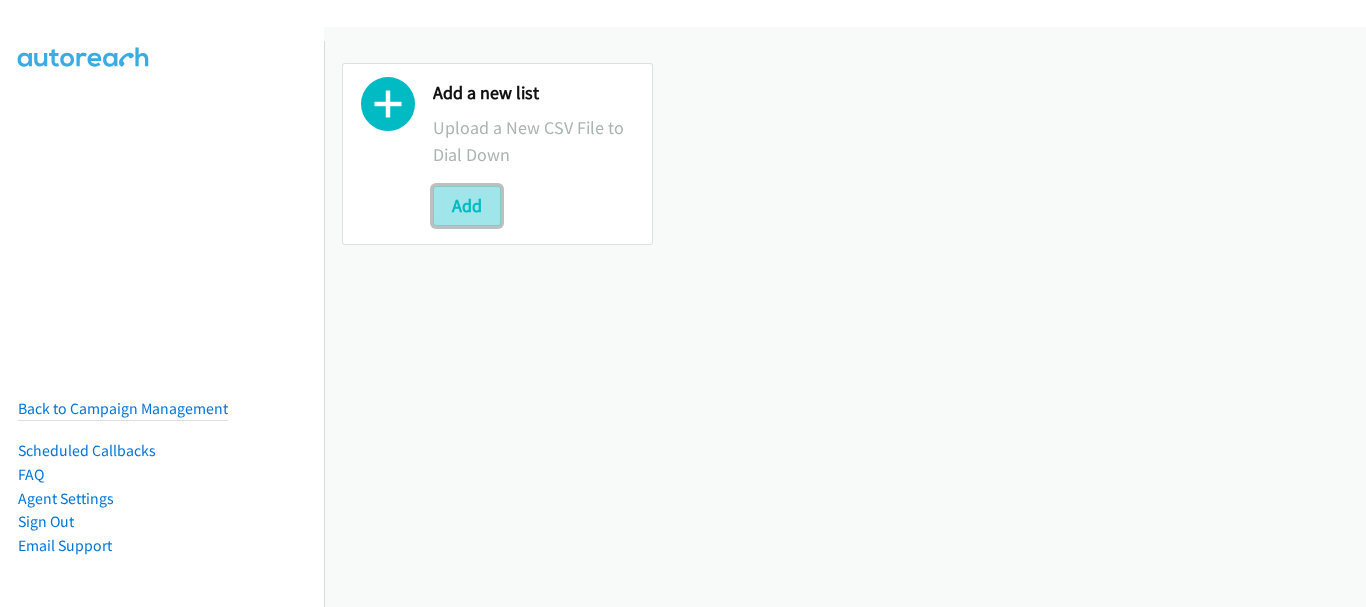 click on "Add" at bounding box center [467, 206] 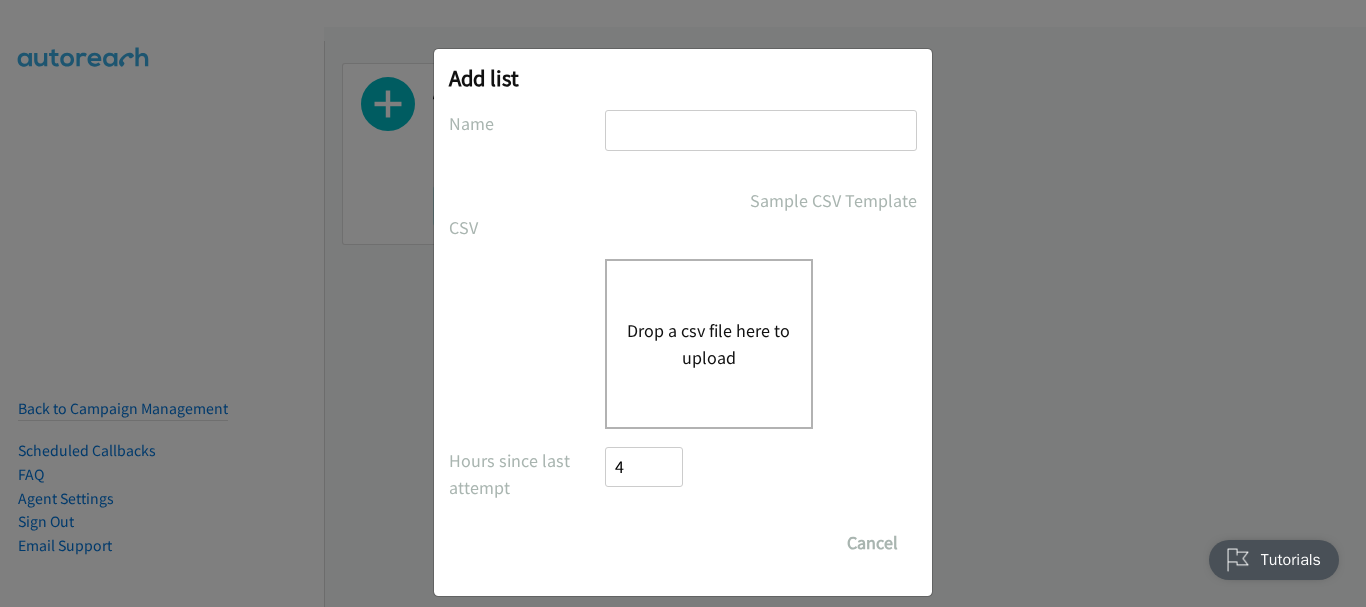 scroll, scrollTop: 0, scrollLeft: 0, axis: both 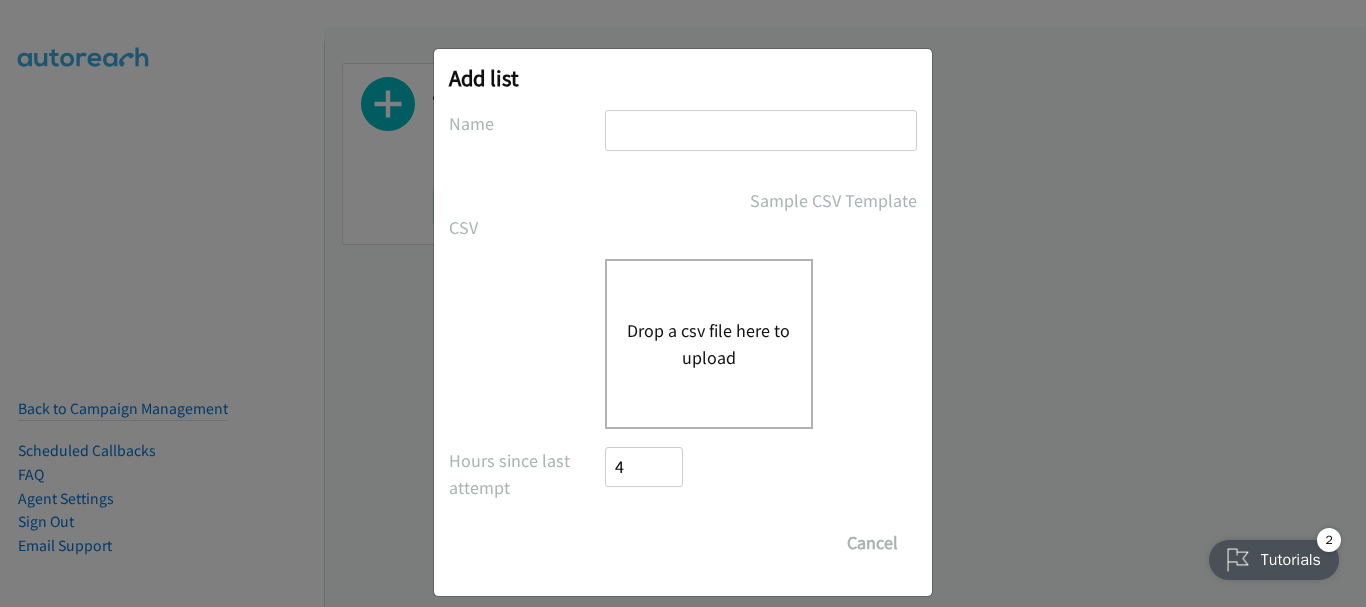 type on "hp" 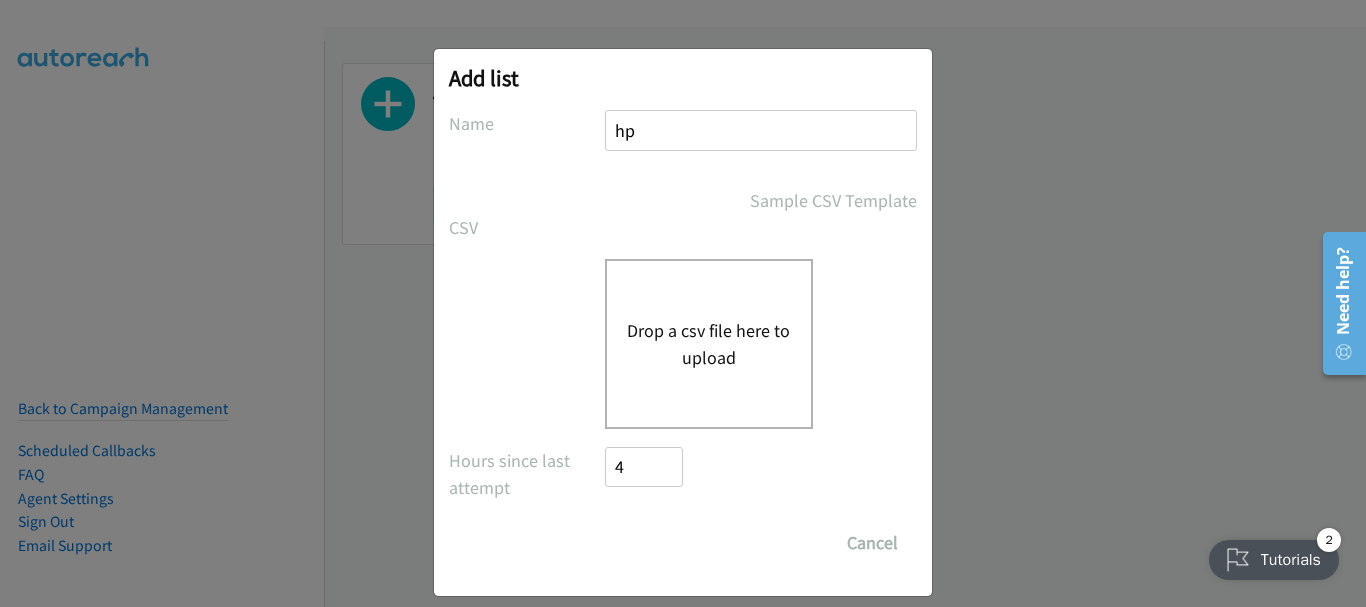 click on "Drop a csv file here to upload" at bounding box center [709, 344] 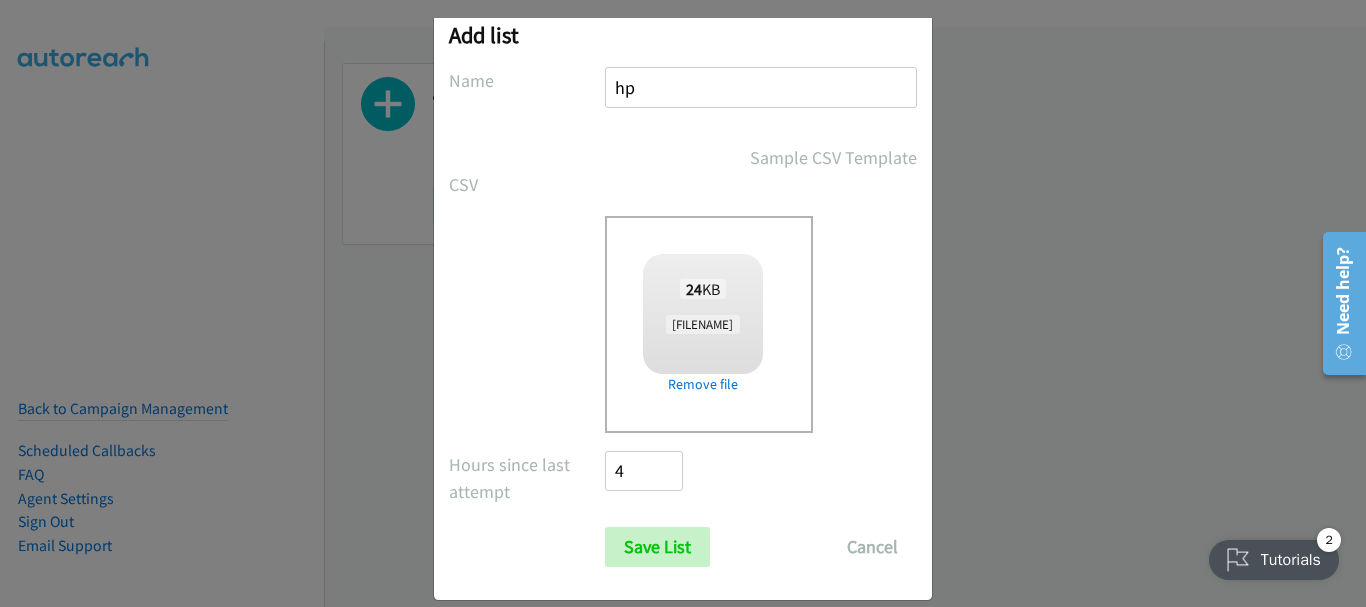 scroll, scrollTop: 67, scrollLeft: 0, axis: vertical 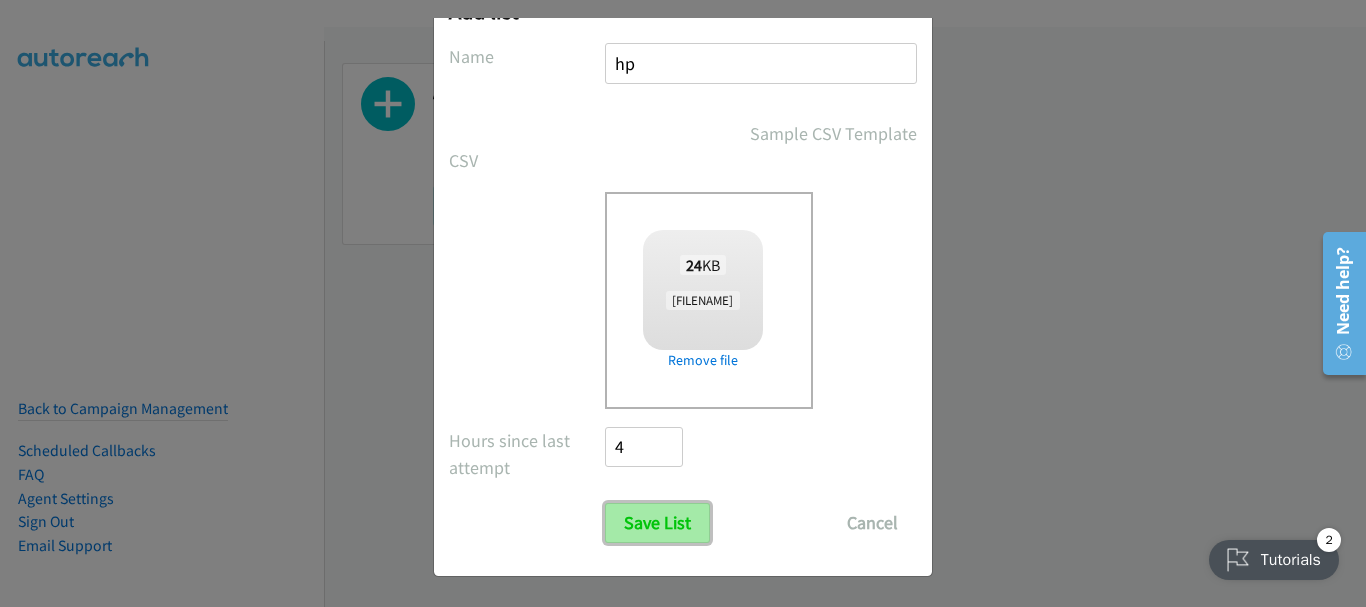 click on "Save List" at bounding box center [657, 523] 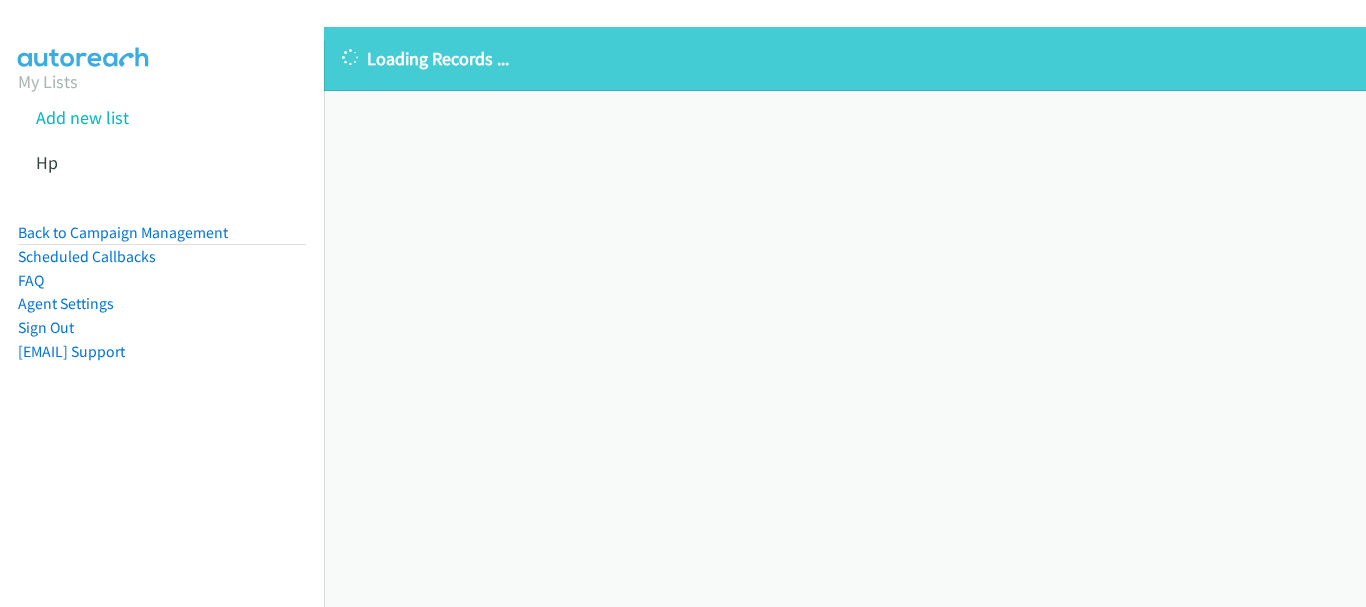 scroll, scrollTop: 0, scrollLeft: 0, axis: both 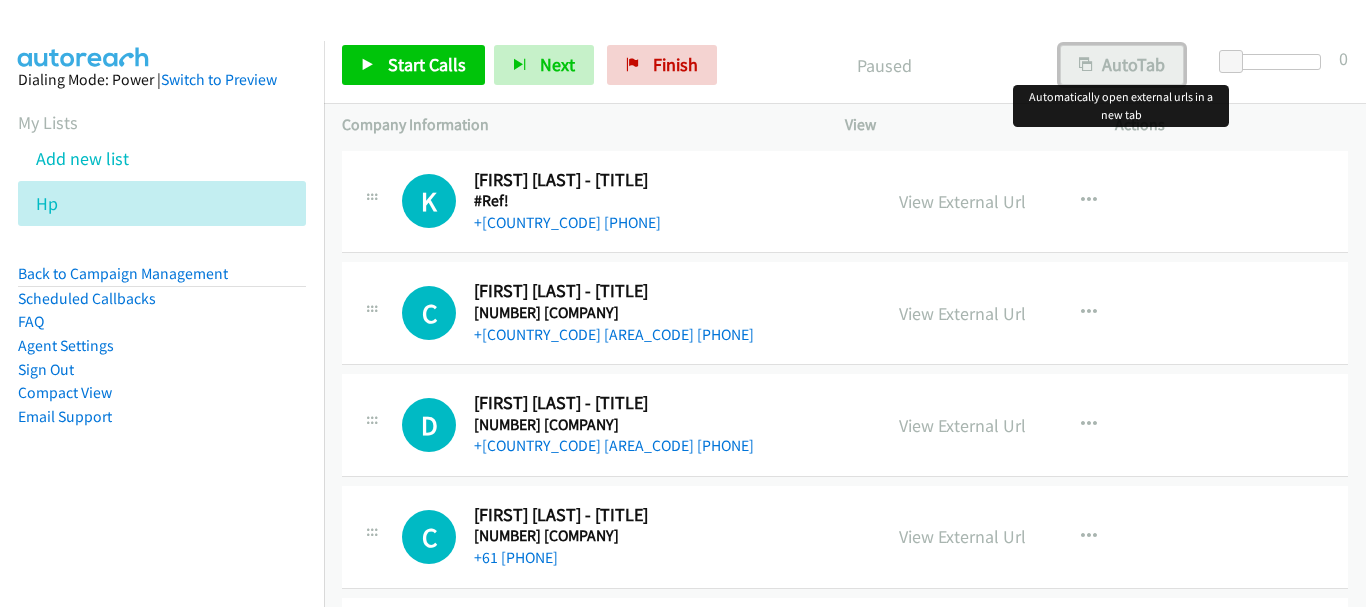 click on "AutoTab" at bounding box center [1122, 65] 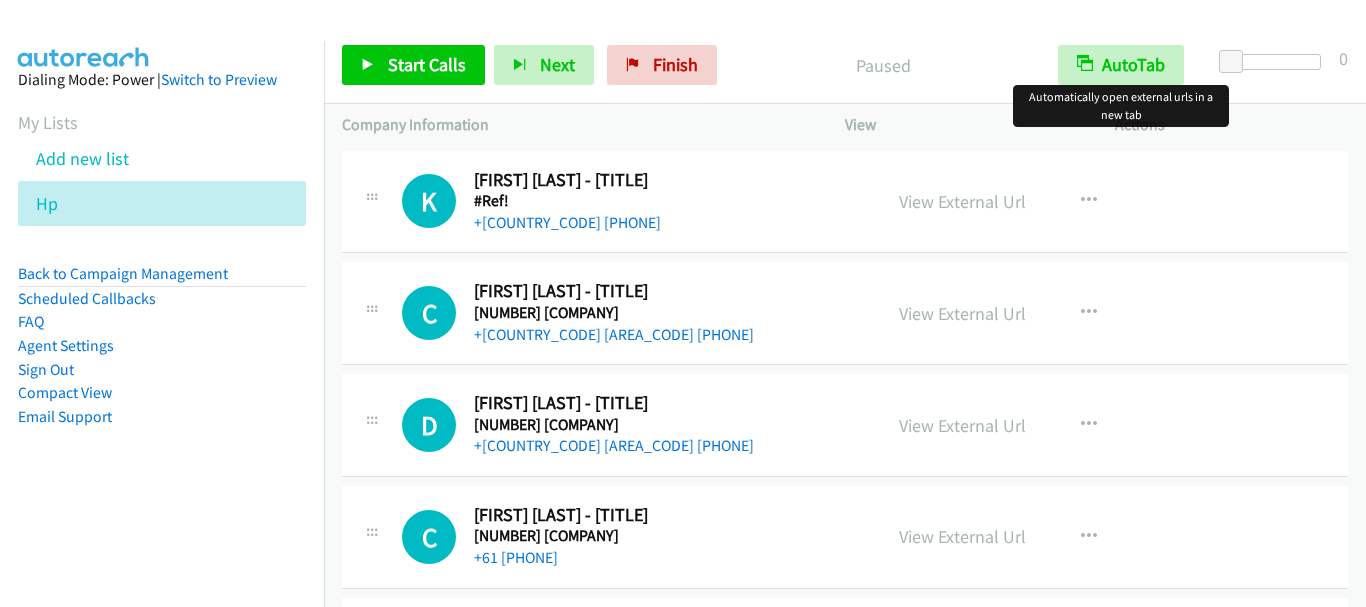 scroll, scrollTop: 0, scrollLeft: 0, axis: both 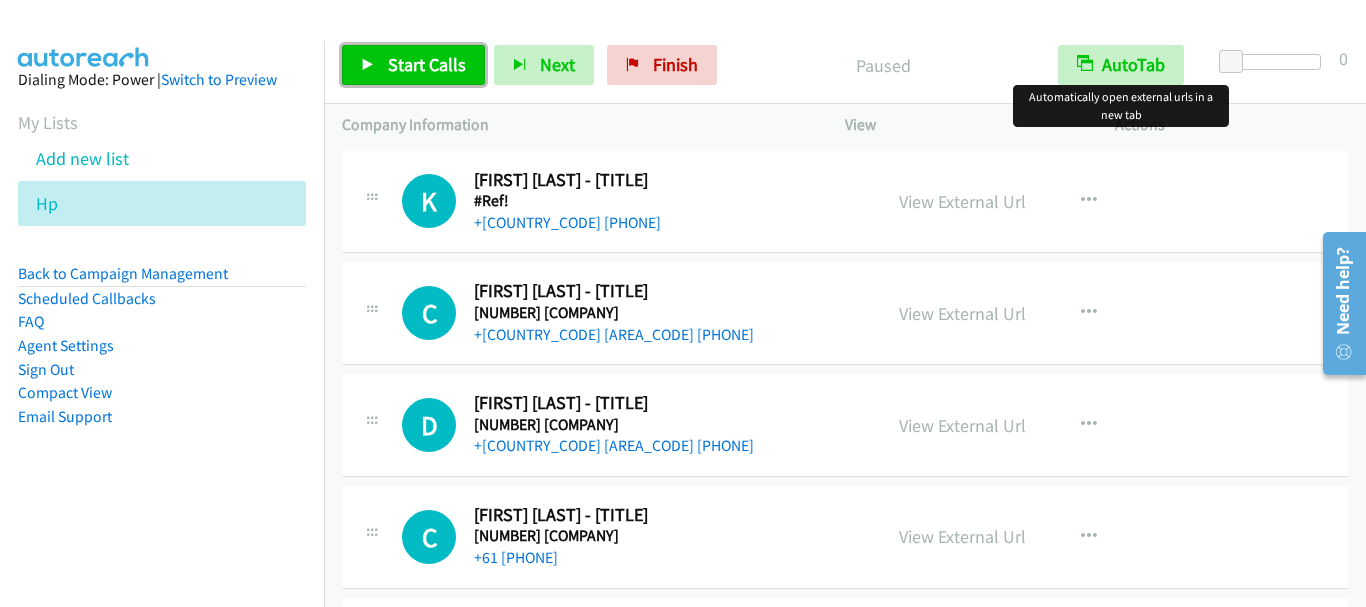 click on "Start Calls" at bounding box center [427, 64] 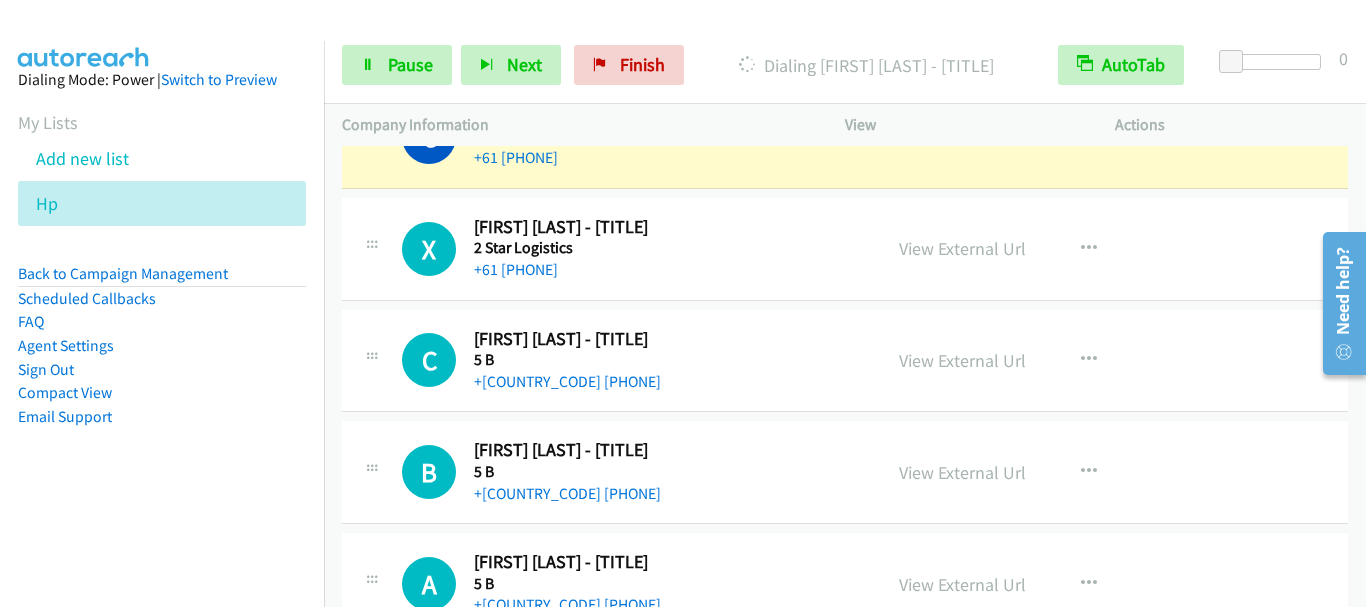 scroll, scrollTop: 300, scrollLeft: 0, axis: vertical 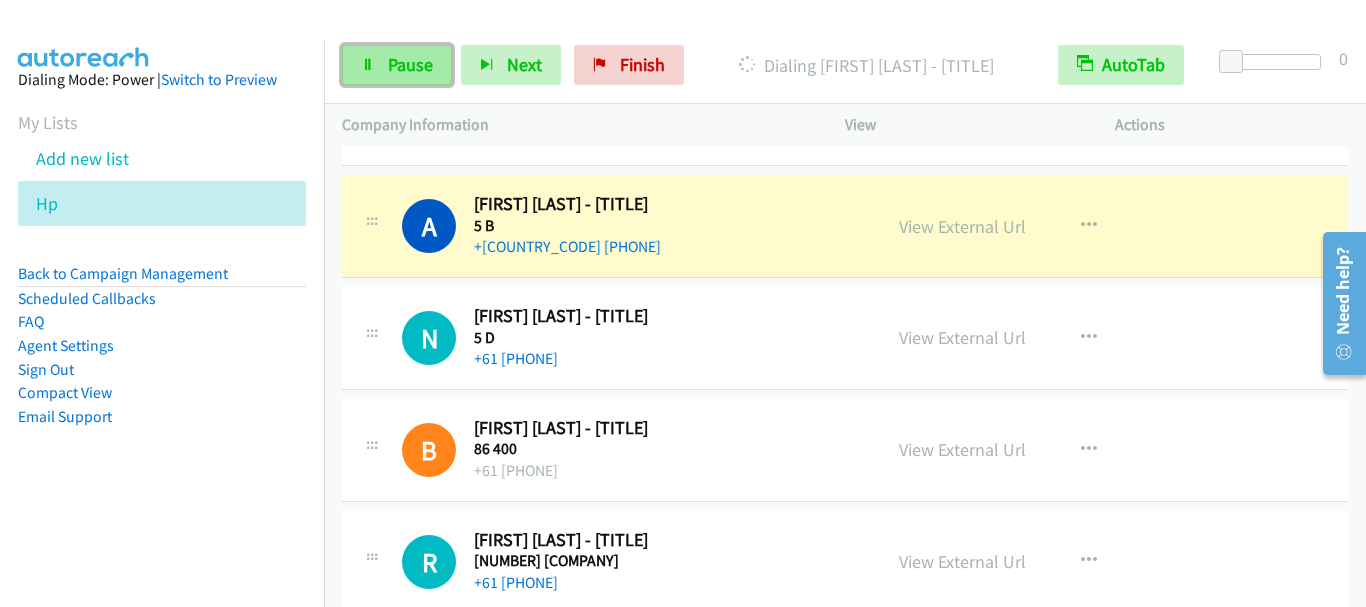 click on "Pause" at bounding box center [410, 64] 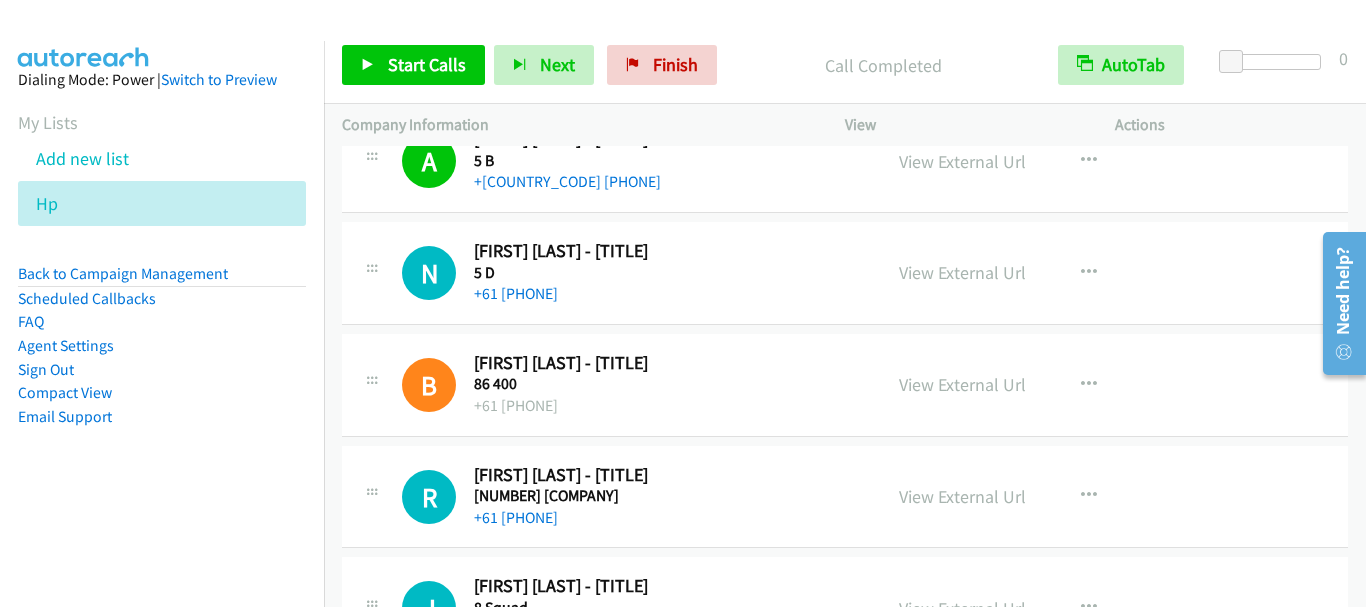 scroll, scrollTop: 858, scrollLeft: 0, axis: vertical 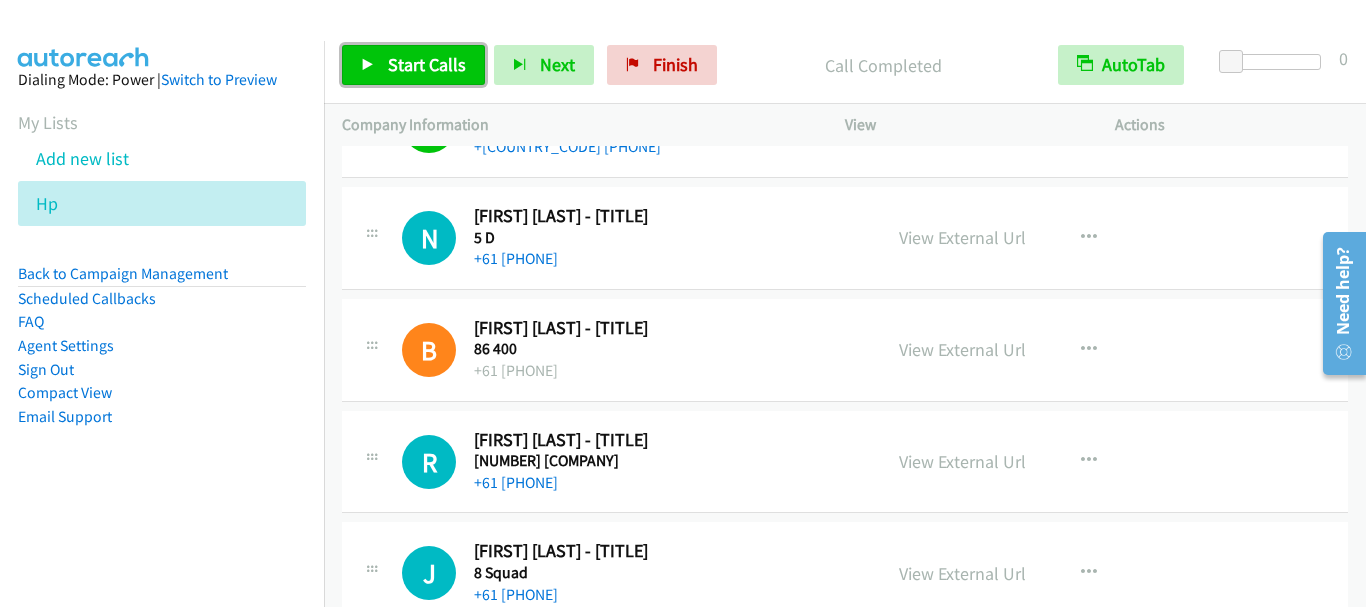 click on "••••• •••••" at bounding box center [427, 64] 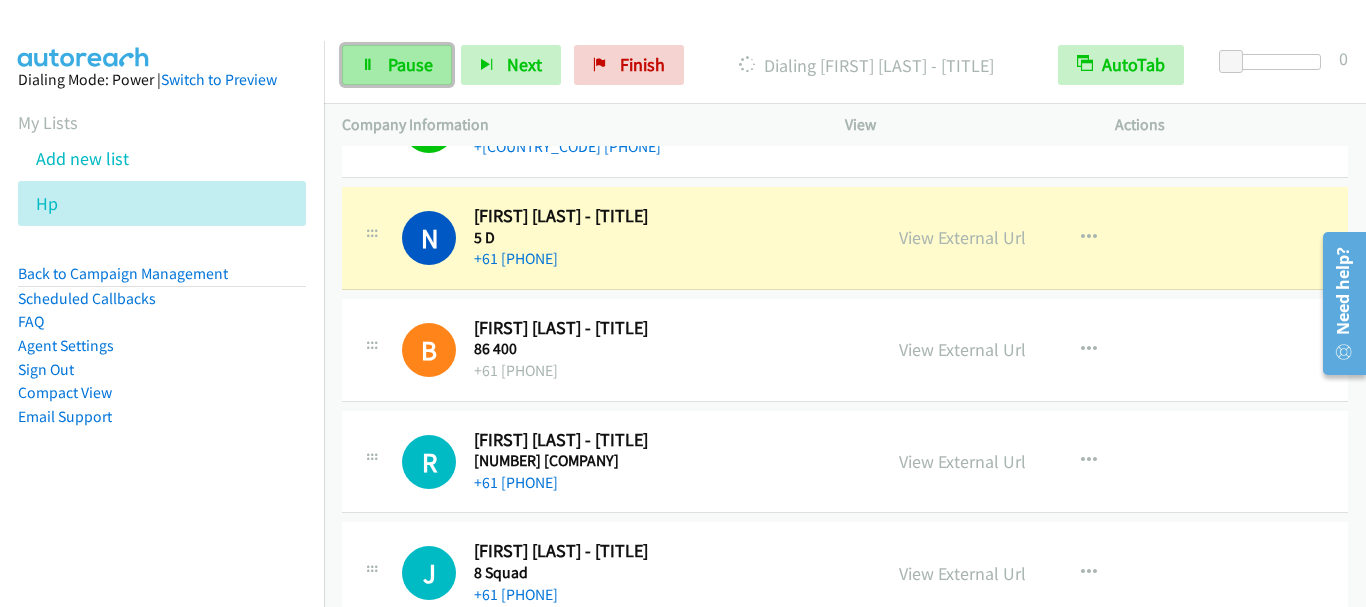 click on "Pause" at bounding box center [410, 64] 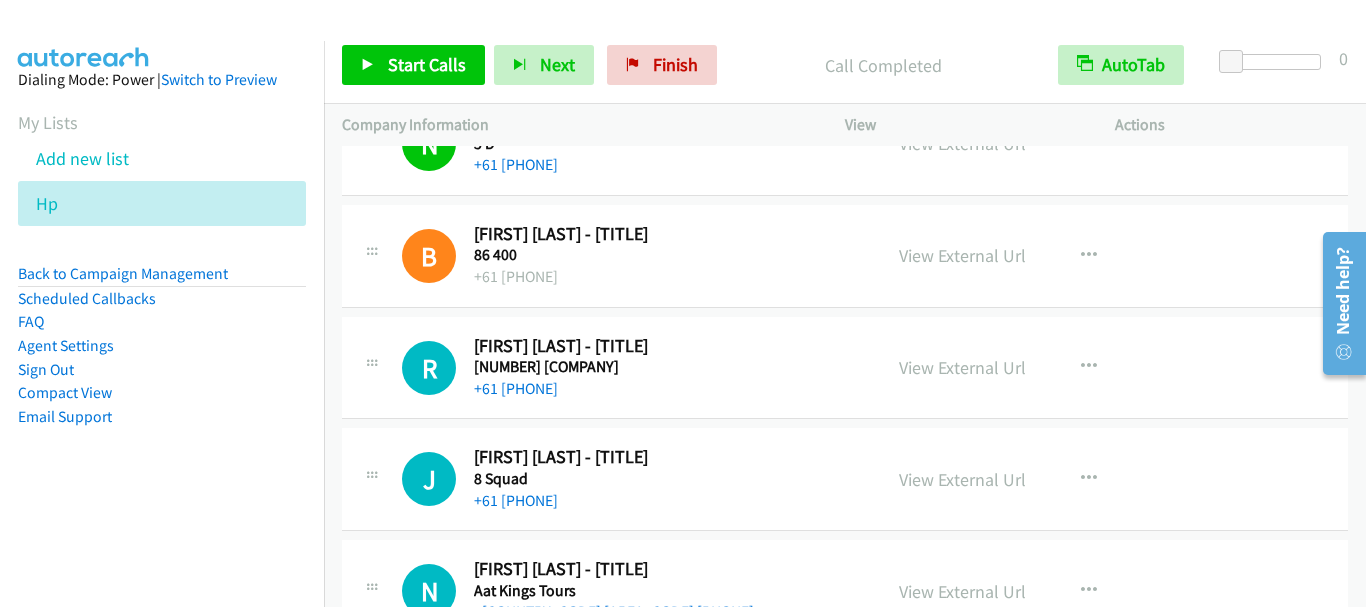 scroll, scrollTop: 958, scrollLeft: 0, axis: vertical 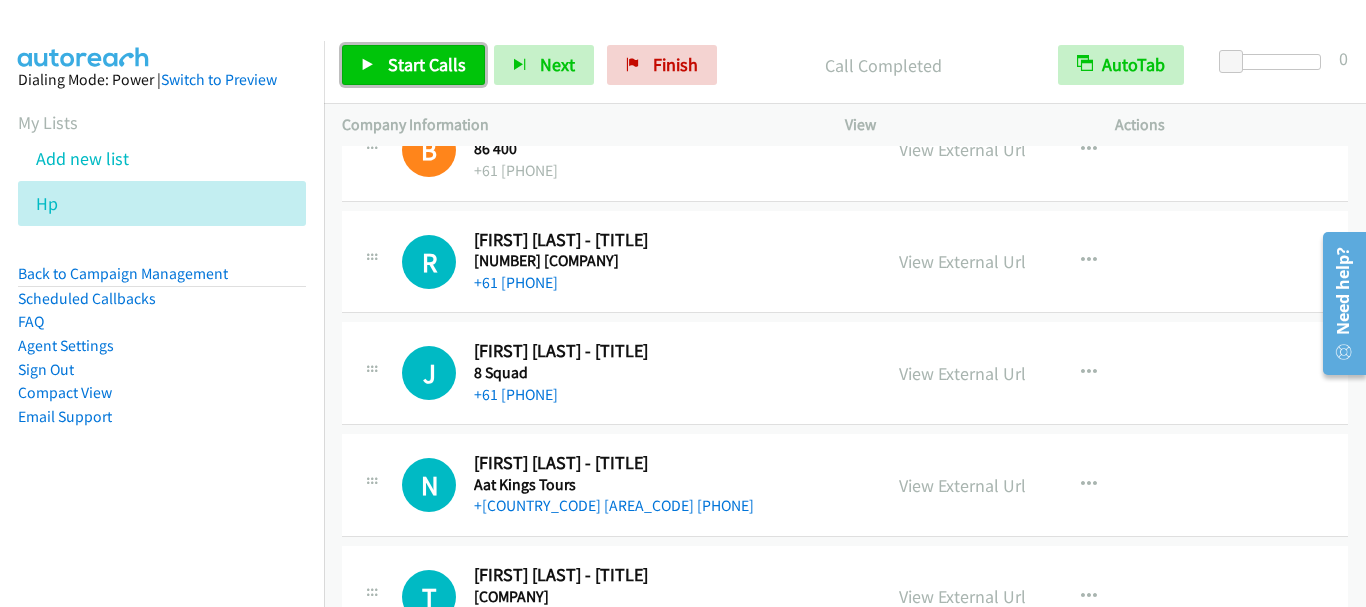 click on "••••• •••••" at bounding box center [427, 64] 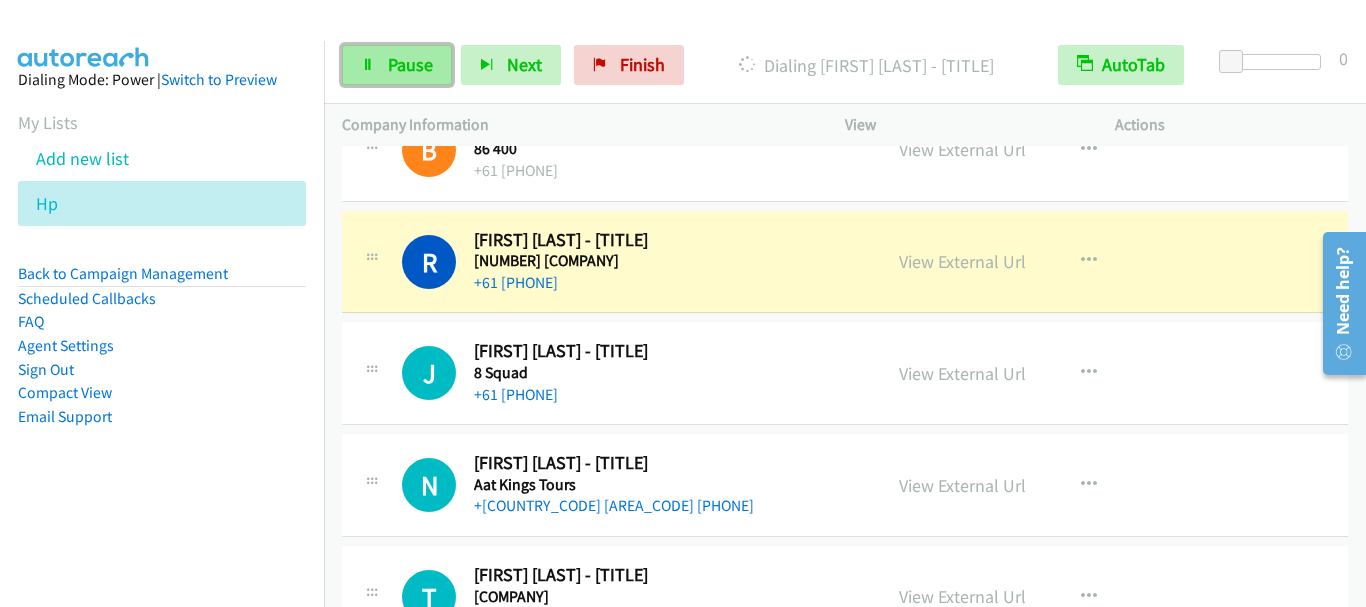 click on "Pause" at bounding box center [410, 64] 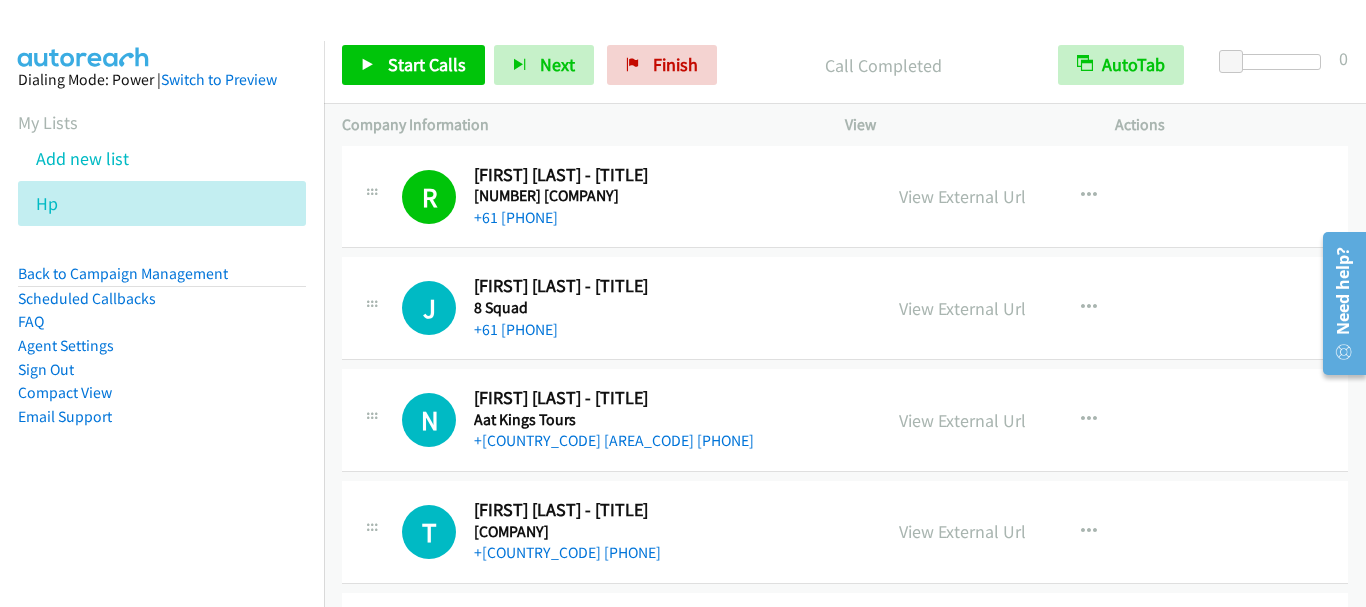 scroll, scrollTop: 1158, scrollLeft: 0, axis: vertical 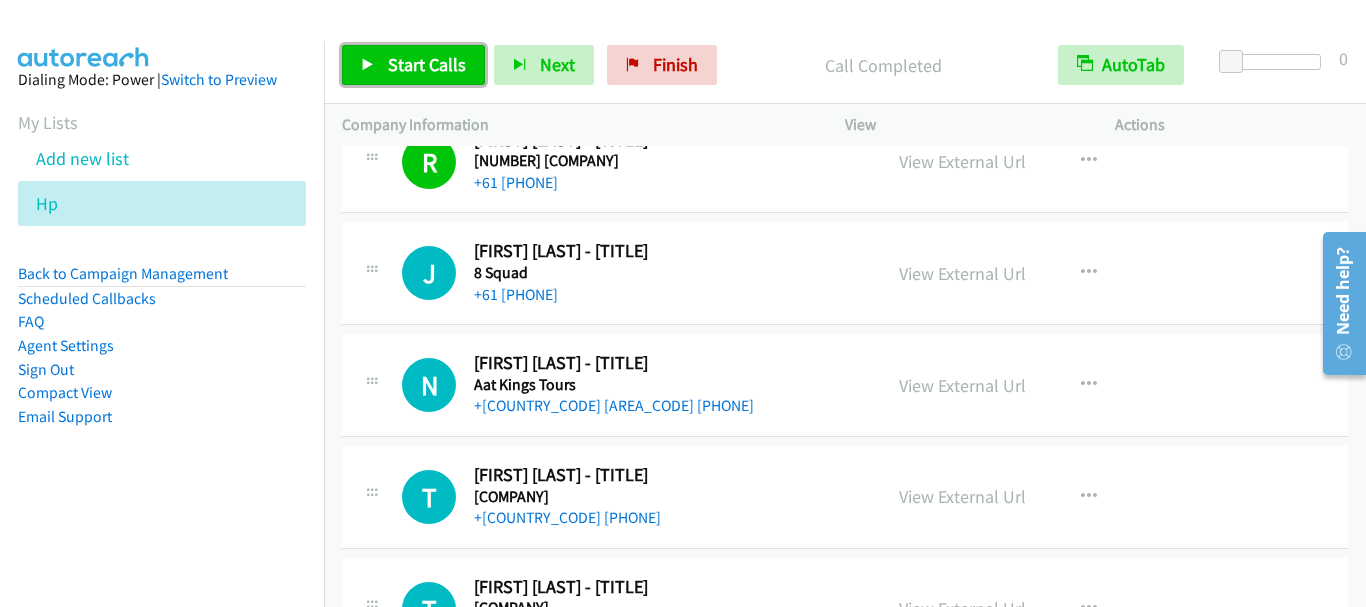 click on "••••• •••••" at bounding box center [427, 64] 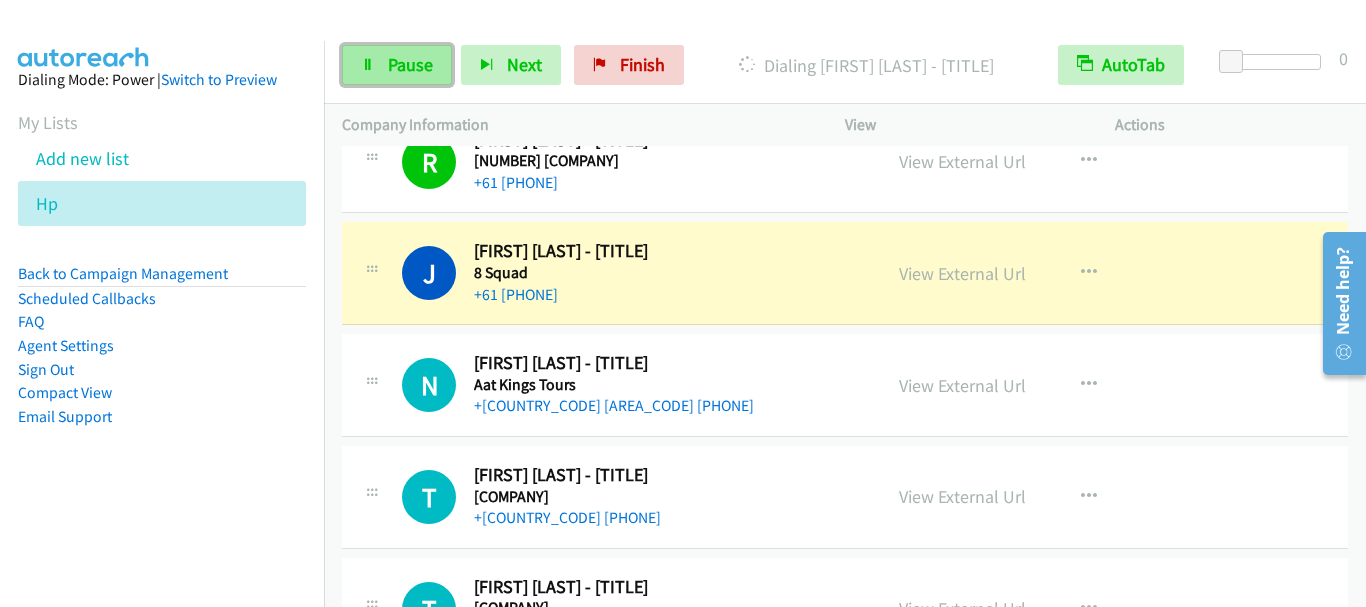 click on "Pause" at bounding box center [397, 65] 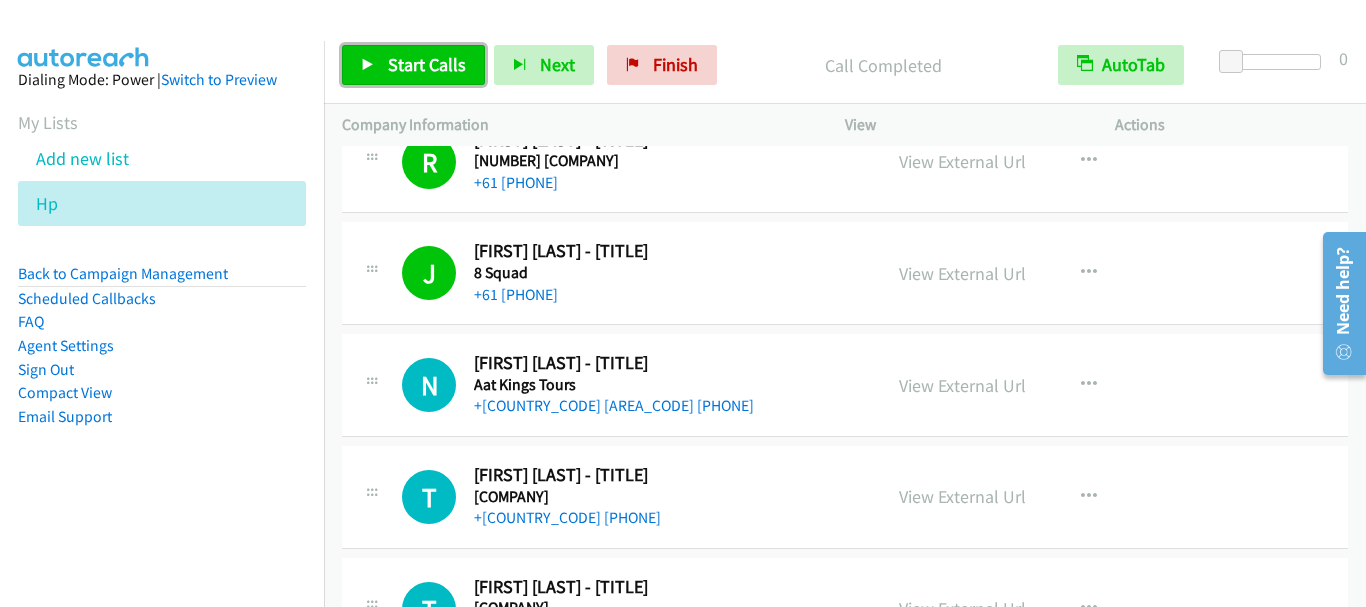 click on "••••• •••••" at bounding box center [413, 65] 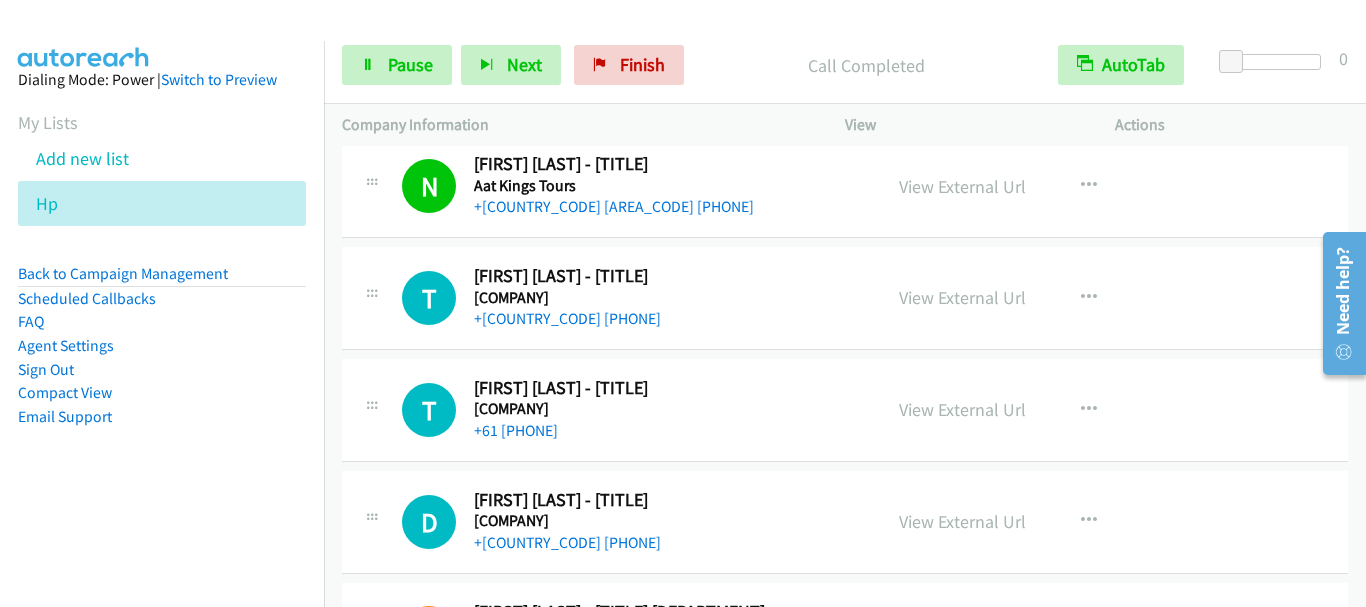 scroll, scrollTop: 1358, scrollLeft: 0, axis: vertical 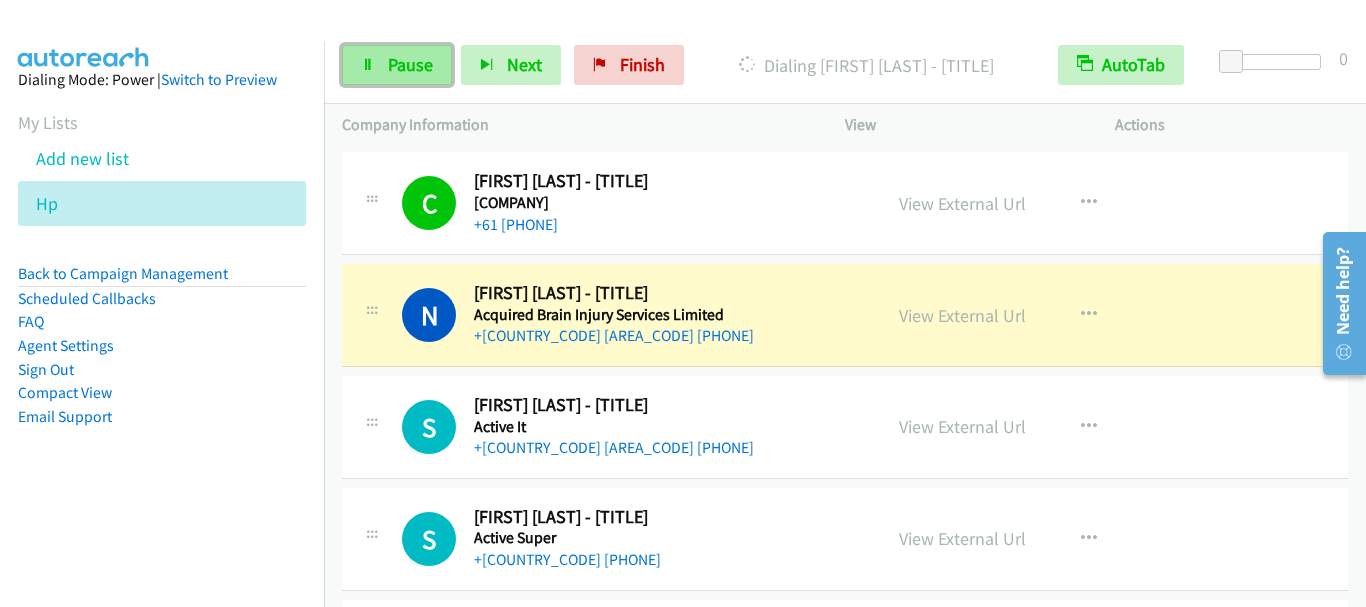 click on "Pause" at bounding box center (410, 64) 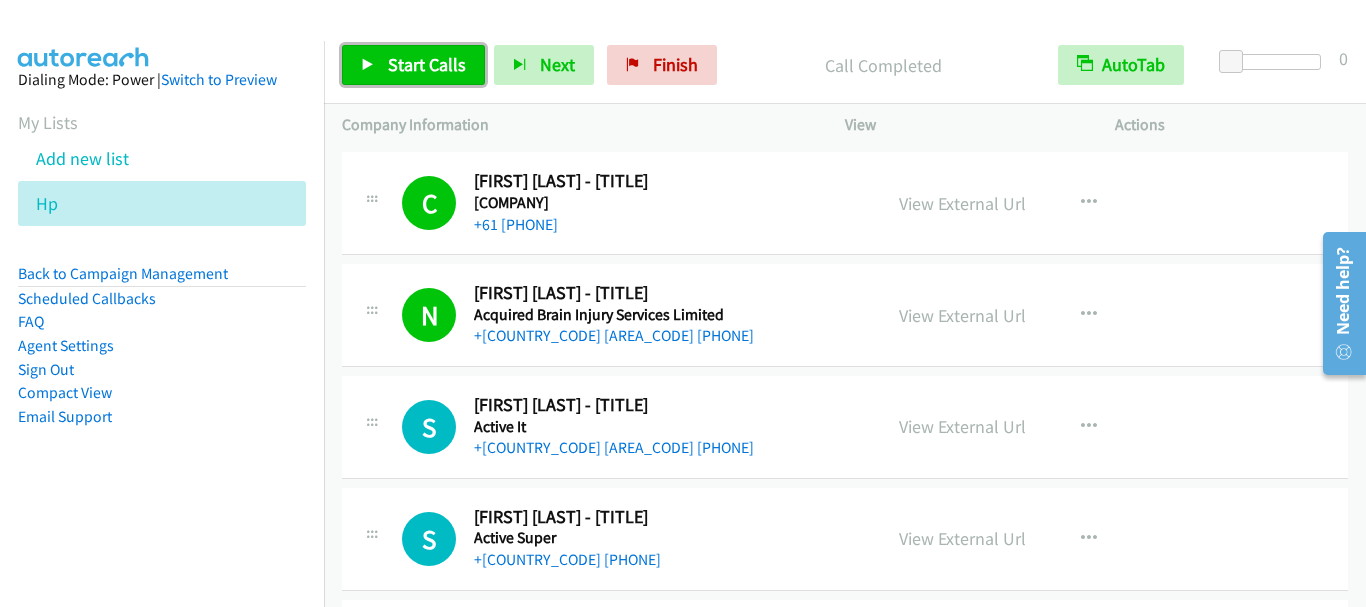click on "••••• •••••" at bounding box center (427, 64) 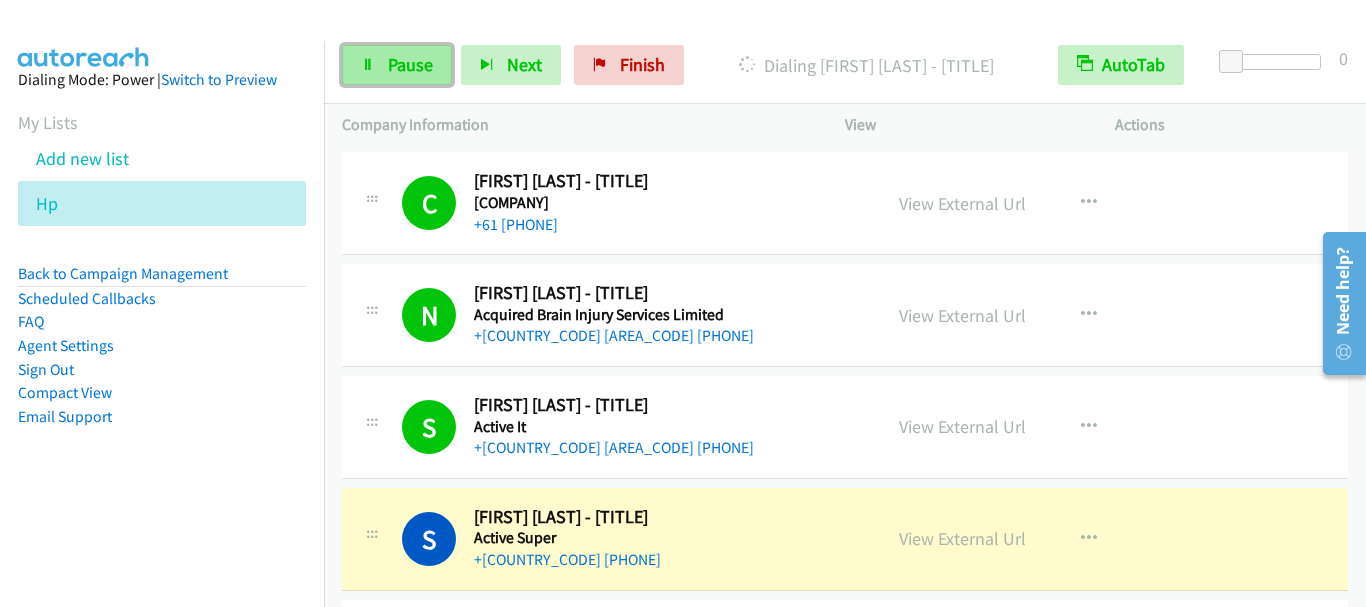 click on "Pause" at bounding box center (410, 64) 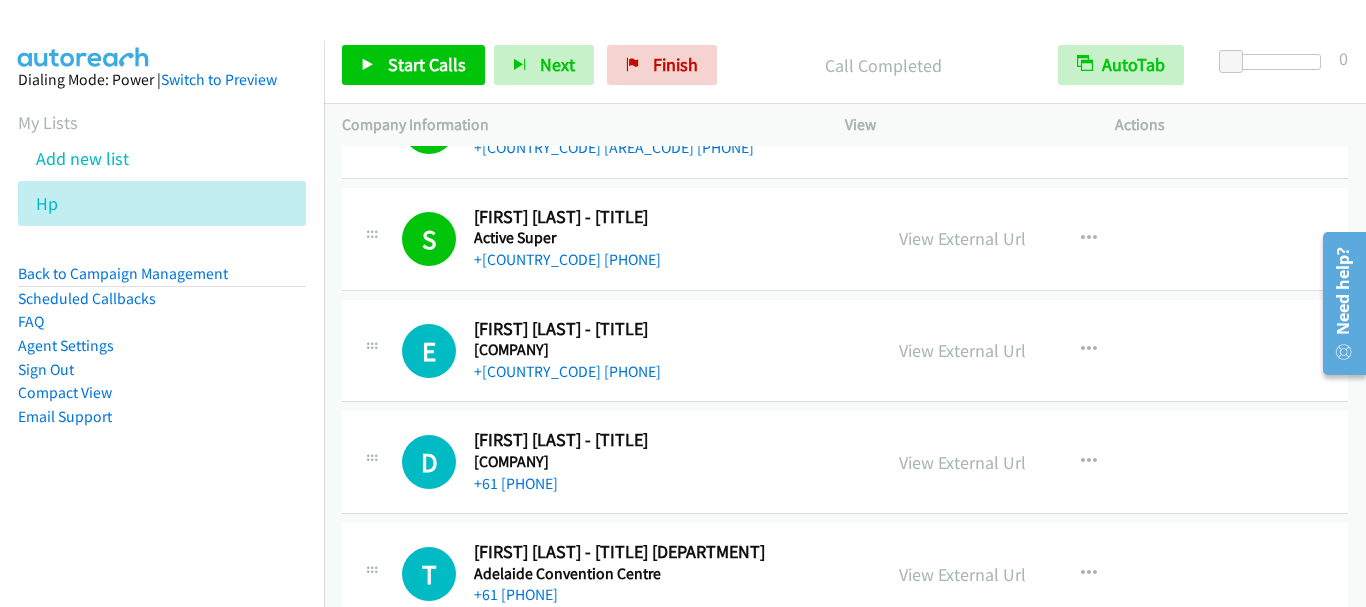 scroll, scrollTop: 2858, scrollLeft: 0, axis: vertical 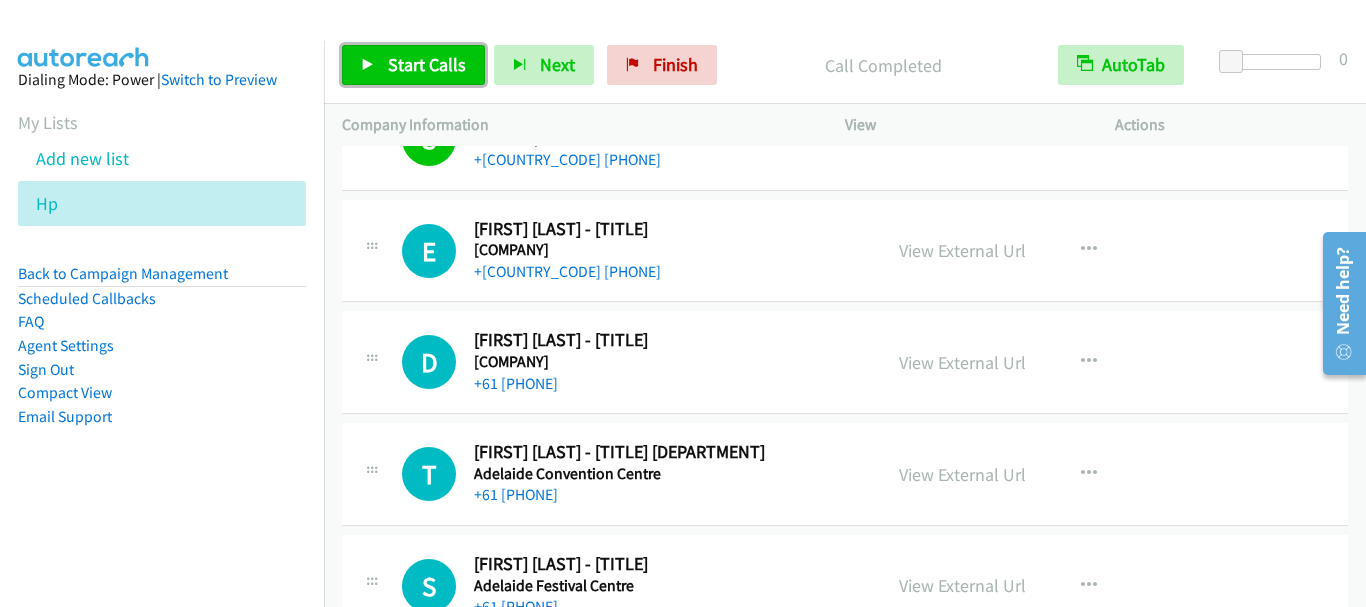 click on "••••• •••••" at bounding box center (427, 64) 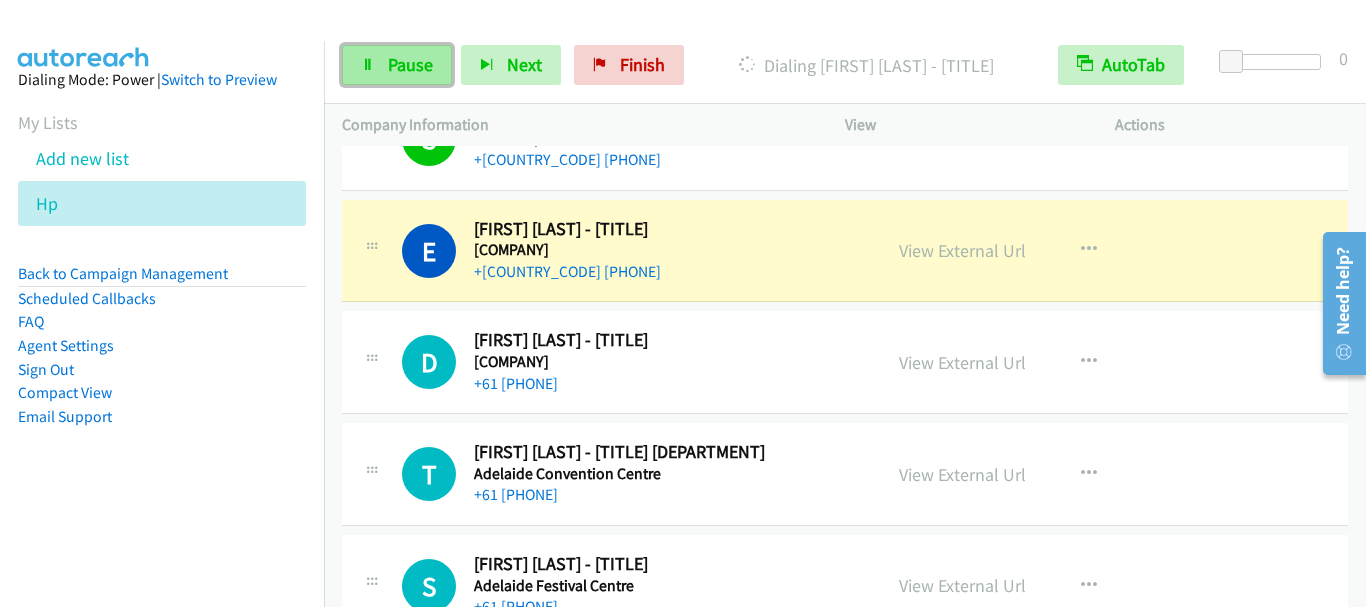 click on "Pause" at bounding box center [410, 64] 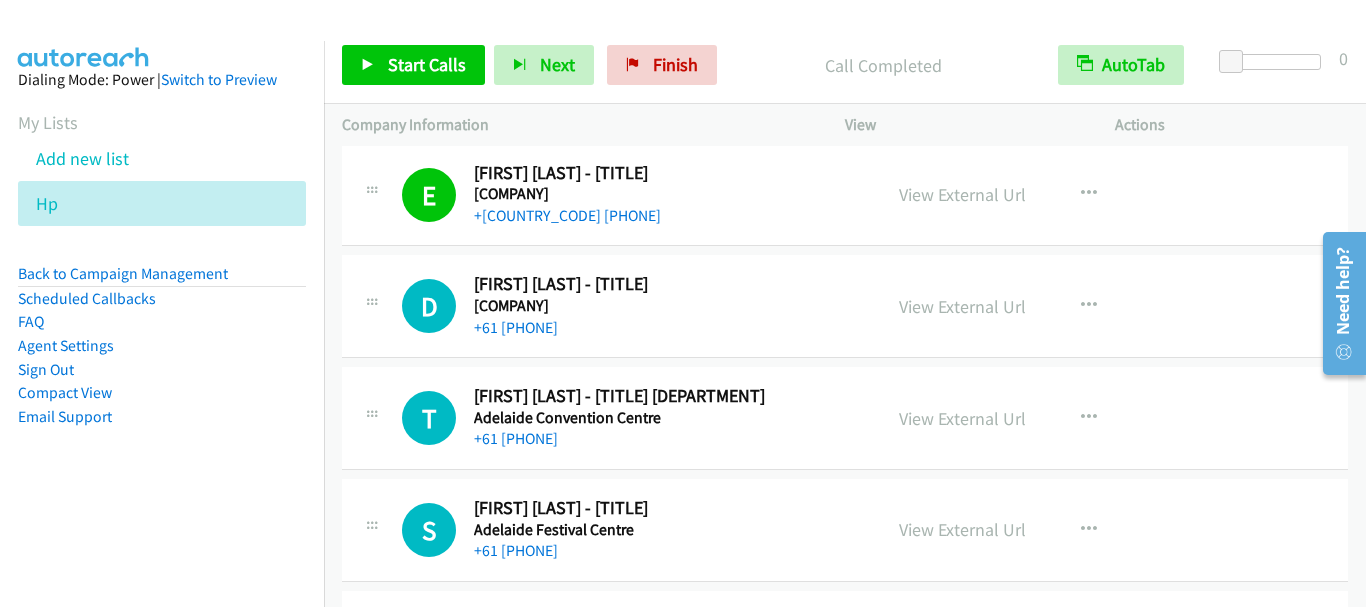 scroll, scrollTop: 2958, scrollLeft: 0, axis: vertical 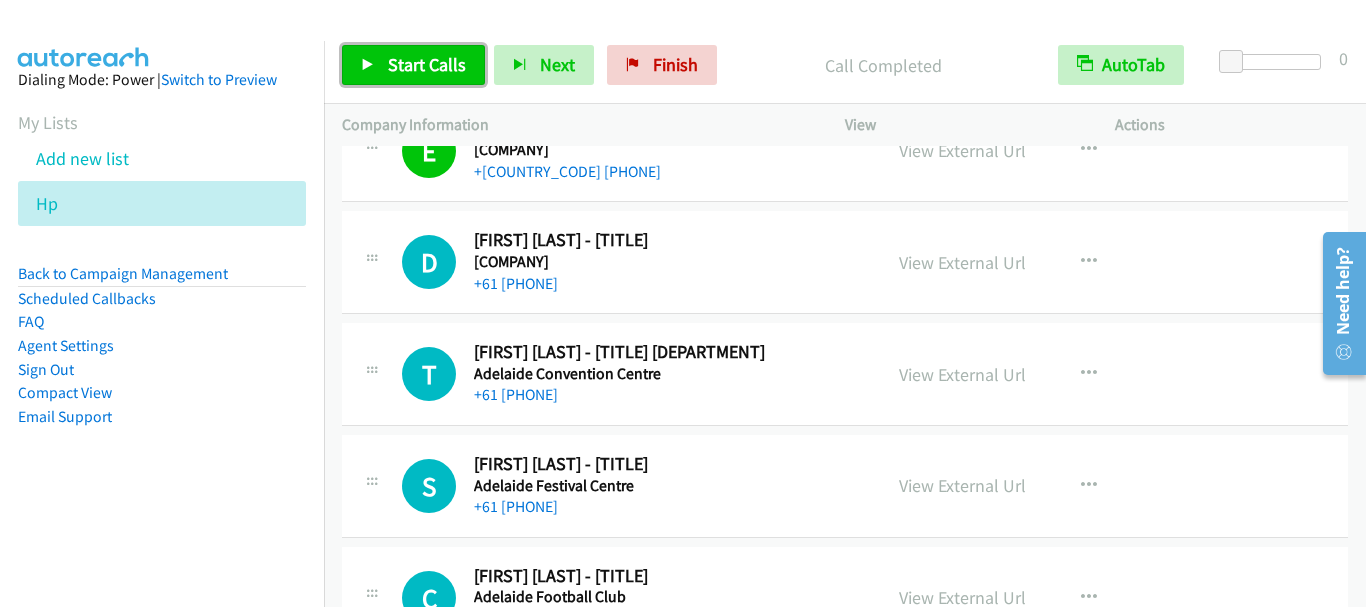 click on "••••• •••••" at bounding box center (427, 64) 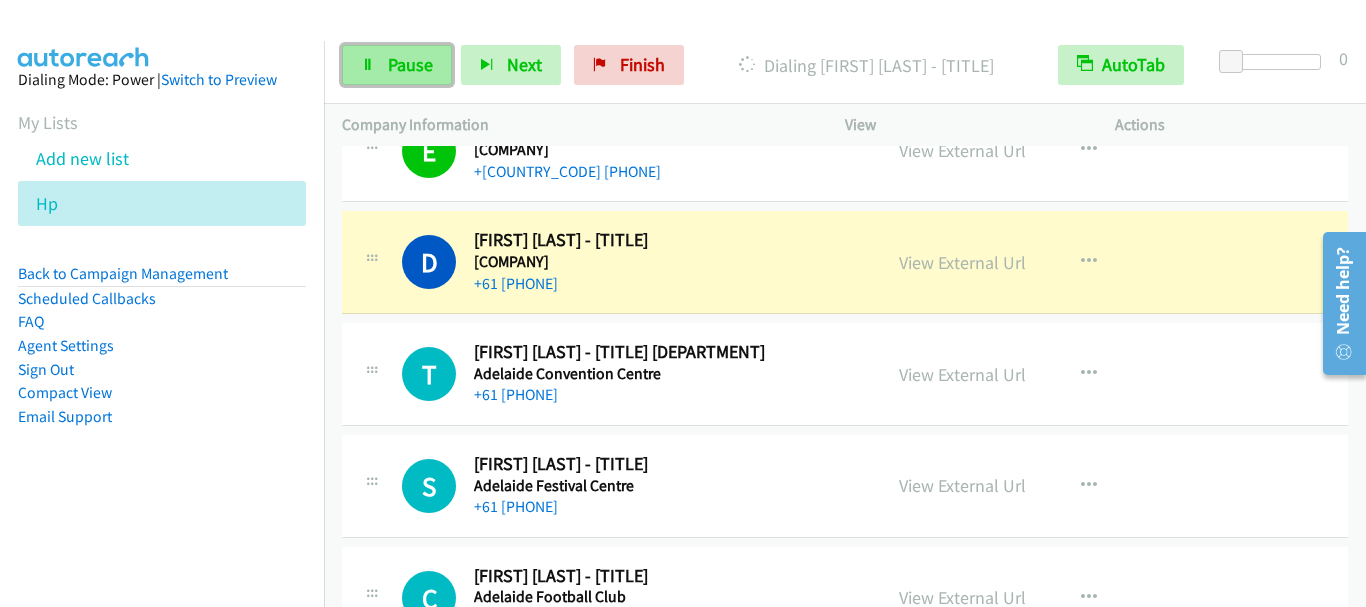 click on "Pause" at bounding box center [410, 64] 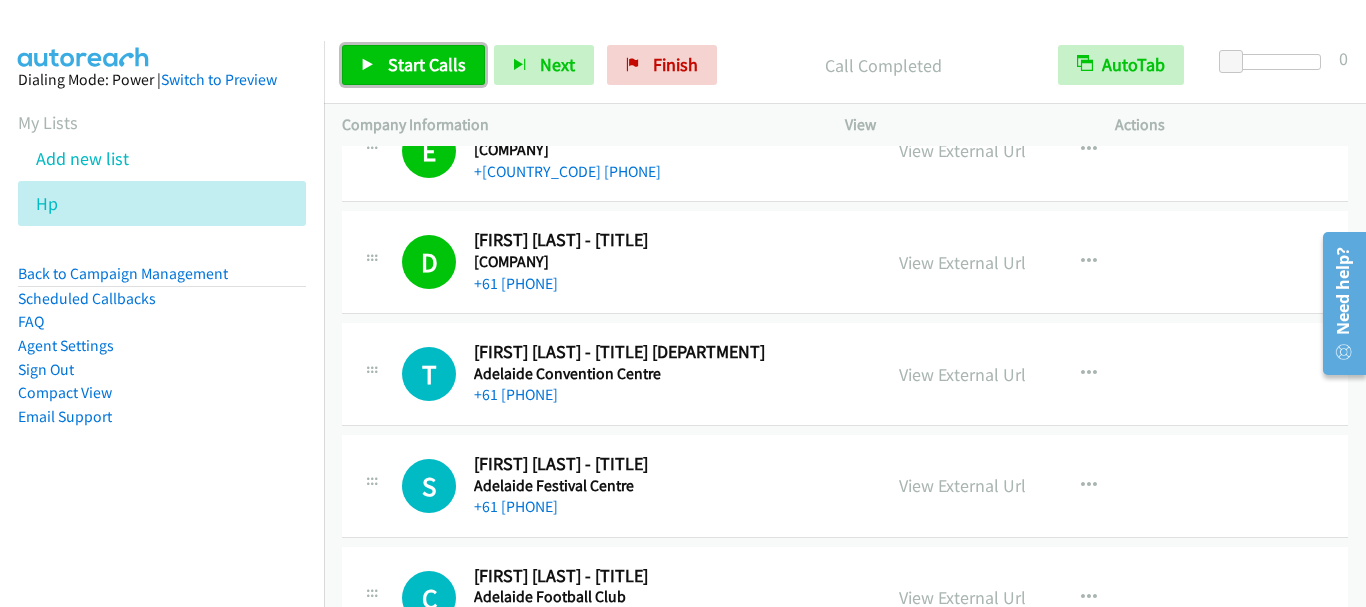 click on "••••• •••••" at bounding box center [427, 64] 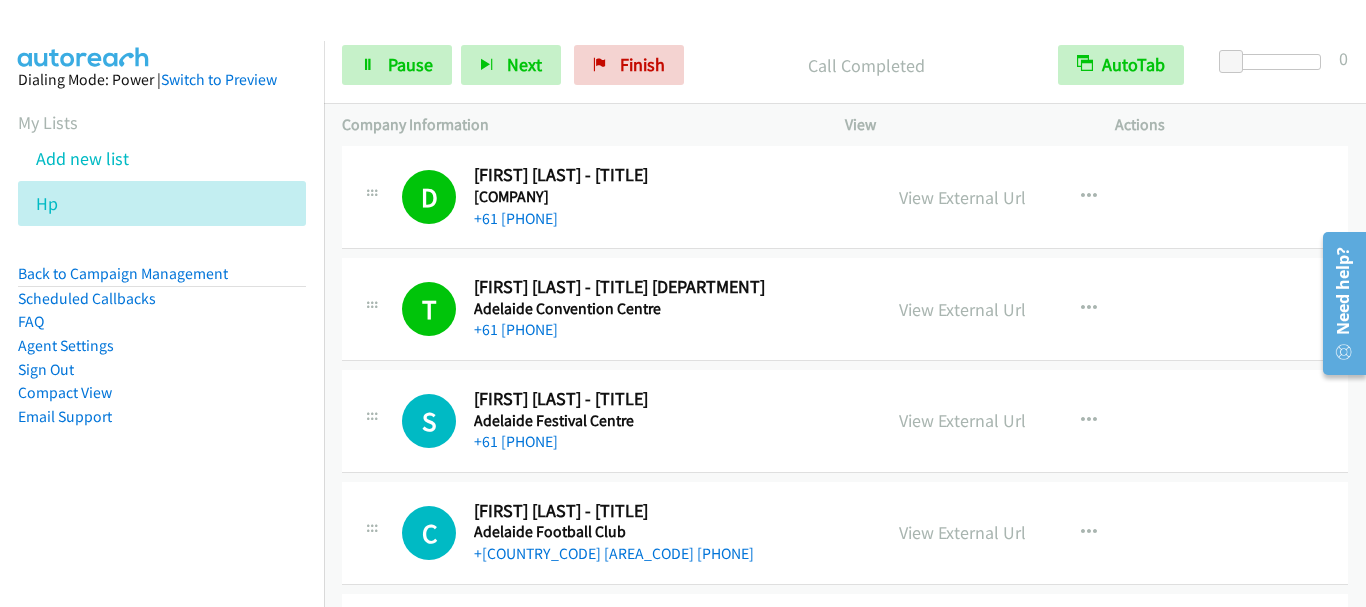 scroll, scrollTop: 3058, scrollLeft: 0, axis: vertical 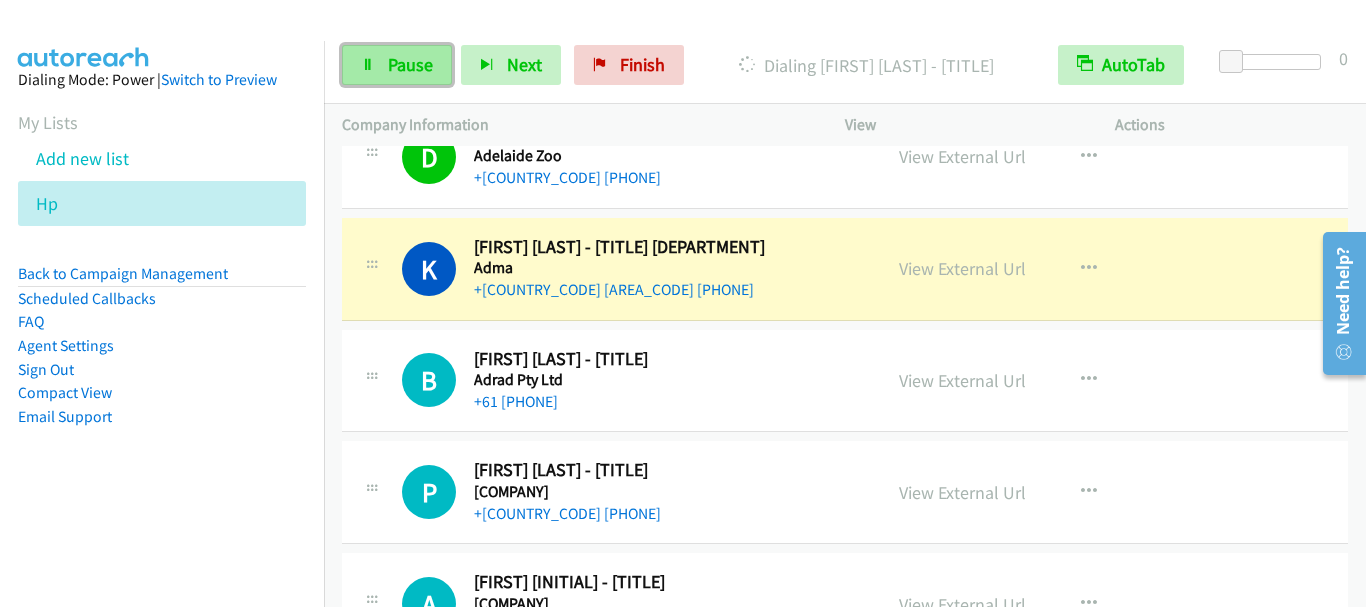 click on "Pause" at bounding box center (410, 64) 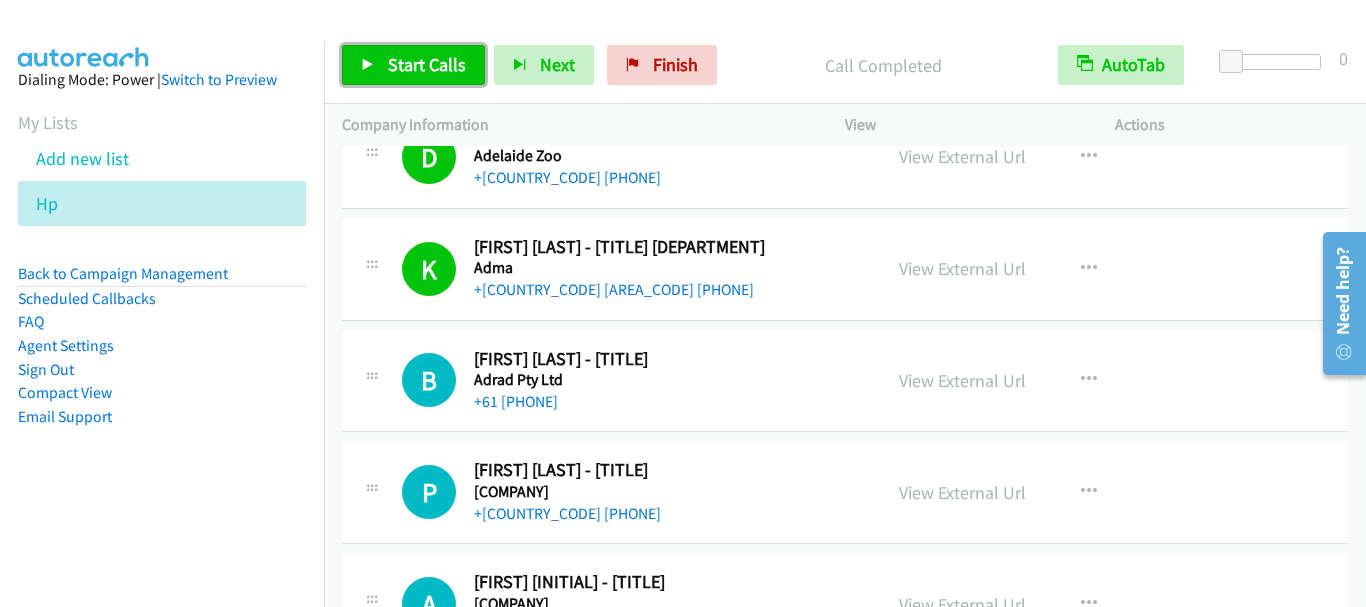 click on "••••• •••••" at bounding box center [427, 64] 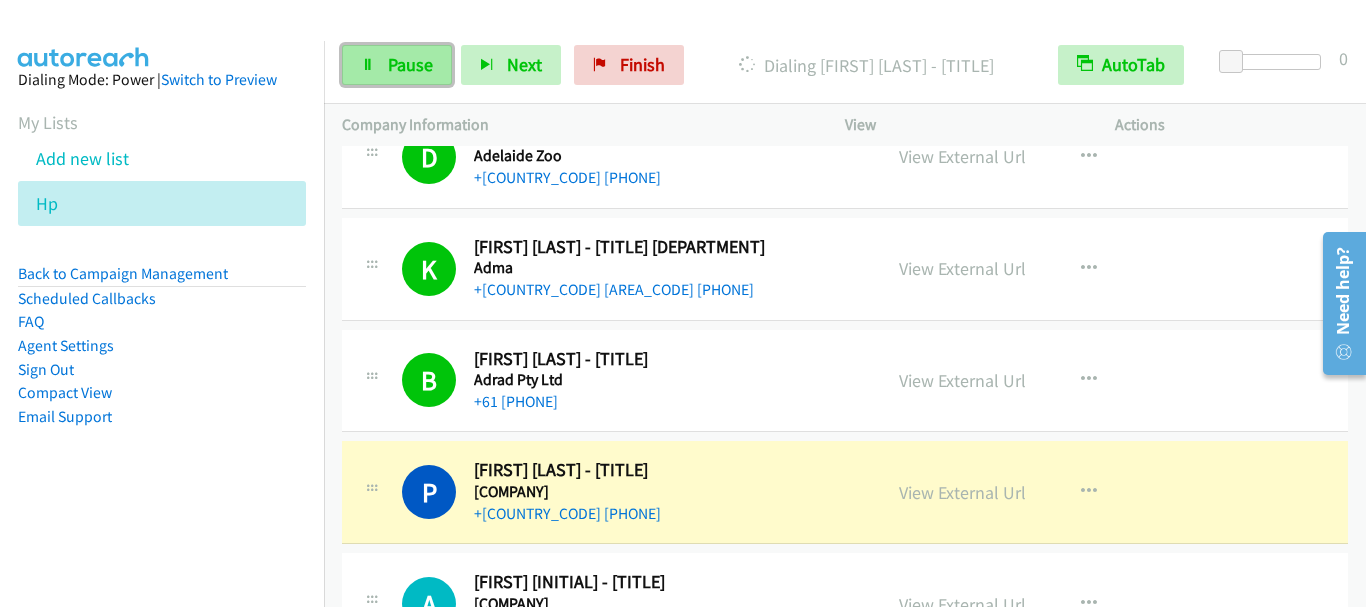click on "Pause" at bounding box center (410, 64) 